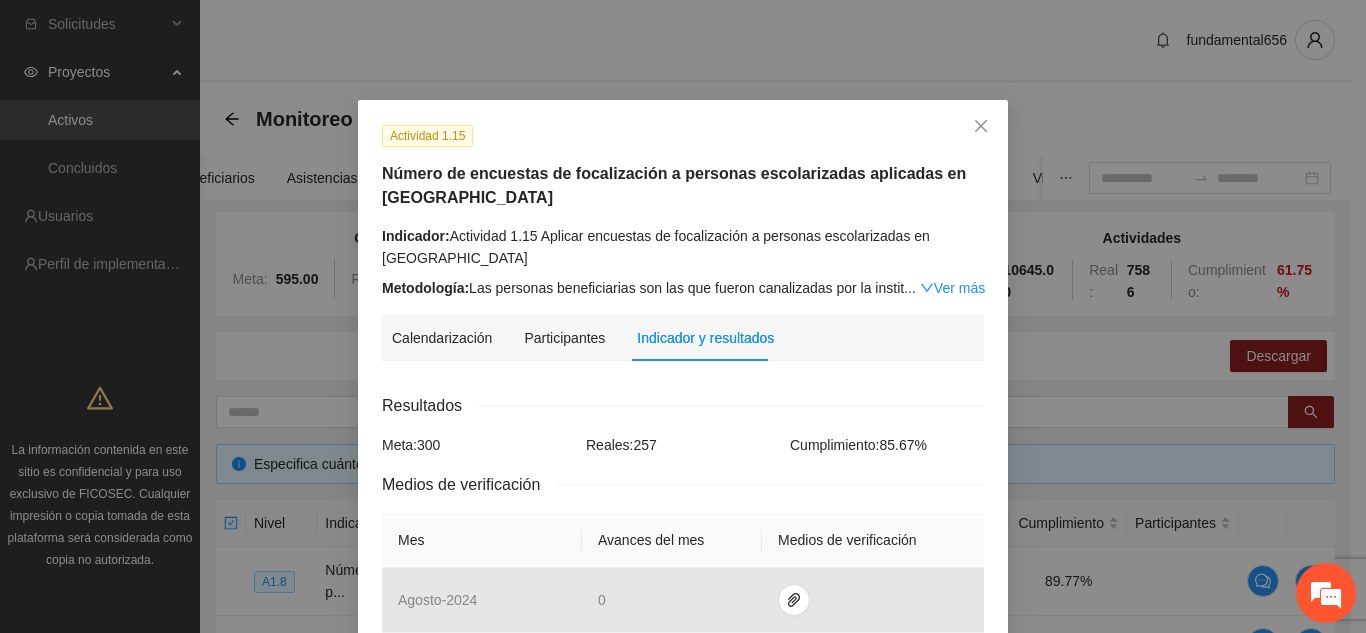 scroll, scrollTop: 676, scrollLeft: 0, axis: vertical 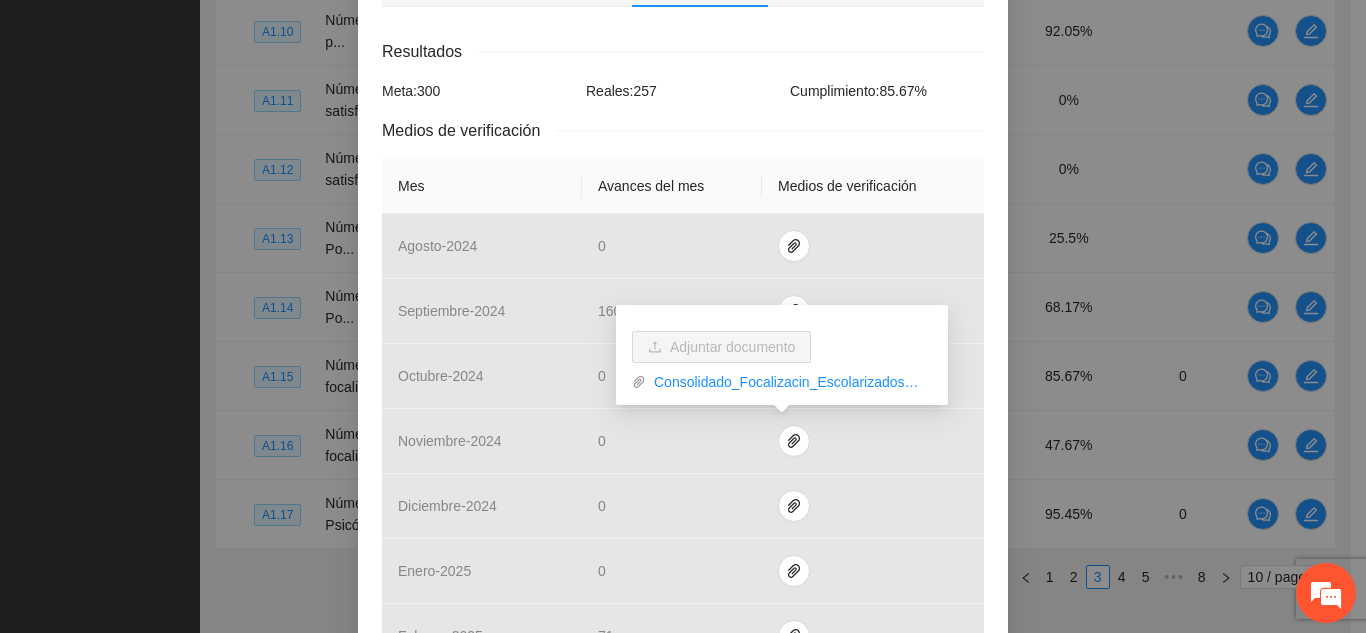 click on "Actividad 1.15 Número de encuestas de focalización a personas escolarizadas aplicadas en Chihuahua Indicador:  Actividad 1.15 Aplicar encuestas de focalización a personas escolarizadas  en Chihuahua Metodología:  Las personas beneficiarias son las que fueron canalizadas por la instit ...  Ver más Calendarización Participantes Indicador y resultados Calendarización 2025 Jul Month Year Su Mo Tu We Th Fr Sa 29 30 01 02 03 04 05 06 07 08 09 10 11 12 13 14 15 16 17 18 19 20 21 22 23 24 25 26 27 28 29 30 31 01 02 03 04 05 06 07 08 09 Resultados Meta:  300 Reales:  257 Cumplimiento:  85.67 % Medios de verificación Mes Avances del mes Medios de verificación agosto  -  2024 0 septiembre  -  2024 160 octubre  -  2024 0 noviembre  -  2024 0 diciembre  -  2024 0 enero  -  2025 0 febrero  -  2025 71 marzo  -  2025 0 abril  -  2025 26 mayo  -  2025 0 junio  -  2025 0 Productos 300 personas con encuestas de focalización aplicadas Cancelar Guardar" at bounding box center [683, 316] 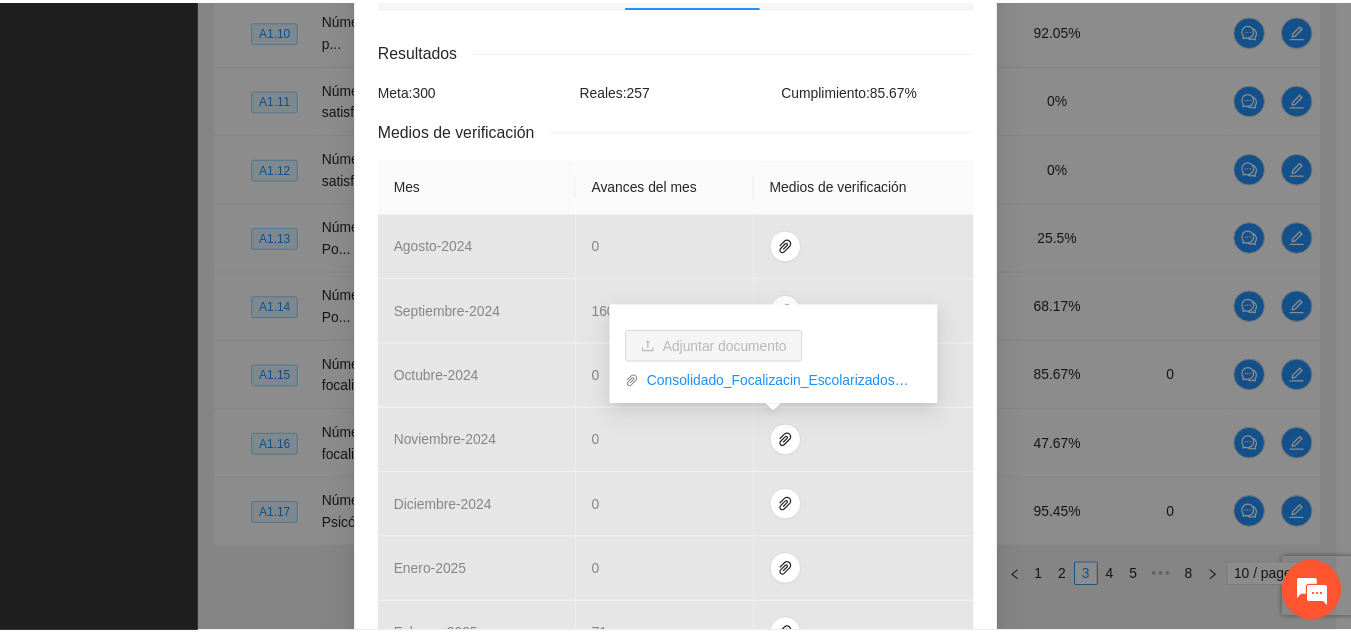 scroll, scrollTop: 0, scrollLeft: 0, axis: both 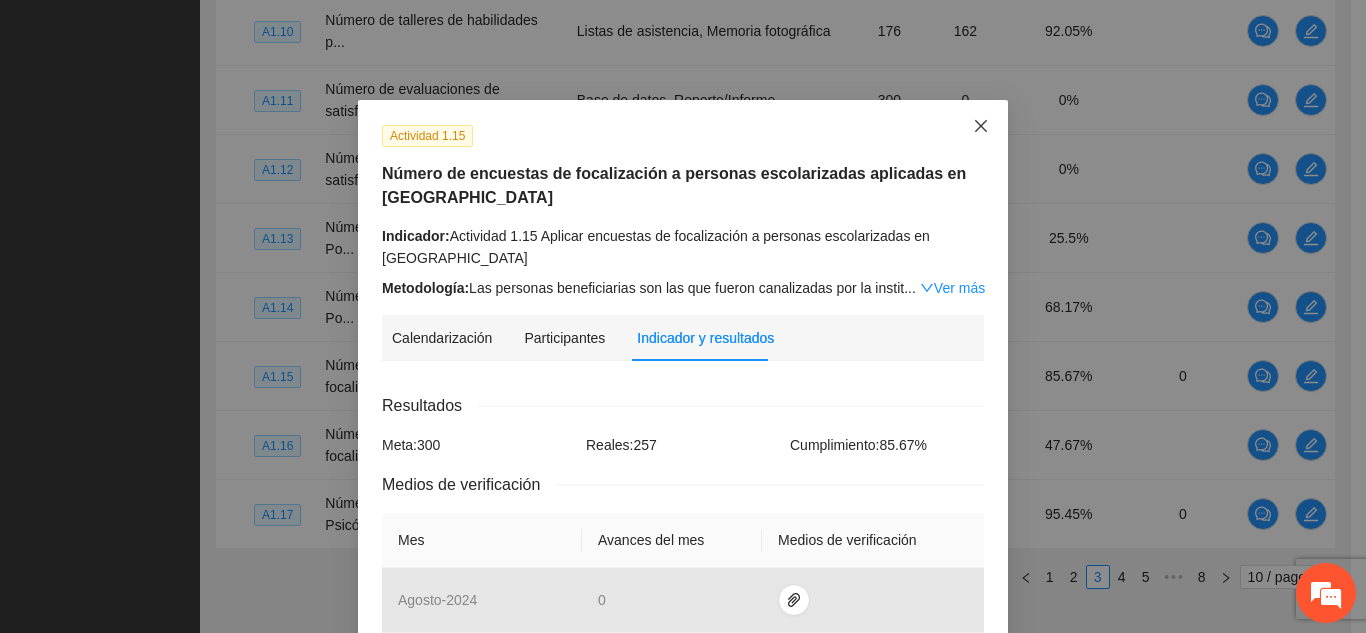 click at bounding box center (981, 127) 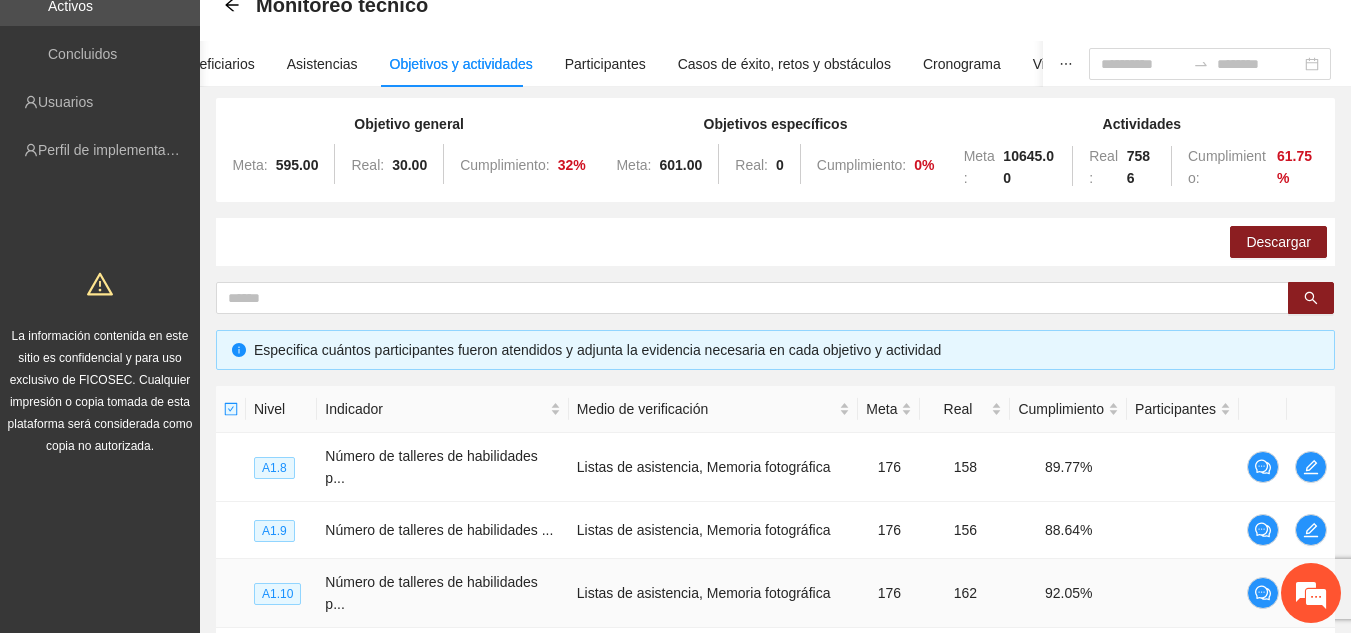 scroll, scrollTop: 0, scrollLeft: 0, axis: both 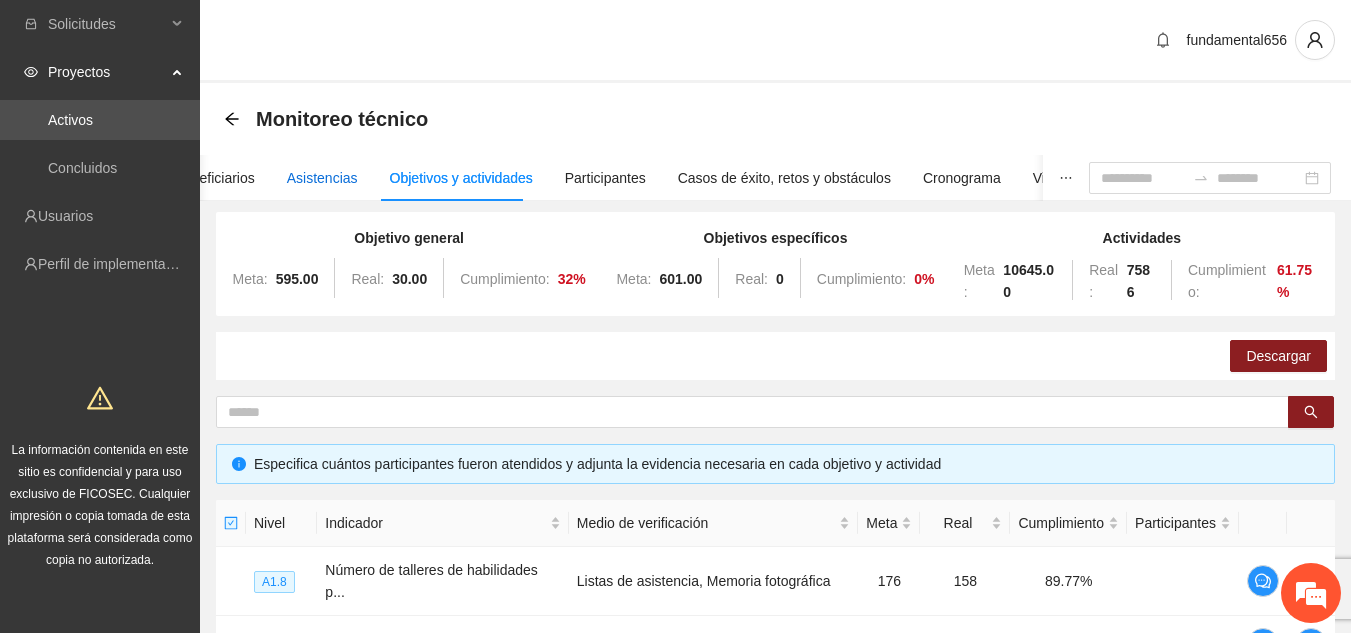 click on "Asistencias" at bounding box center (322, 178) 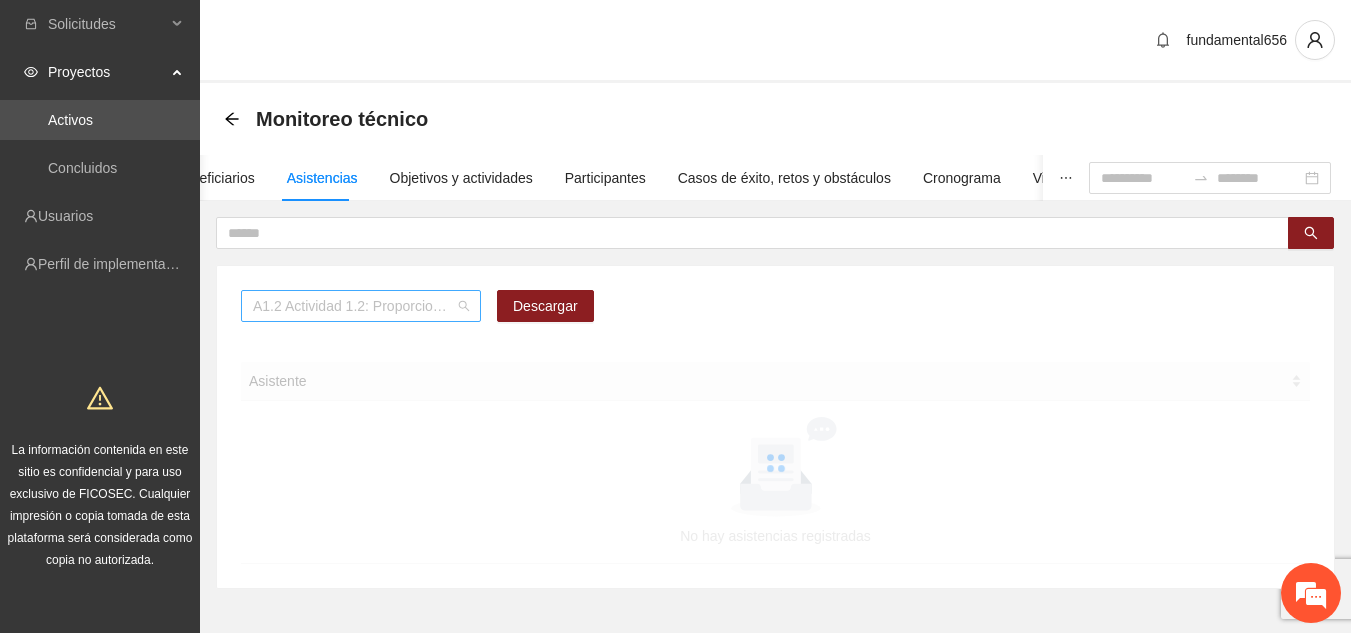 click on "A1.2 Actividad 1.2:  Proporcionar terapias cognitivo-conductuales a adolescentes y jóvenes con consumo de sustancia y/o comportamiento agresivo en  [PERSON_NAME]" at bounding box center (361, 306) 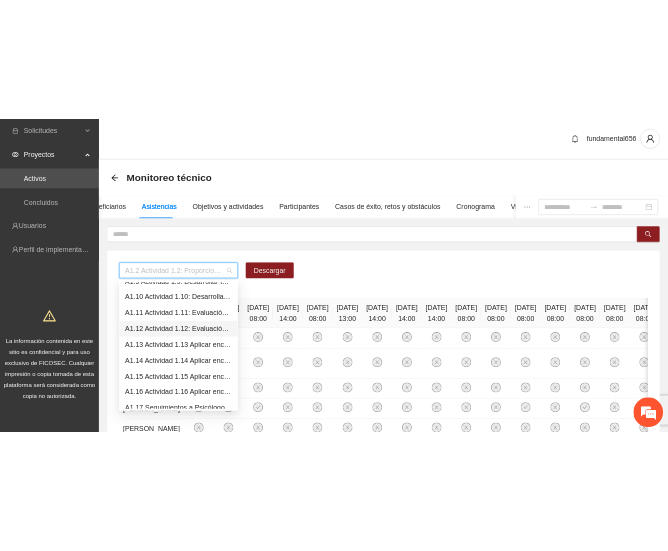 scroll, scrollTop: 275, scrollLeft: 0, axis: vertical 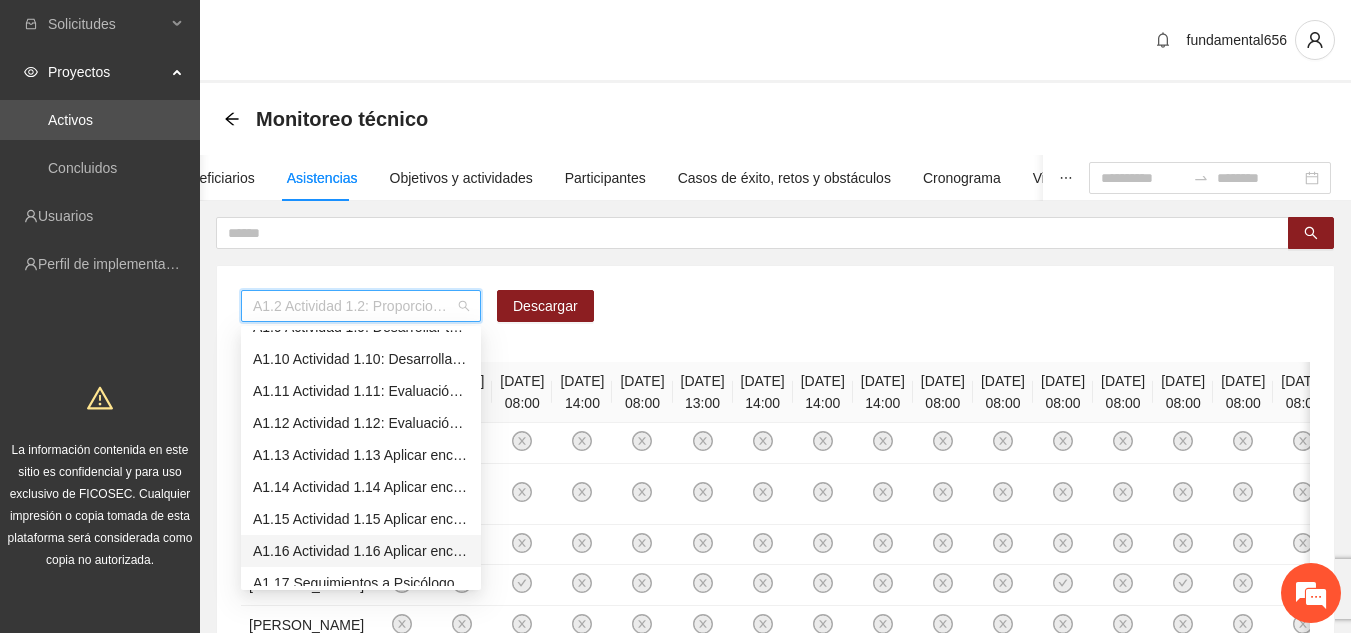 click on "A1.16 Actividad 1.16 Aplicar encuestas de focalización a personas escolarizadas  en [GEOGRAPHIC_DATA]" at bounding box center [361, 551] 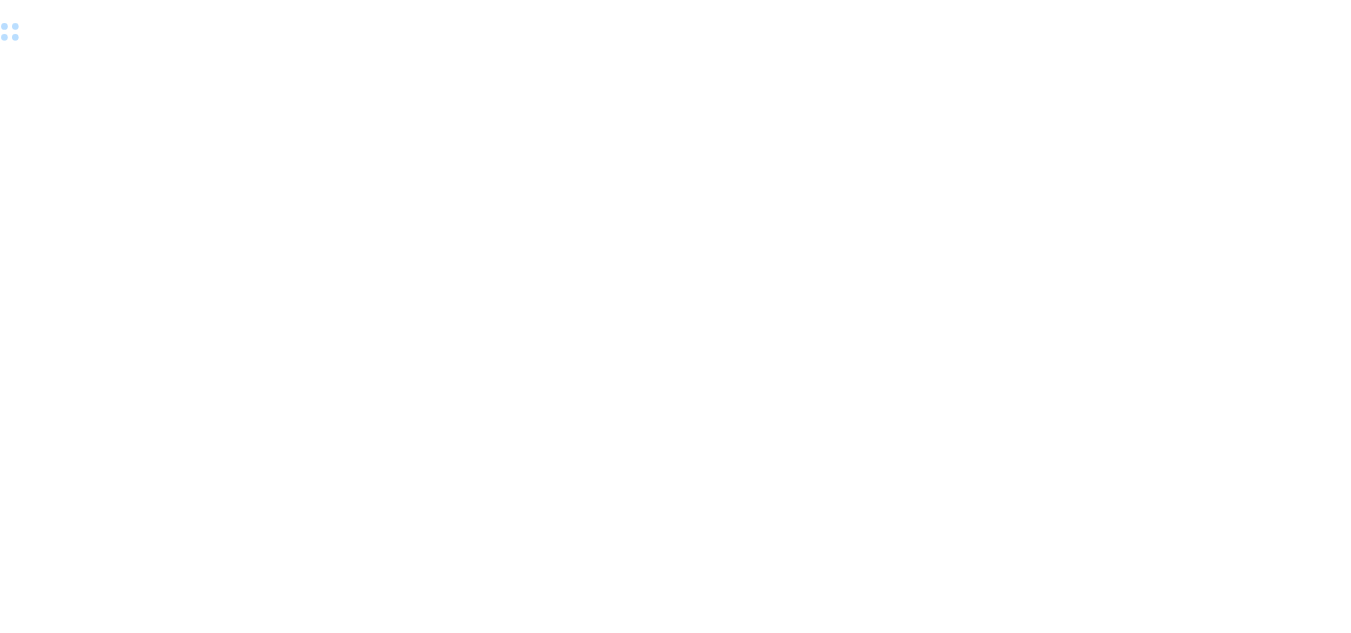 scroll, scrollTop: 0, scrollLeft: 0, axis: both 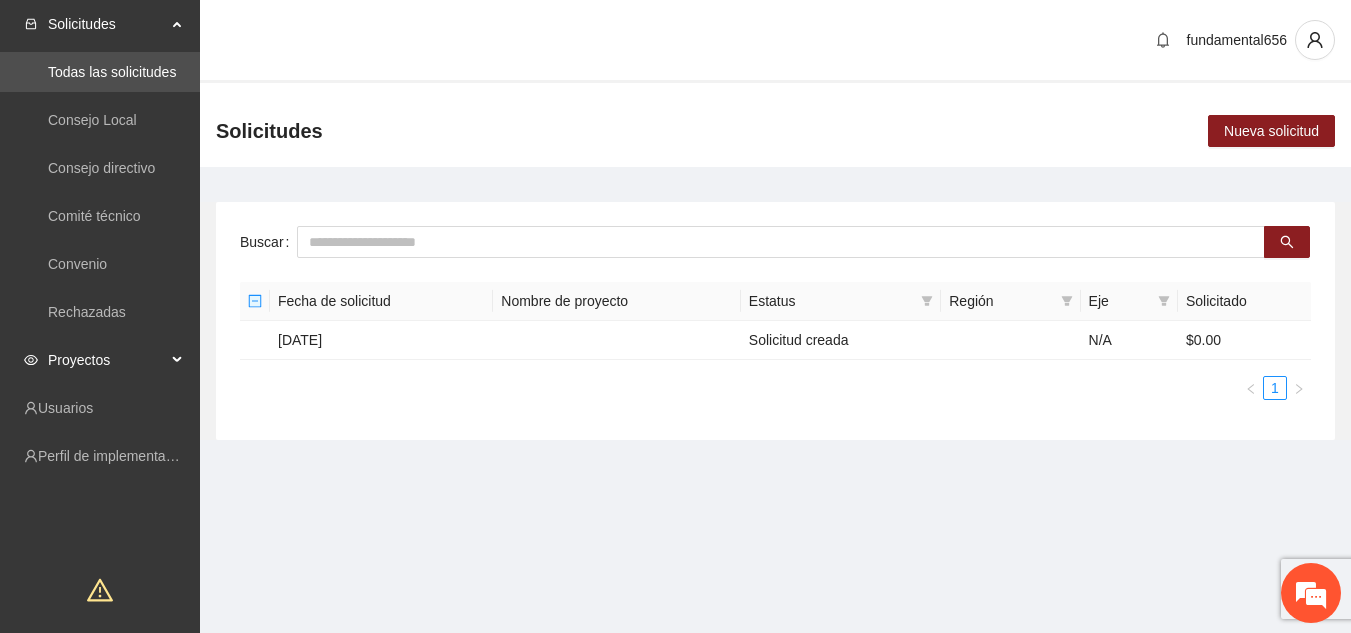 click on "Proyectos" at bounding box center [107, 360] 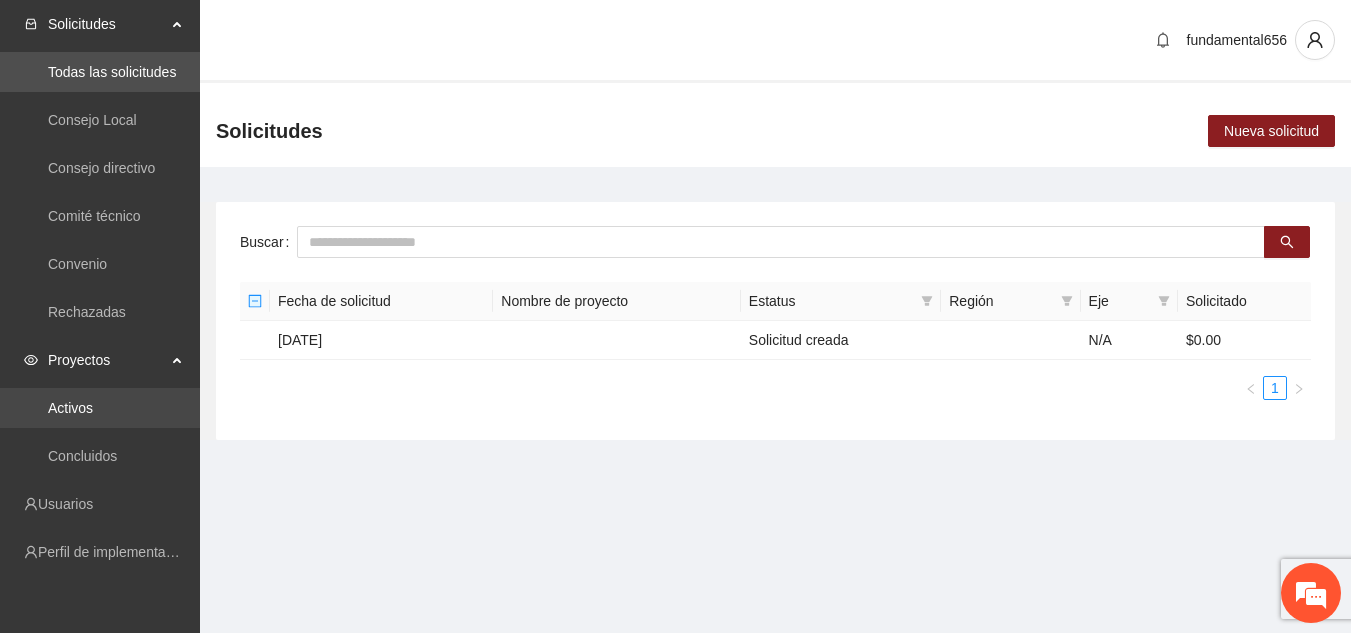 click on "Activos" at bounding box center [70, 408] 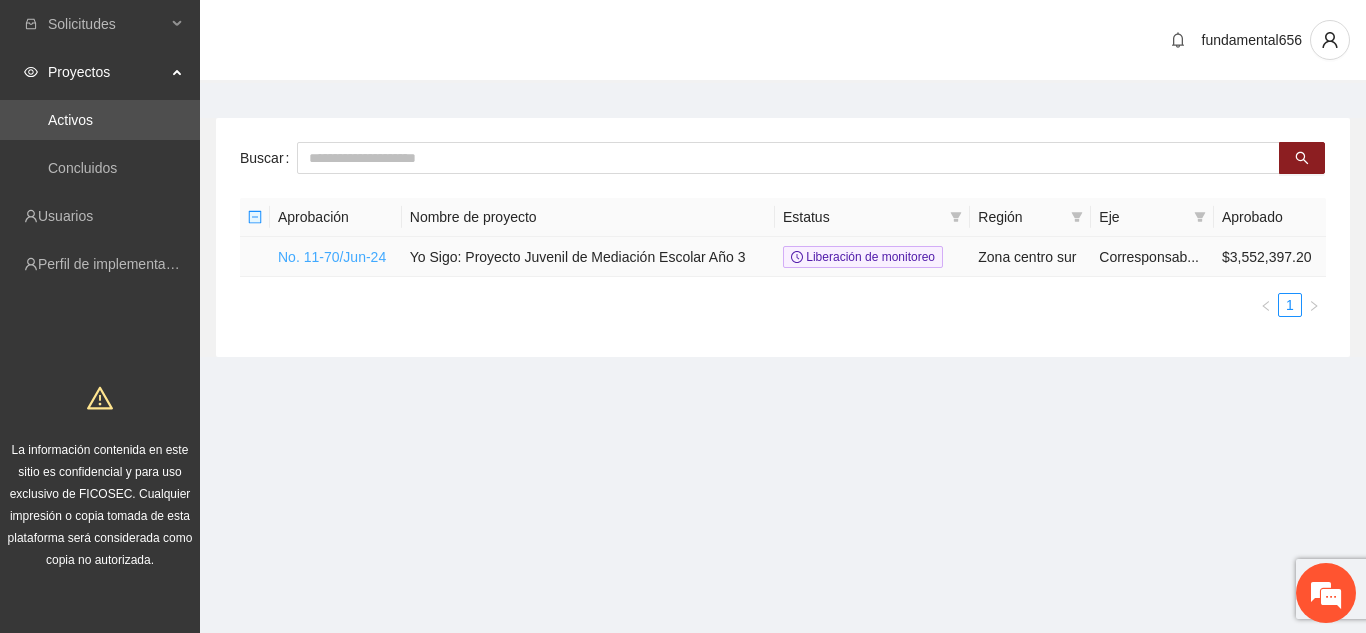 click on "No. 11-70/Jun-24" at bounding box center [332, 257] 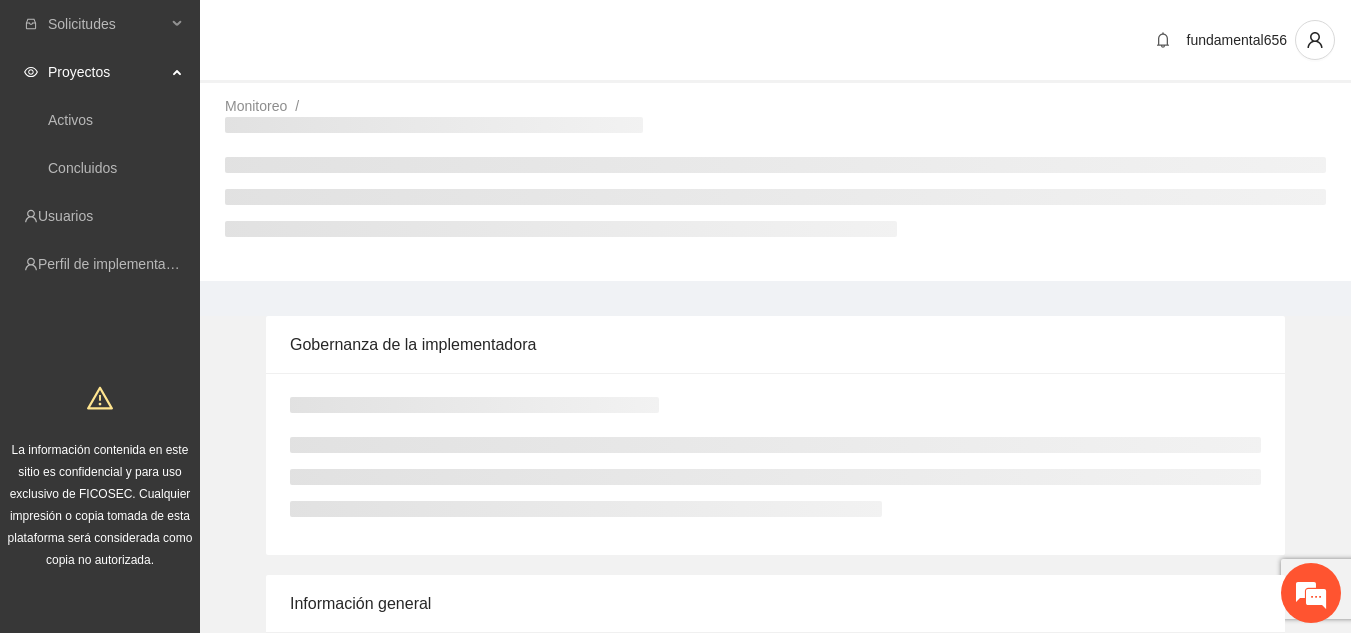 scroll, scrollTop: 0, scrollLeft: 0, axis: both 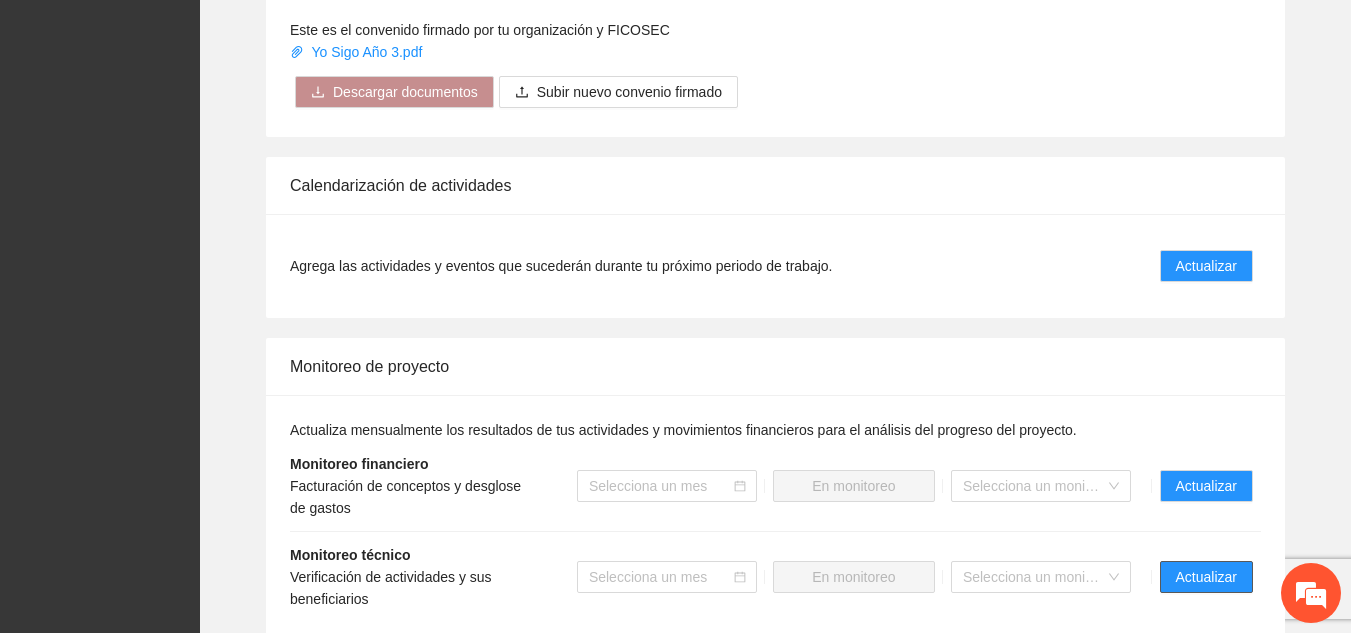 click on "Actualizar" at bounding box center [1206, 577] 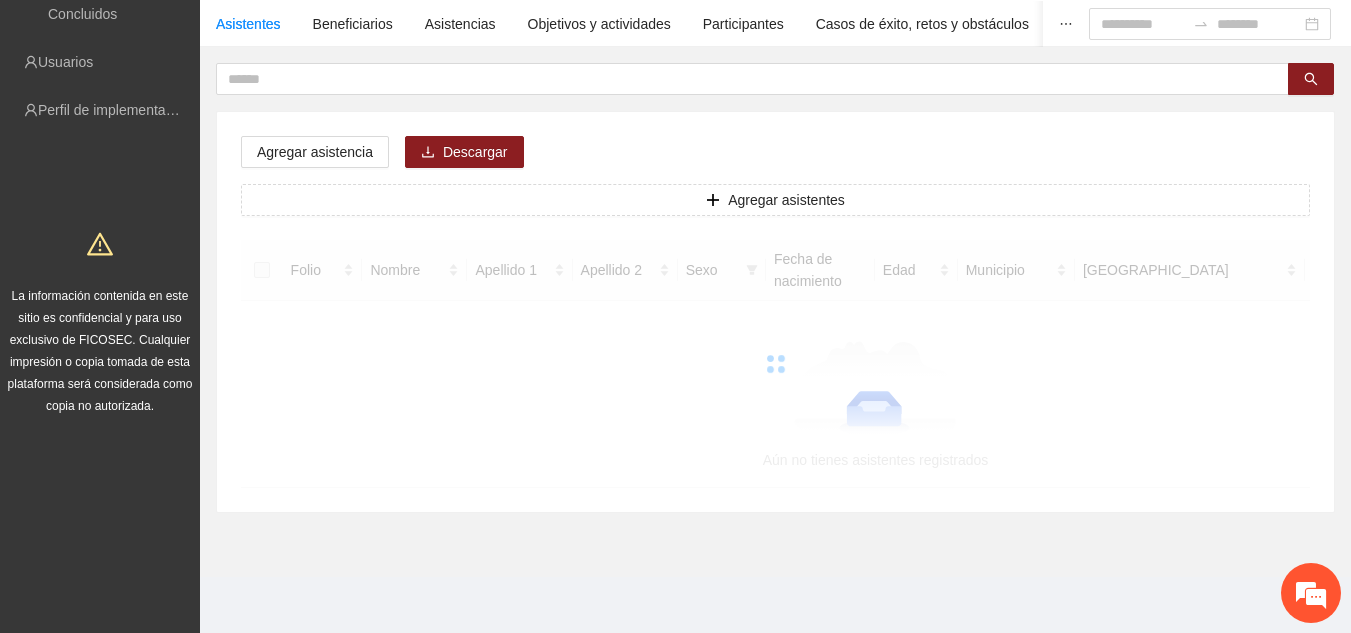 scroll, scrollTop: 0, scrollLeft: 0, axis: both 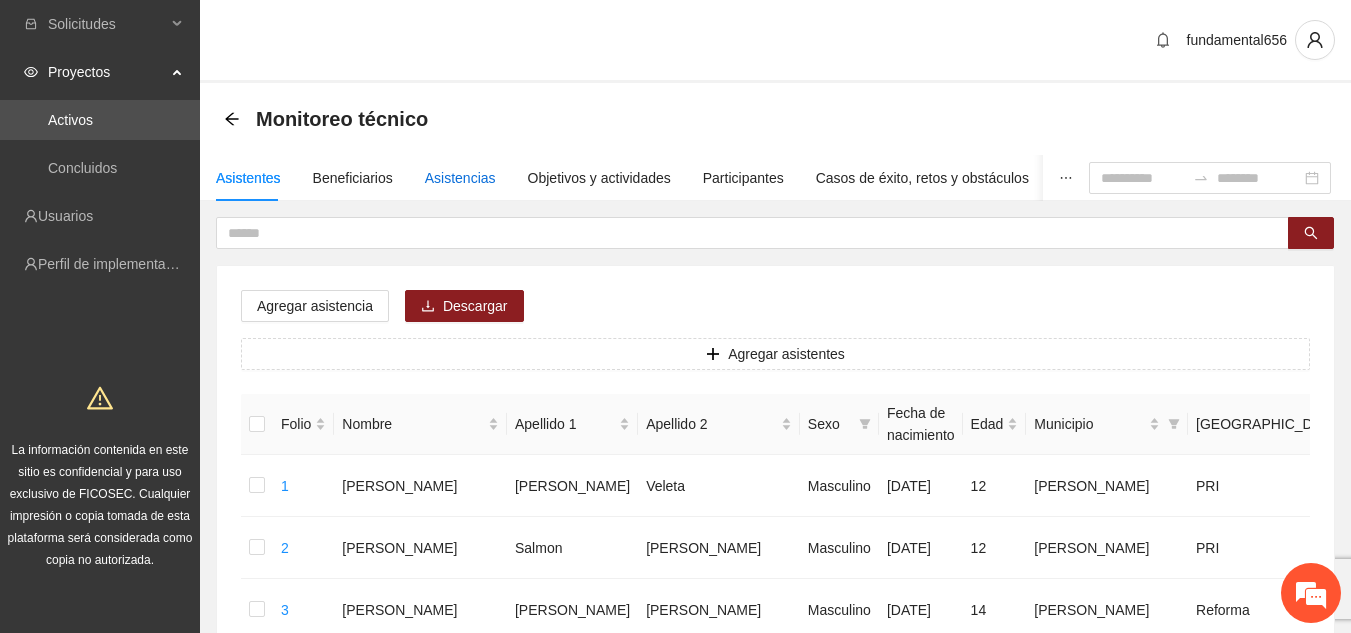 click on "Asistencias" at bounding box center (460, 178) 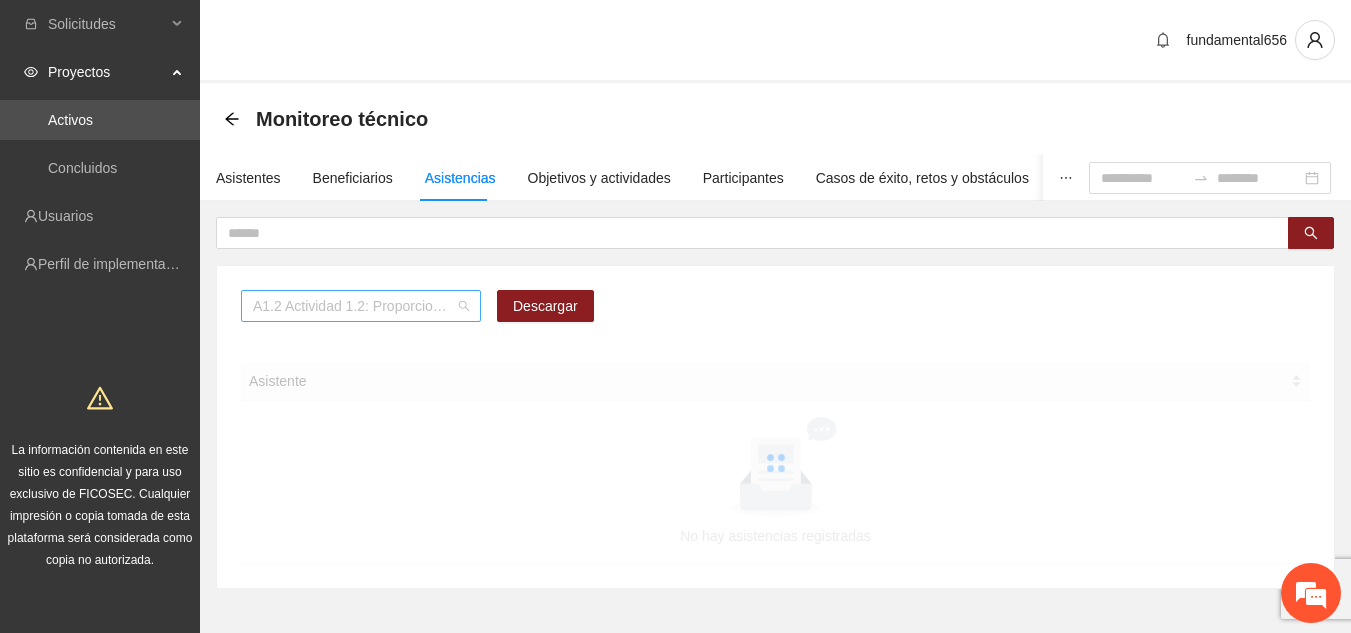 click on "A1.2 Actividad 1.2:  Proporcionar terapias cognitivo-conductuales a adolescentes y jóvenes con consumo de sustancia y/o comportamiento agresivo en  [PERSON_NAME]" at bounding box center (361, 306) 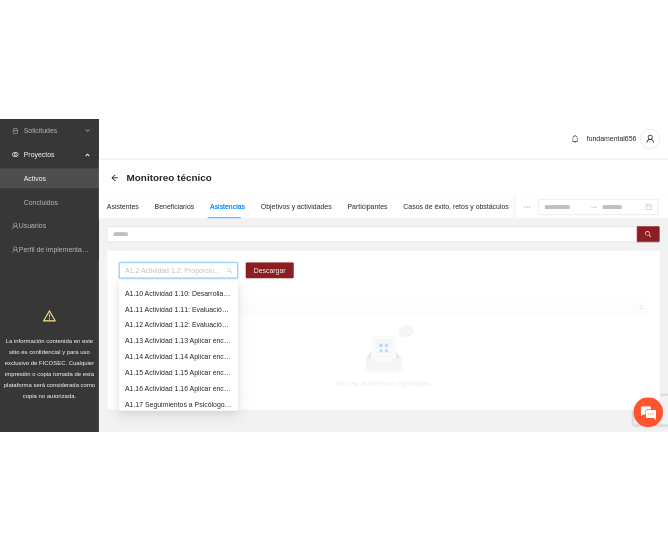 scroll, scrollTop: 283, scrollLeft: 0, axis: vertical 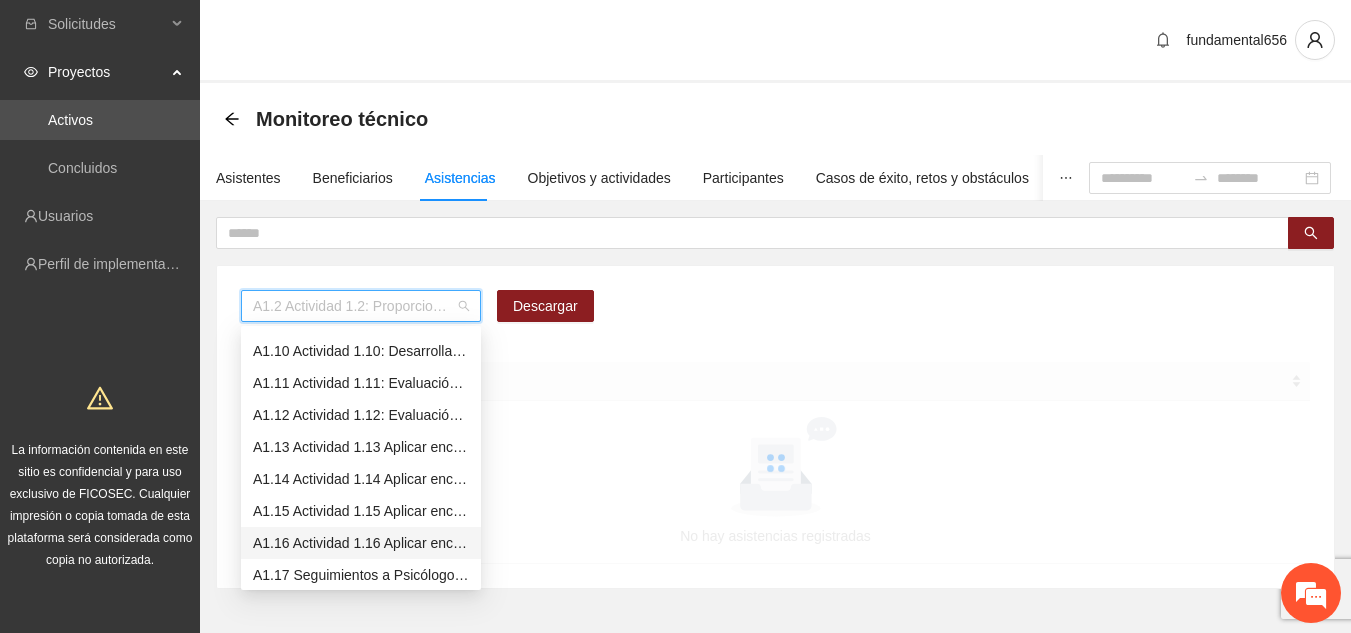 click on "A1.16 Actividad 1.16 Aplicar encuestas de focalización a personas escolarizadas  en [GEOGRAPHIC_DATA]" at bounding box center [361, 543] 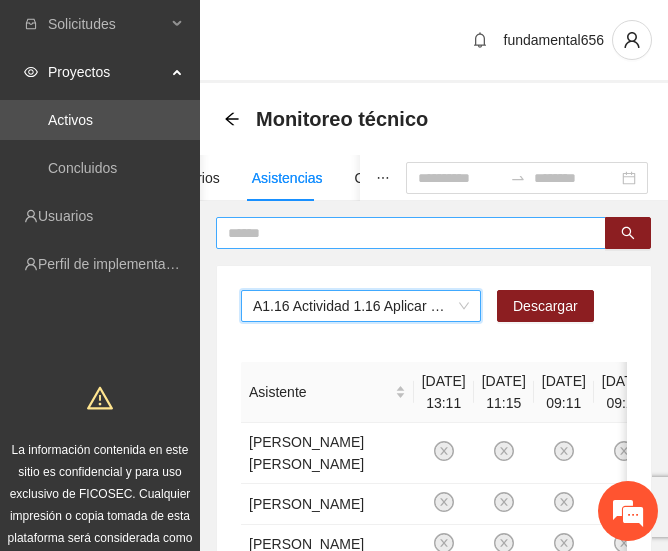 click at bounding box center (403, 233) 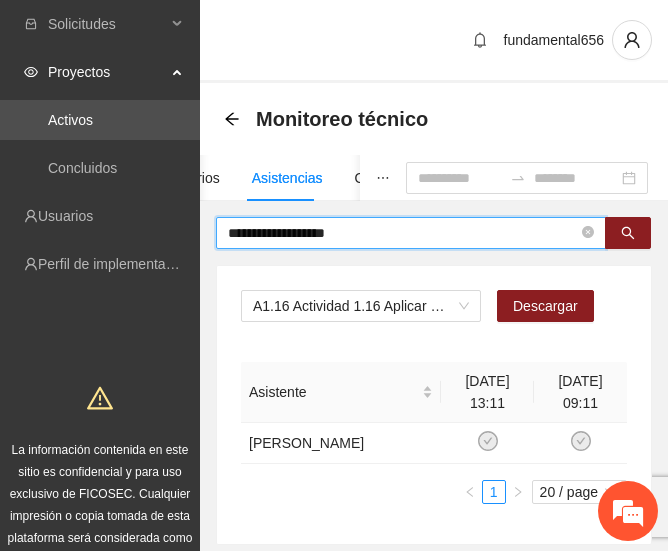 click on "**********" at bounding box center (403, 233) 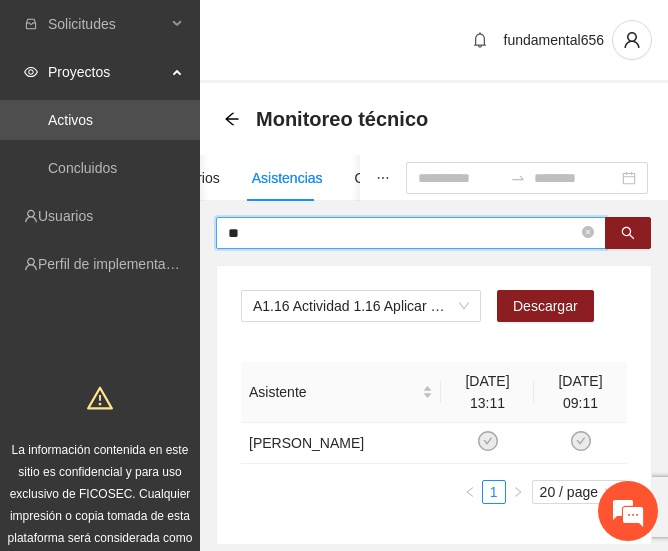 type on "*" 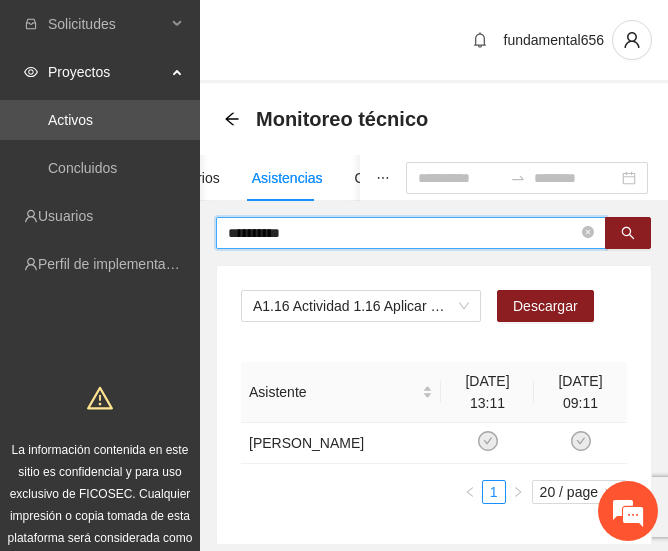 type on "**********" 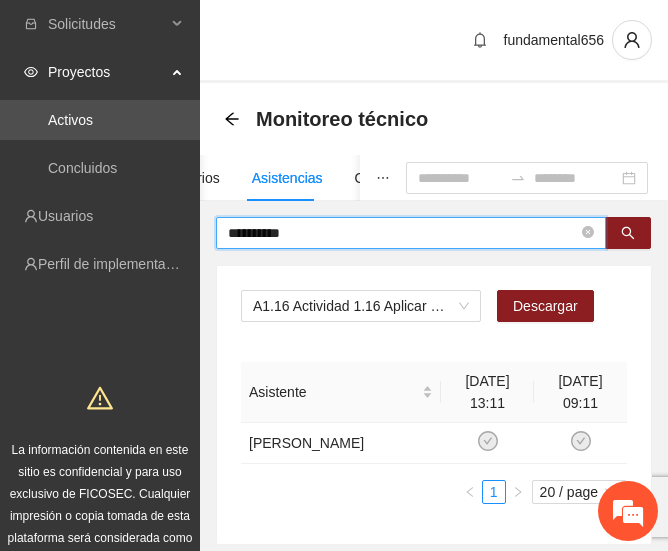 drag, startPoint x: 326, startPoint y: 239, endPoint x: 207, endPoint y: 245, distance: 119.15116 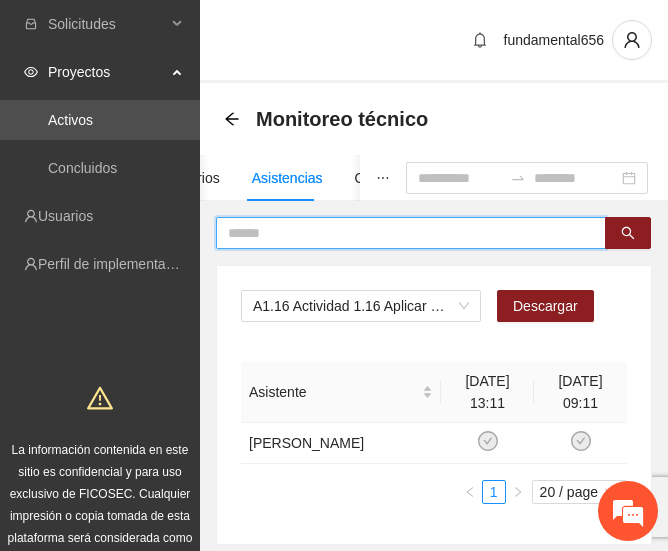 click at bounding box center [403, 233] 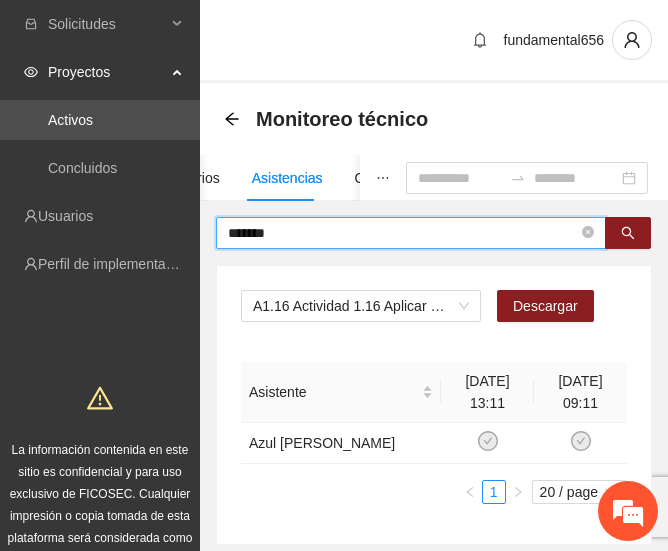 click on "*******" at bounding box center (403, 233) 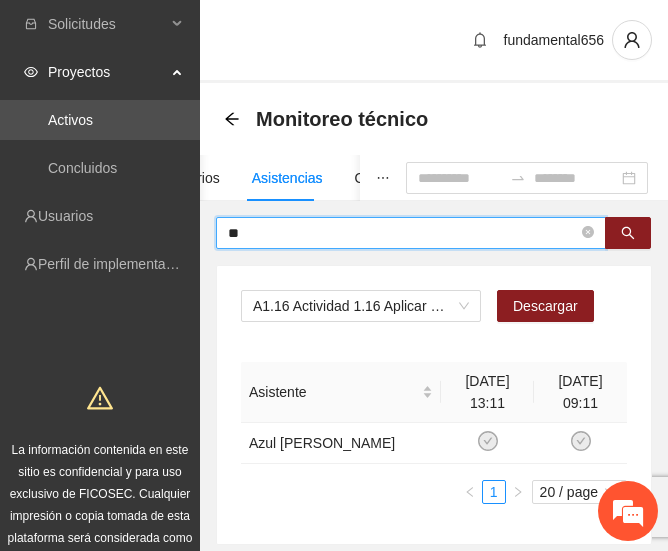 type on "*" 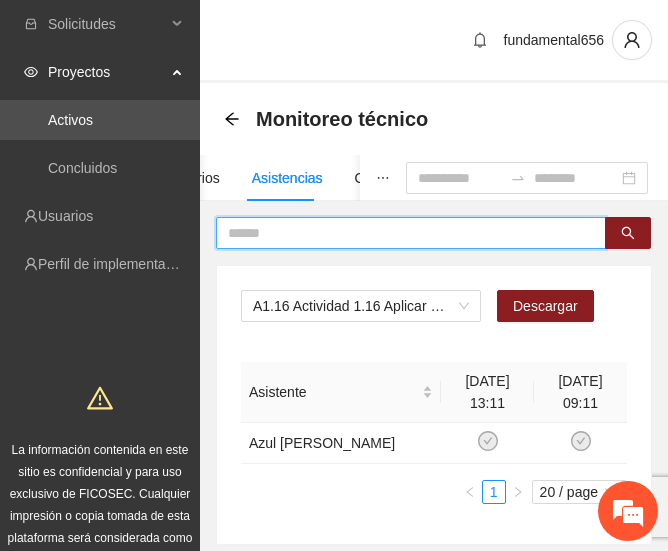 paste on "**********" 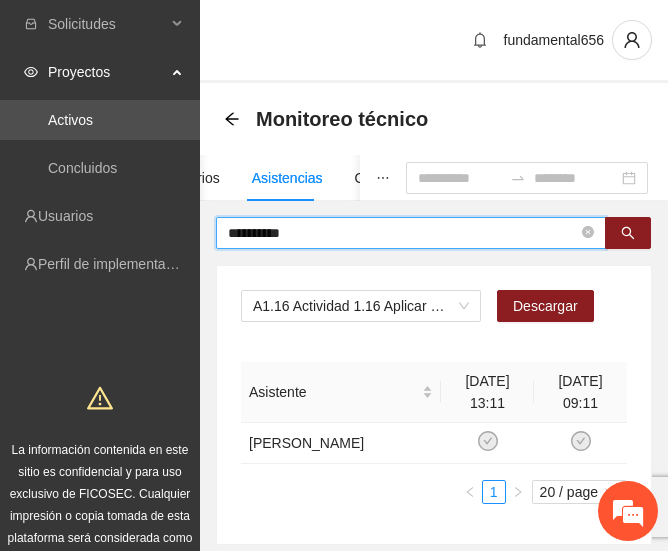 click on "**********" at bounding box center [403, 233] 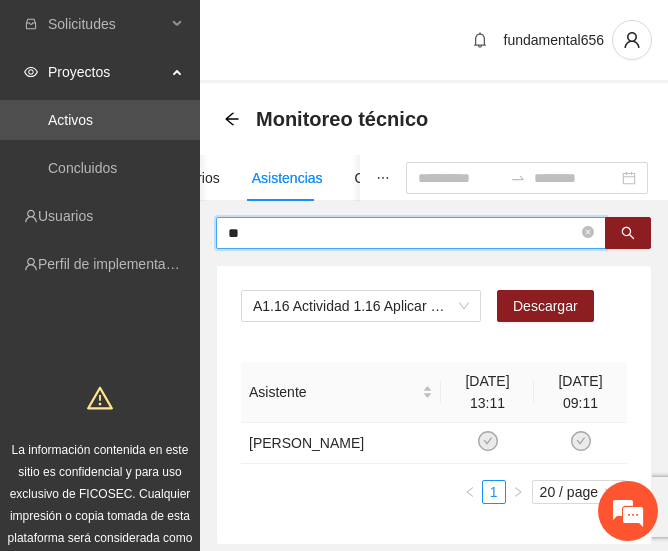 type on "*" 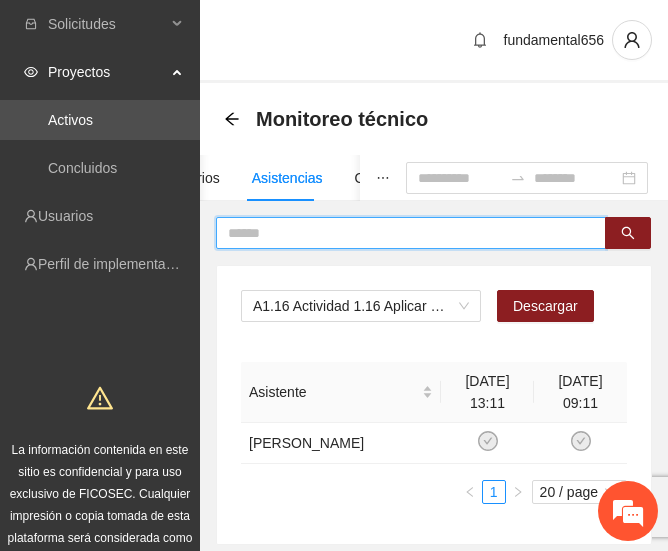 paste on "**********" 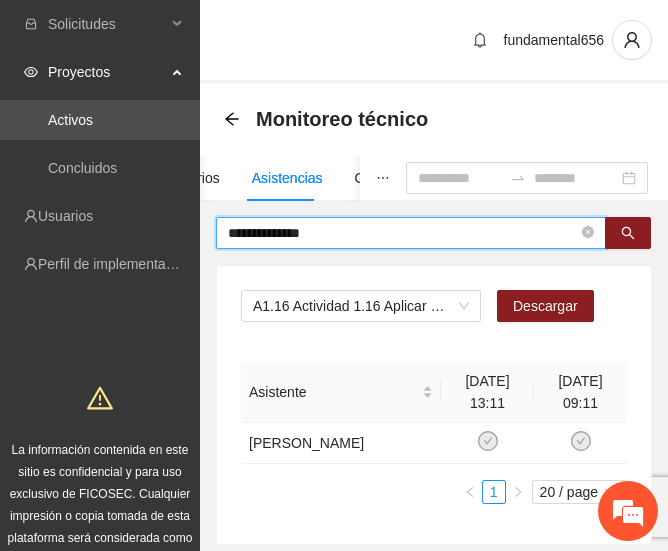 click on "**********" at bounding box center [403, 233] 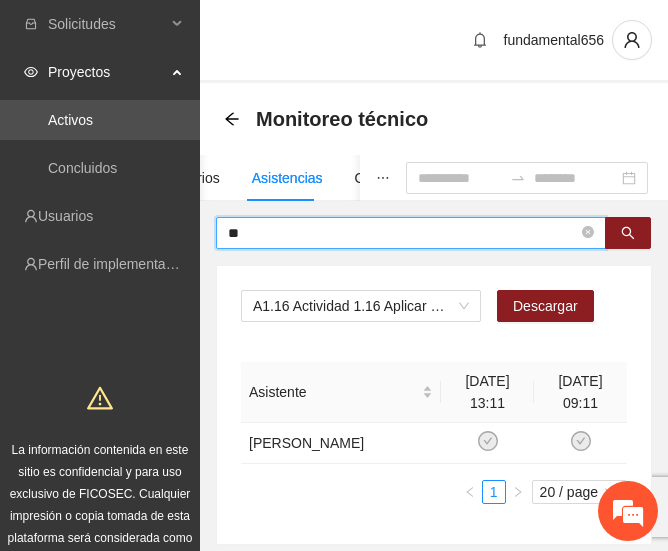 type on "*" 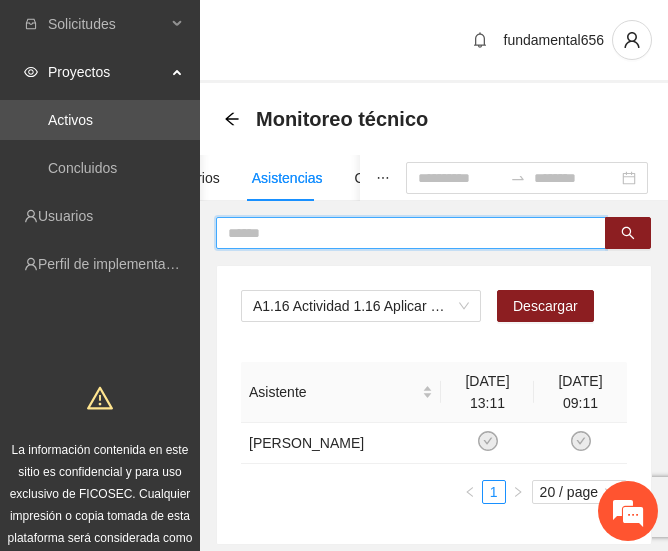 paste on "**********" 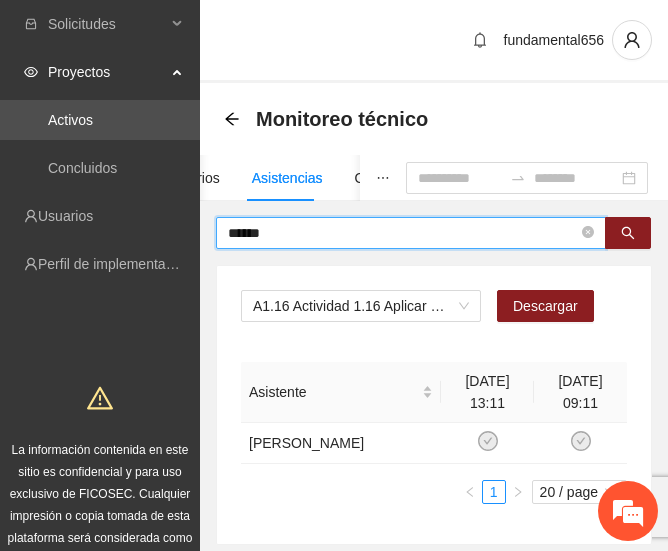 click on "*****" at bounding box center (403, 233) 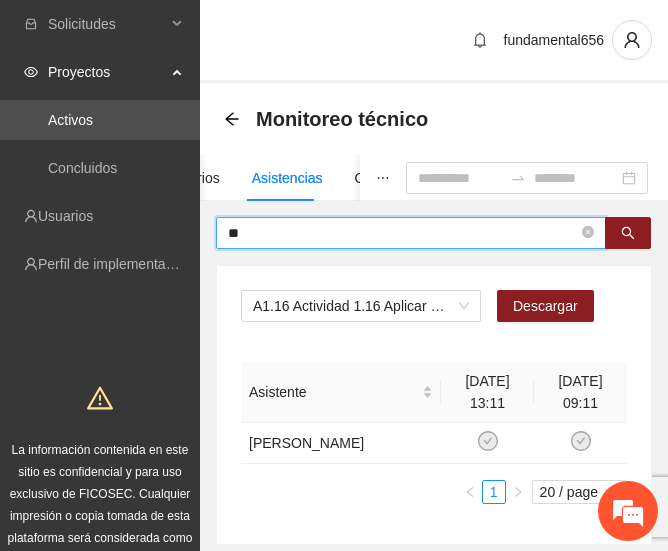 type on "*" 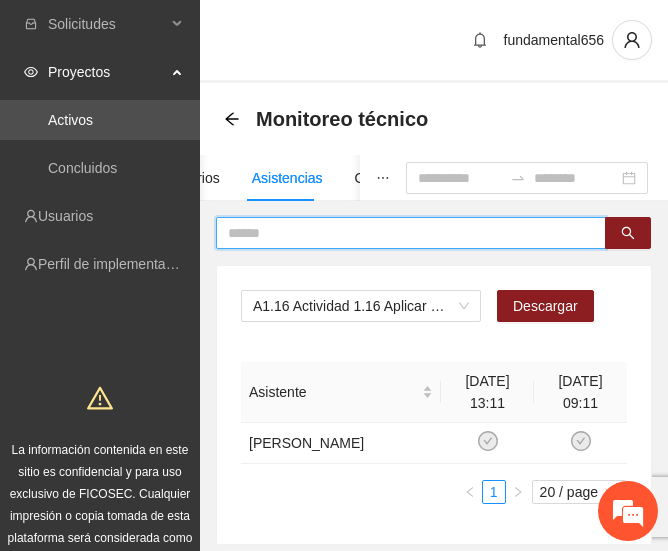 paste on "**********" 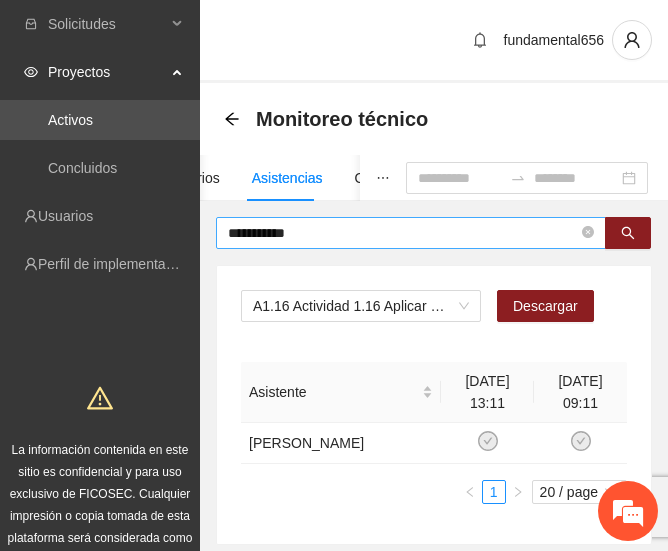 click on "**********" at bounding box center (403, 233) 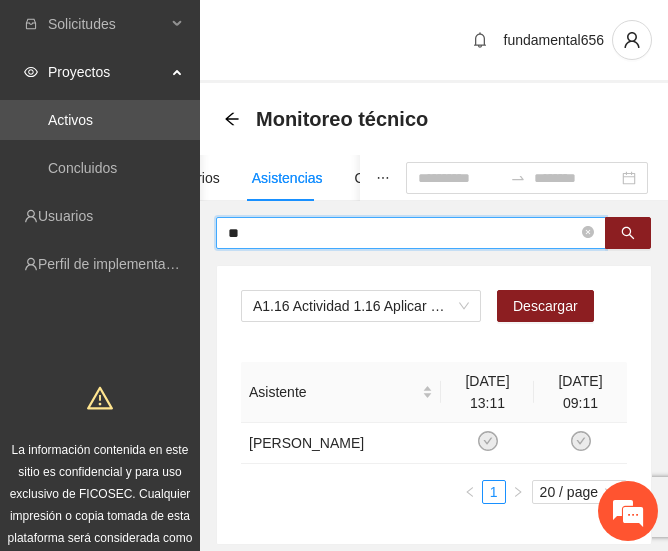 type on "*" 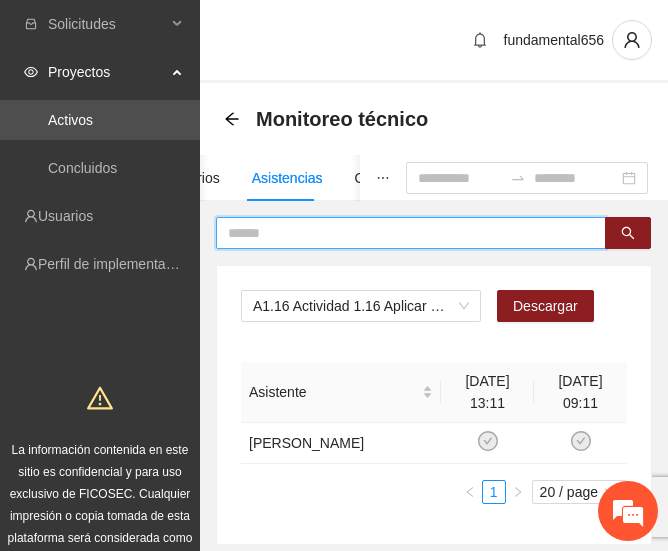 paste on "**********" 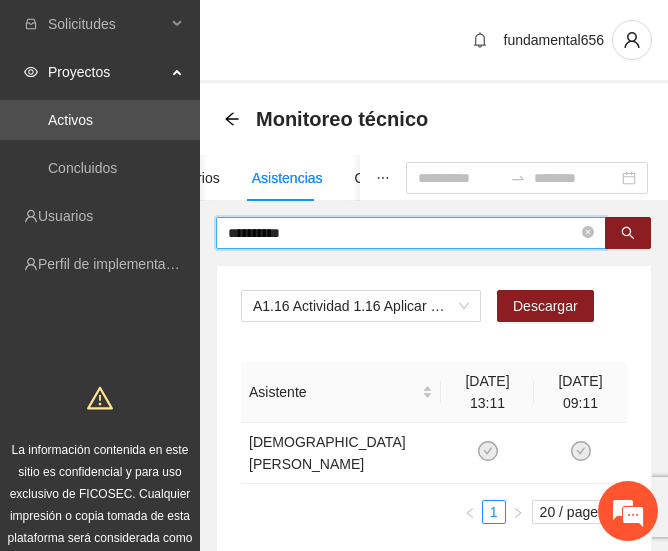 click on "**********" at bounding box center [403, 233] 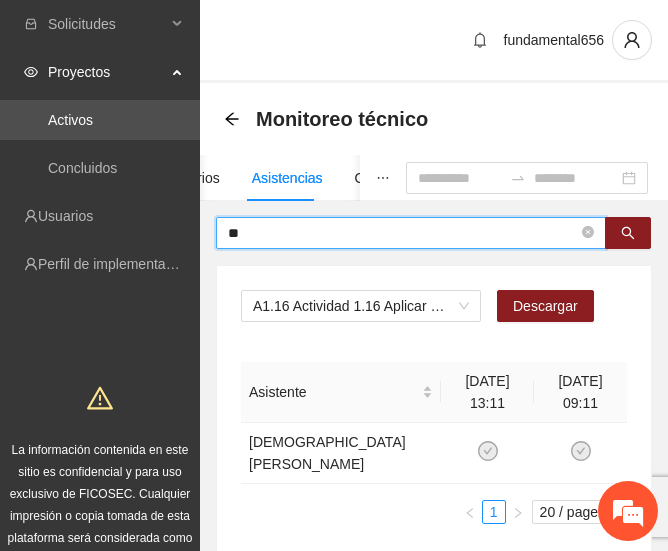 type on "*" 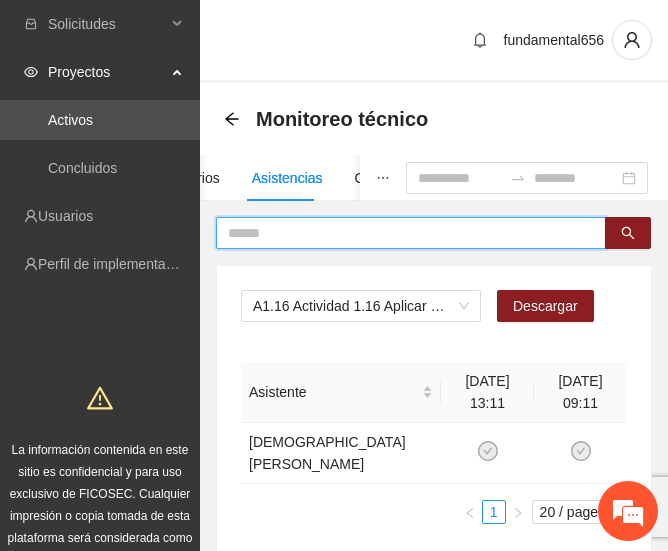 paste on "**********" 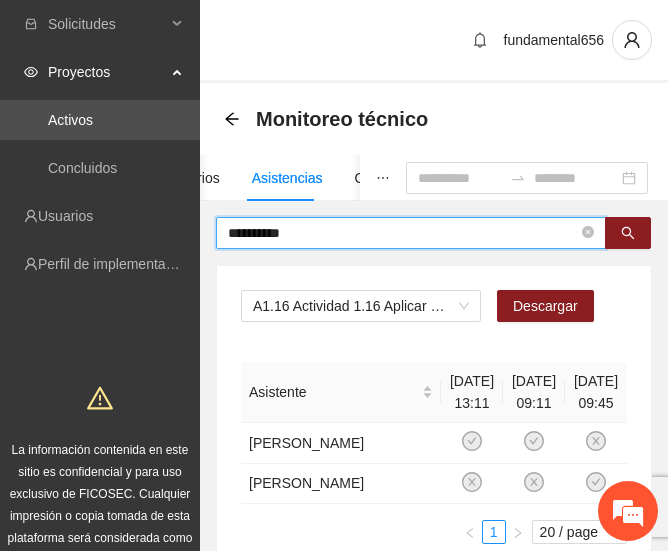 click on "**********" at bounding box center (403, 233) 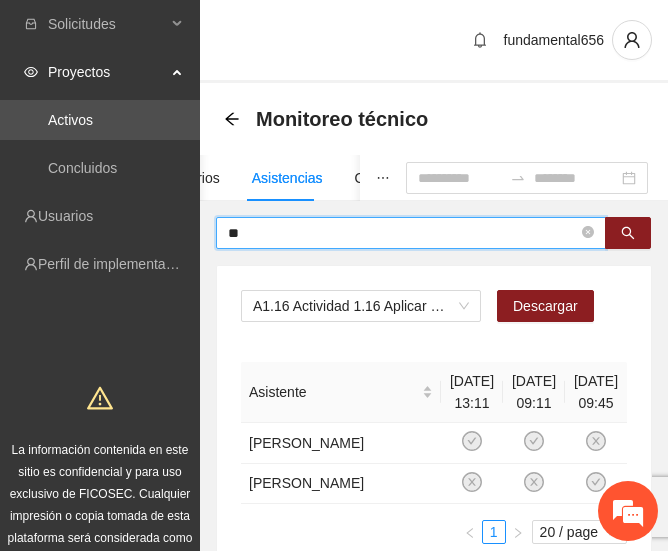 type on "*" 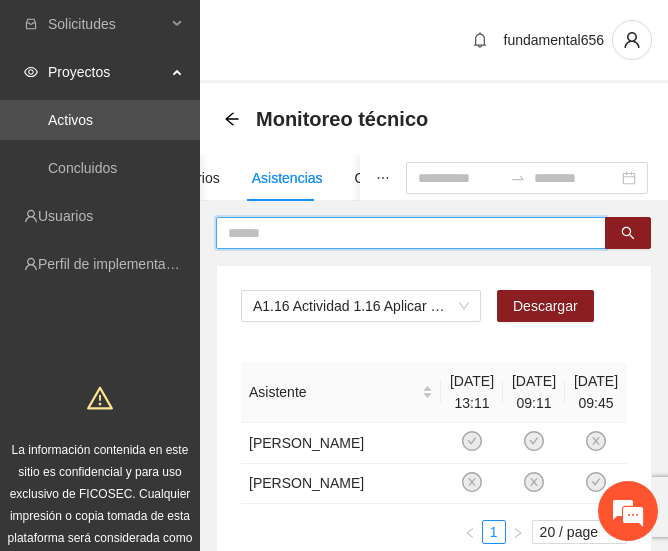 paste on "******" 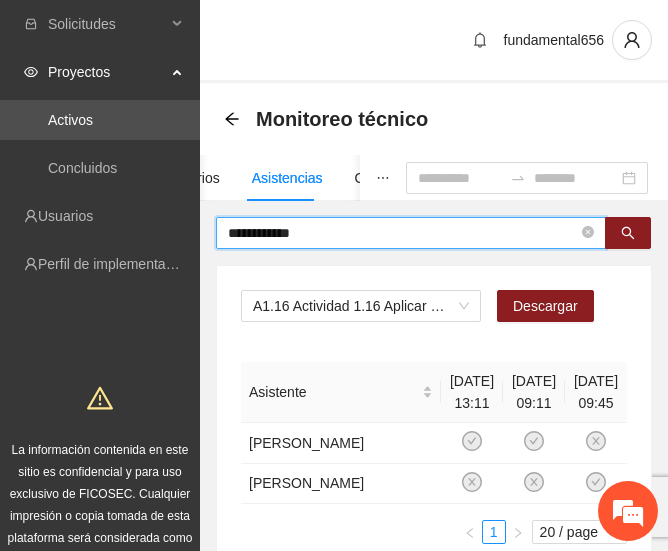 type on "**********" 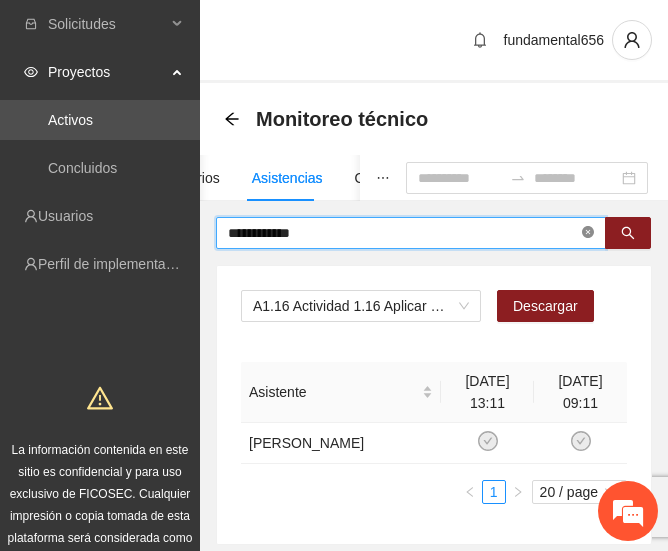 click 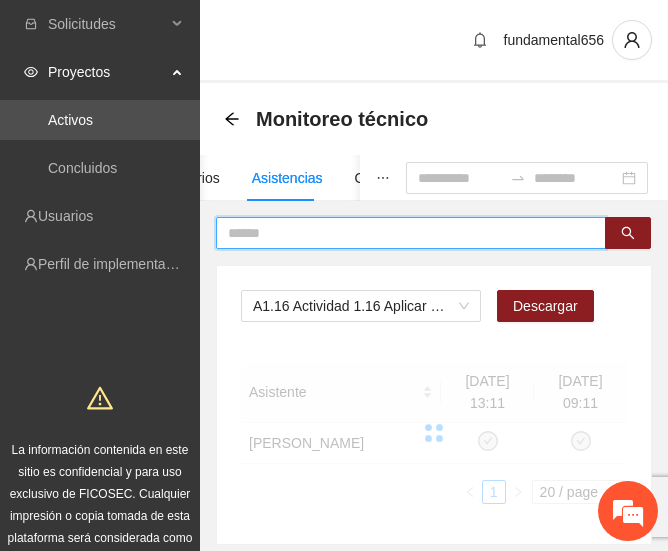 paste on "**********" 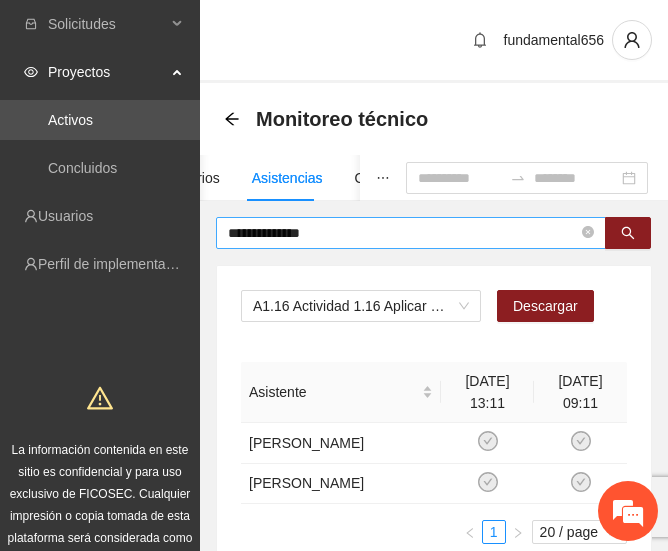 click on "**********" at bounding box center [403, 233] 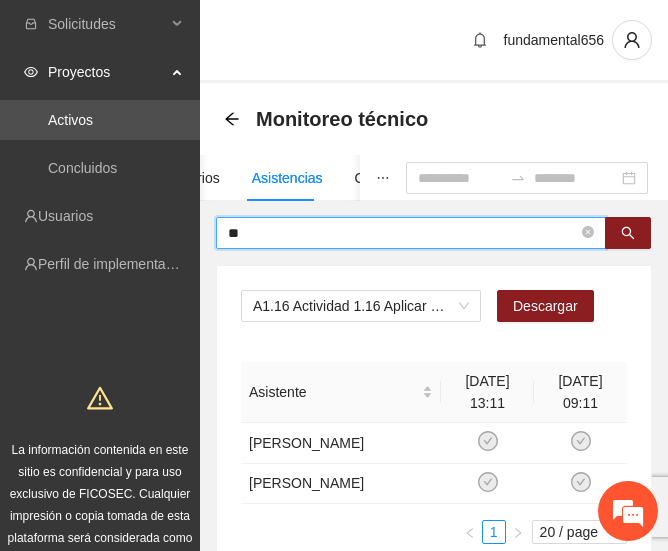 type on "*" 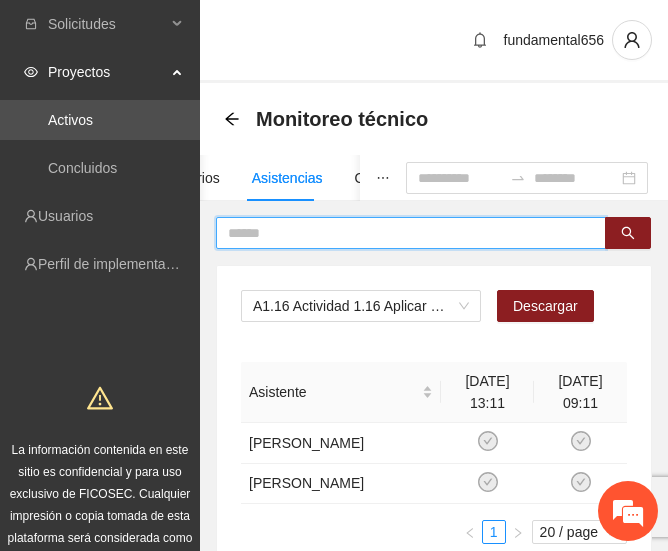 paste on "**********" 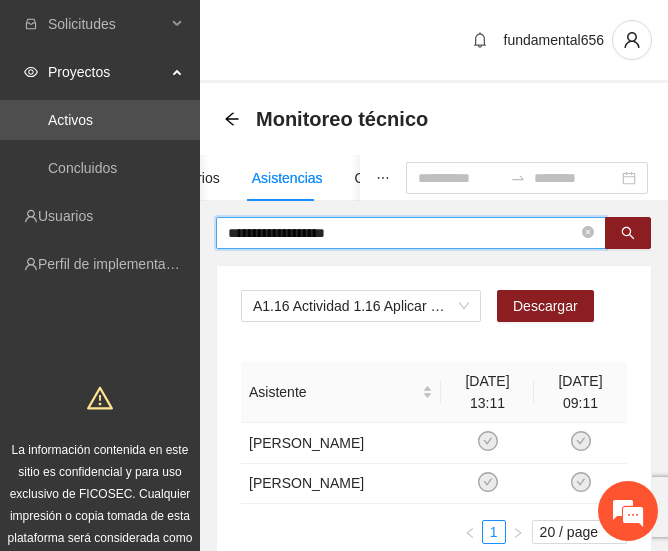 type on "**********" 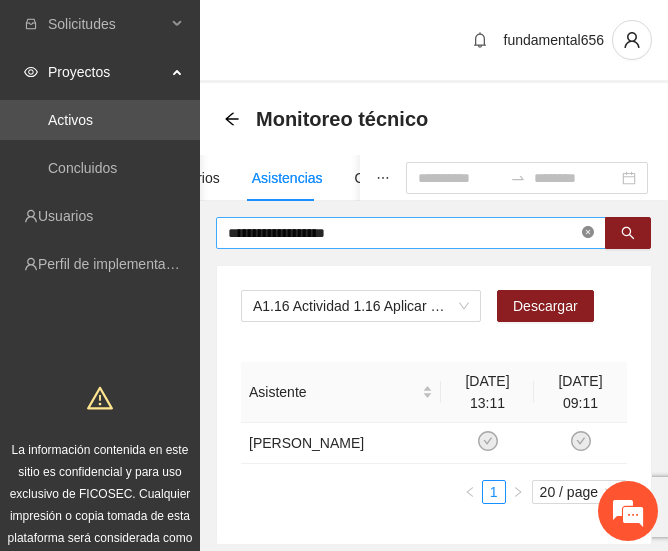 click 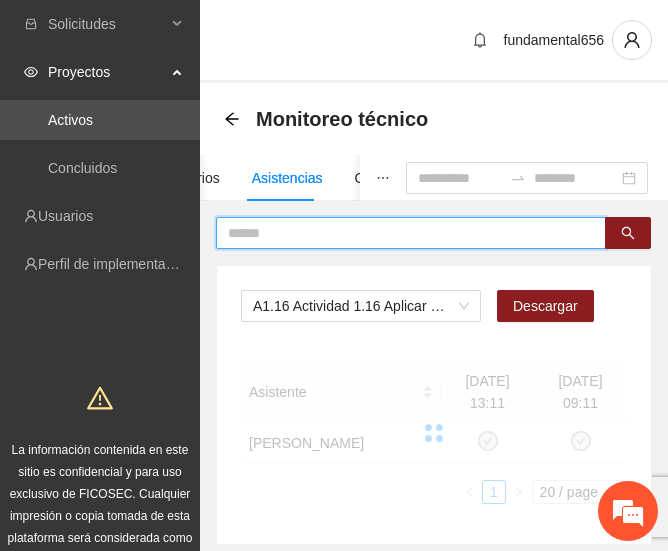 paste on "**********" 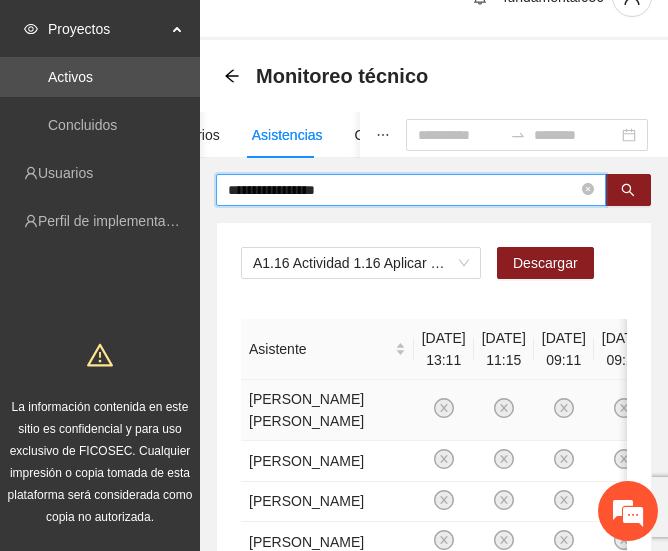 scroll, scrollTop: 0, scrollLeft: 0, axis: both 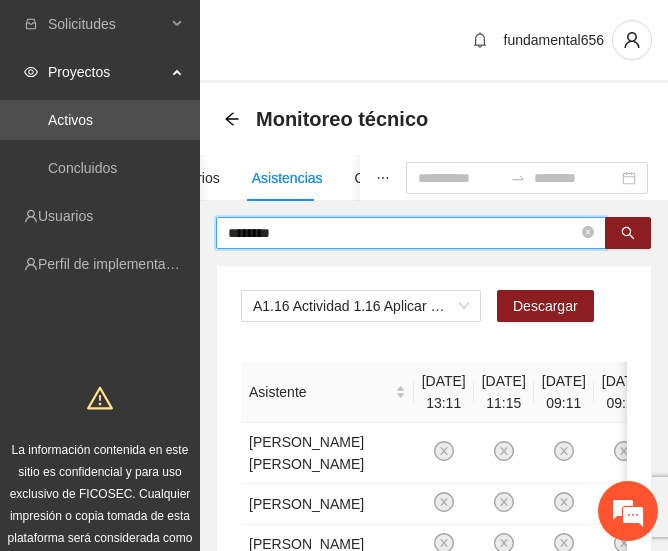 type on "********" 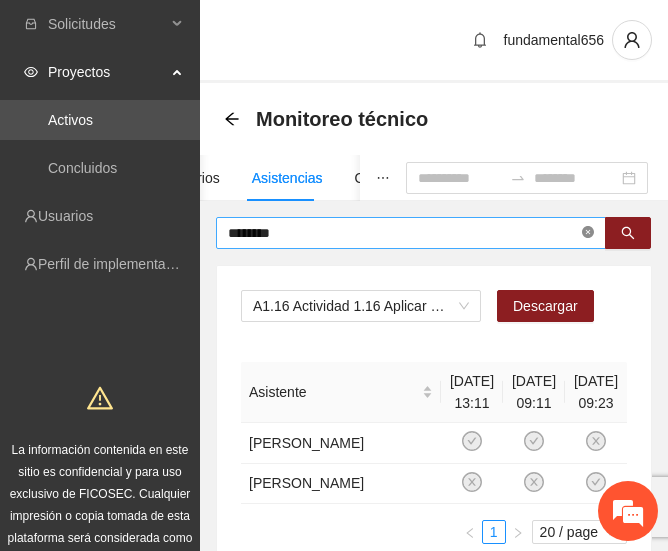 click 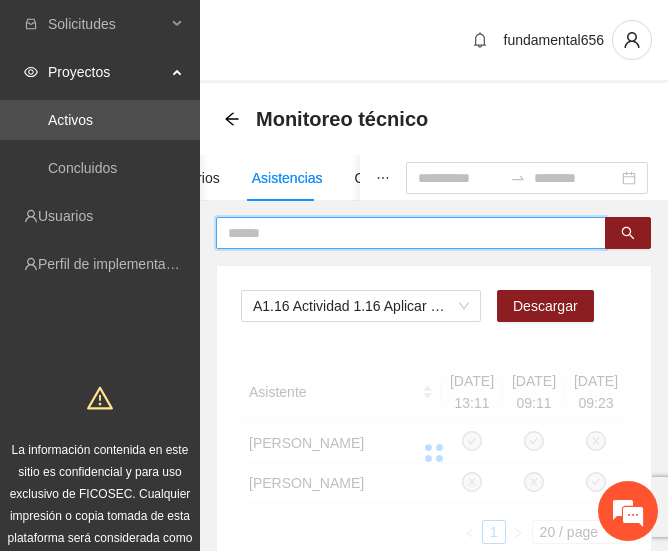 paste on "**********" 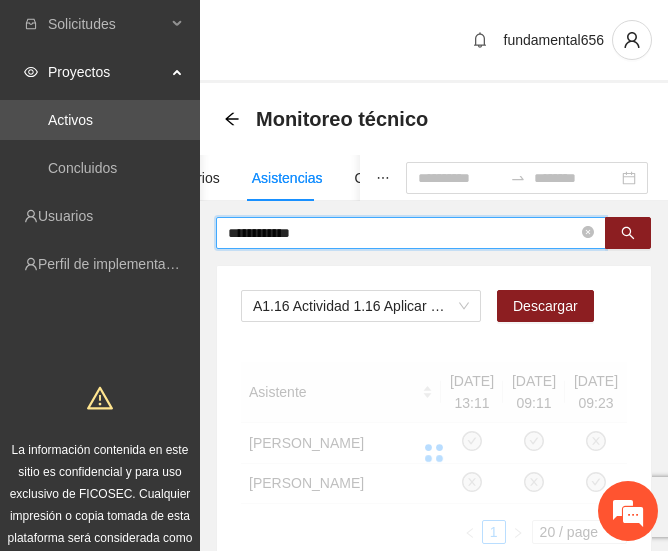 type on "**********" 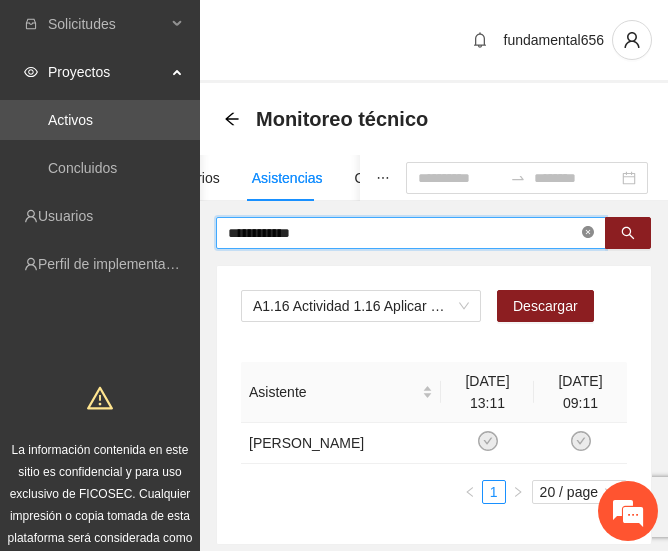click 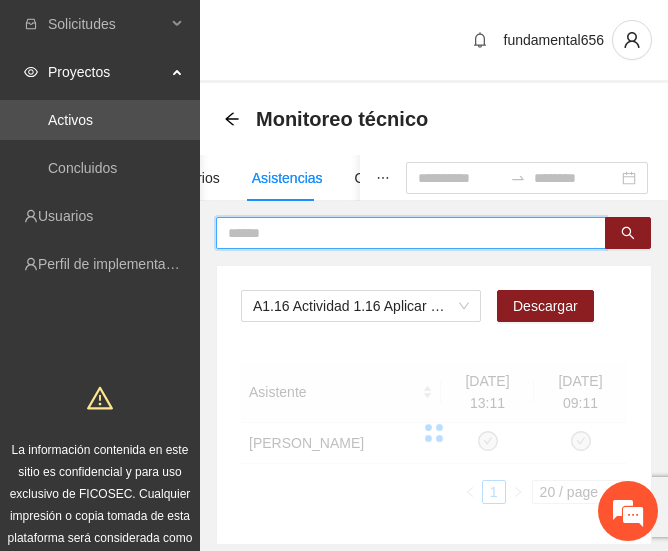 paste on "**********" 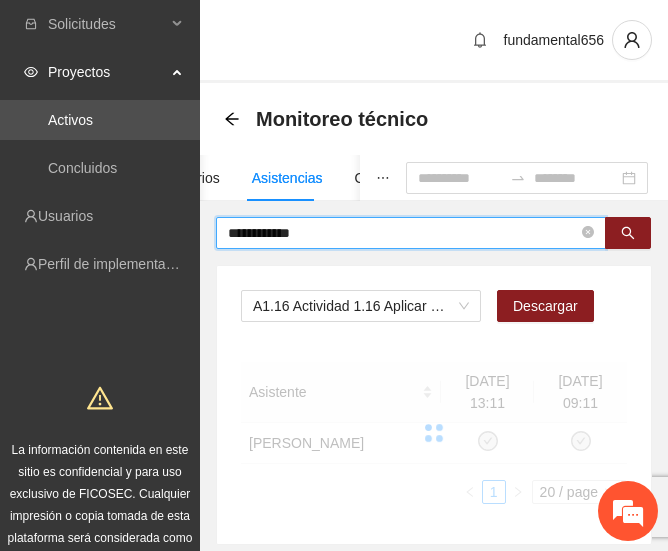 type on "**********" 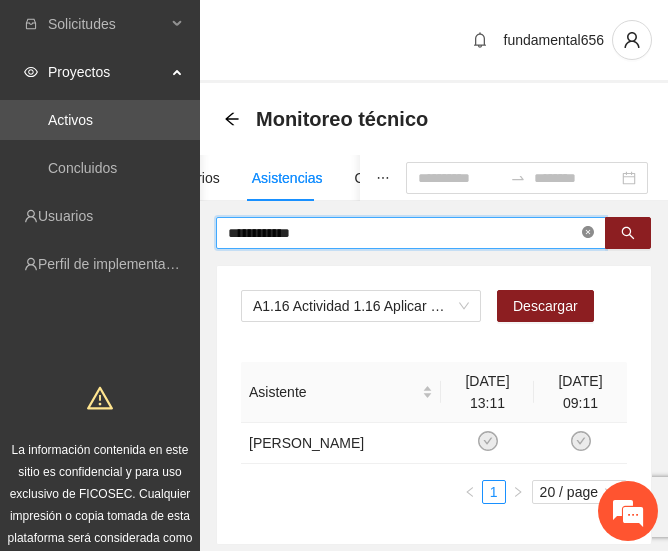 click 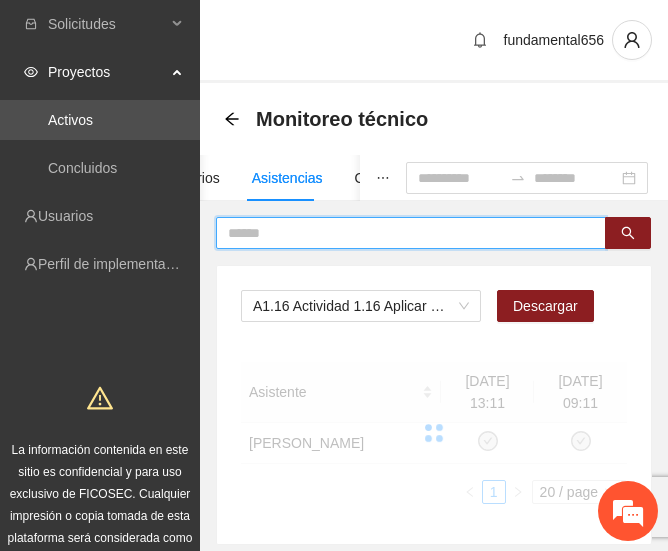 paste on "**********" 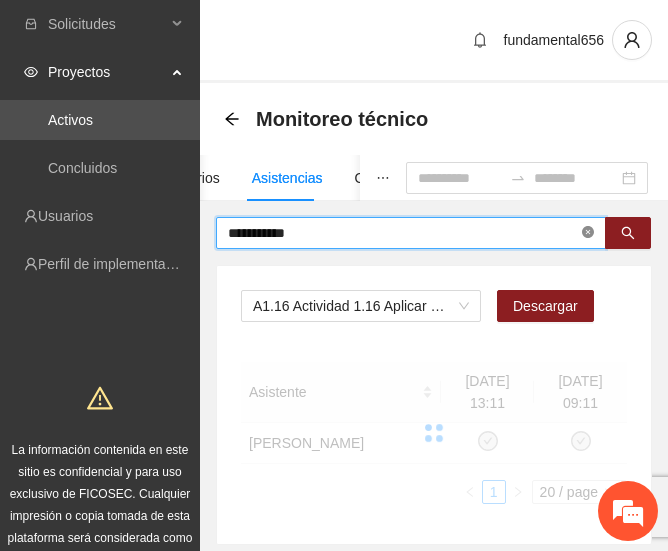 type on "**********" 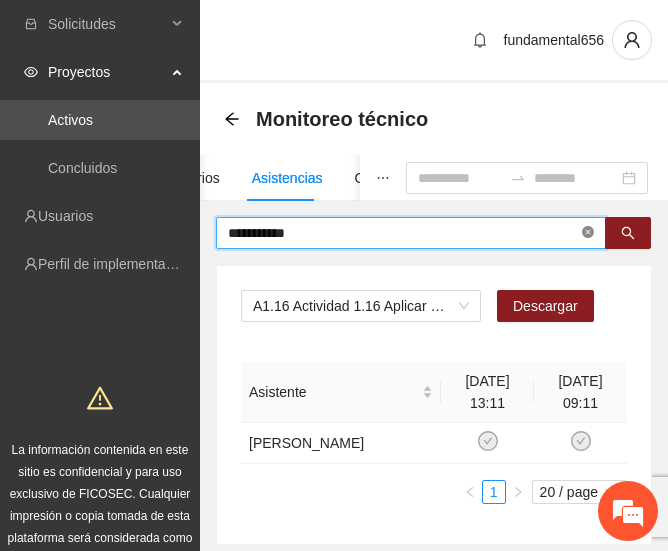 click 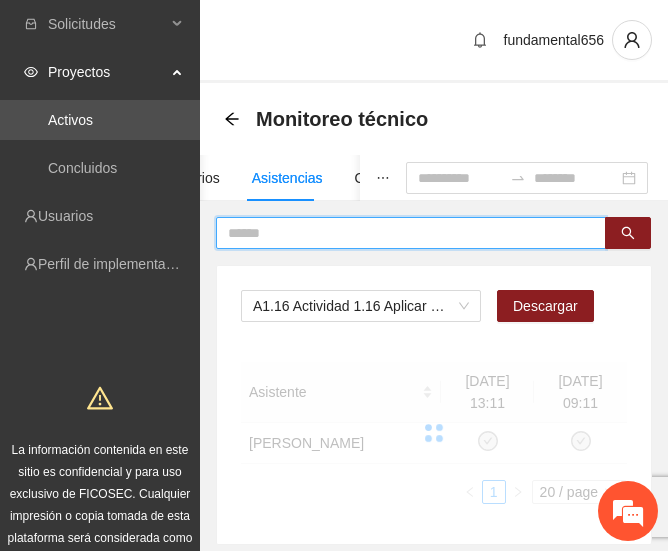 paste on "*****" 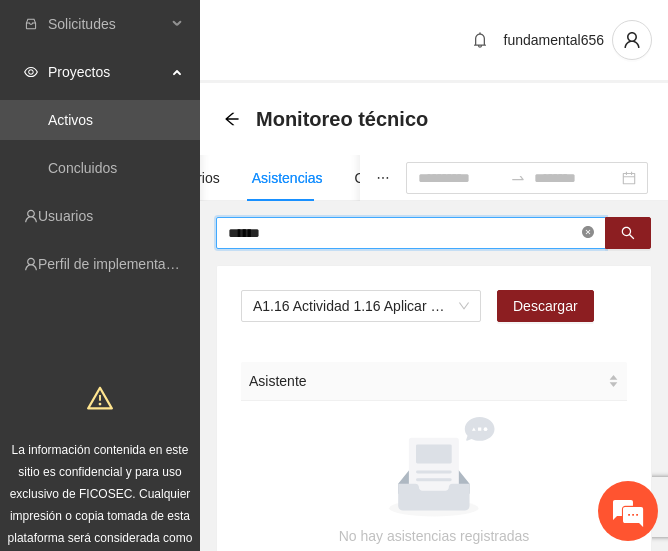 type on "*****" 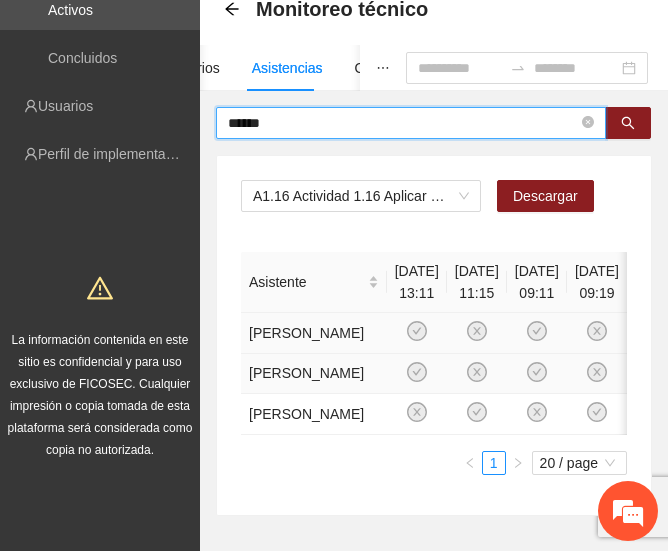 scroll, scrollTop: 117, scrollLeft: 0, axis: vertical 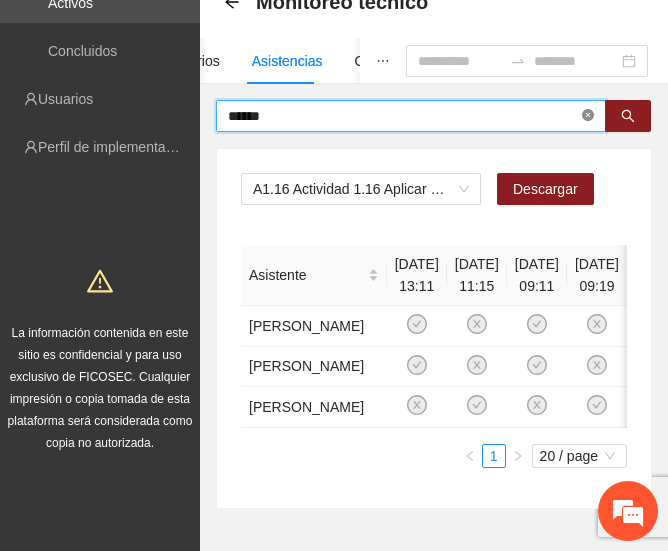 click 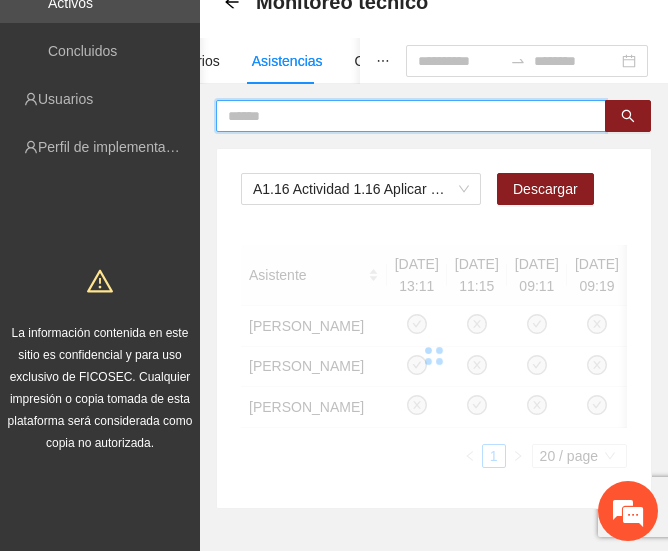 paste on "**********" 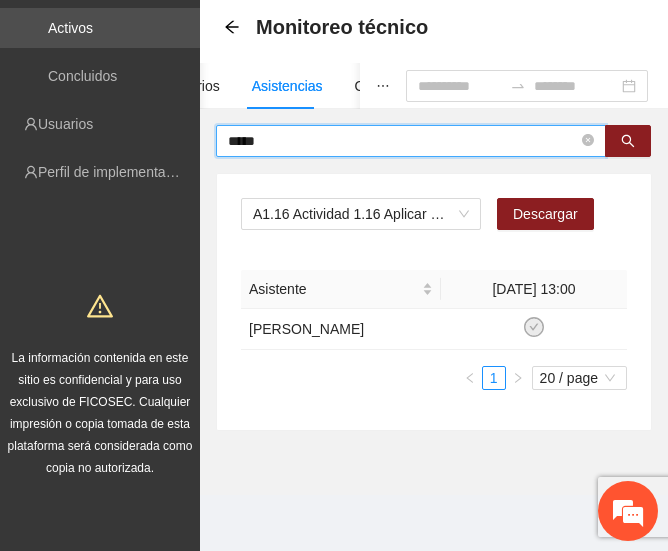 scroll, scrollTop: 112, scrollLeft: 0, axis: vertical 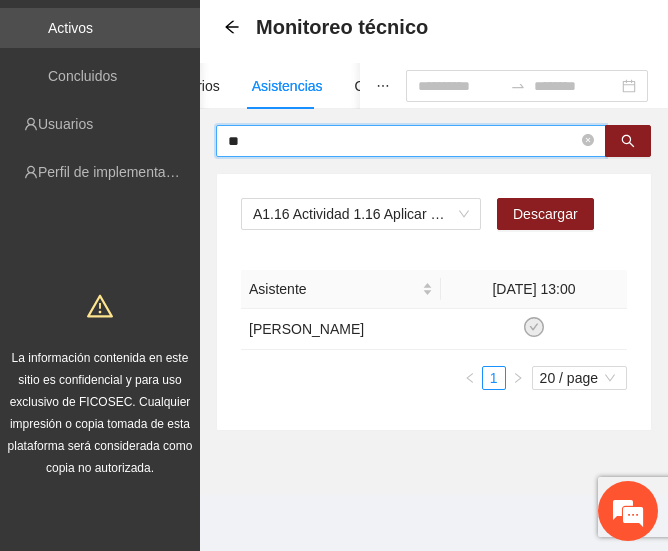 type on "*" 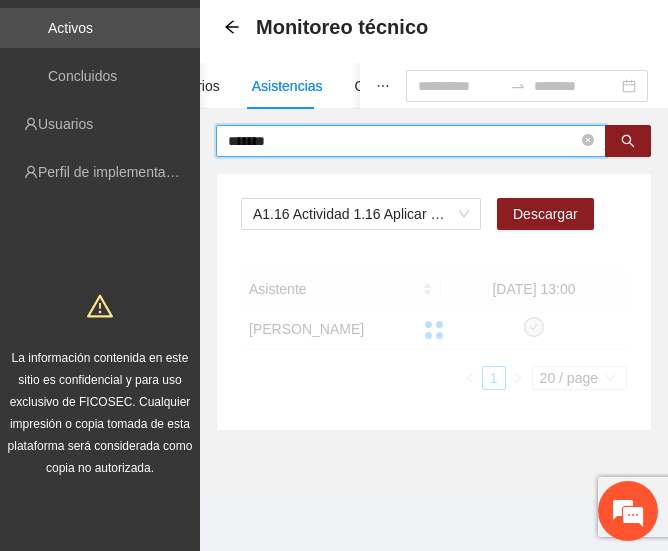 scroll, scrollTop: 117, scrollLeft: 0, axis: vertical 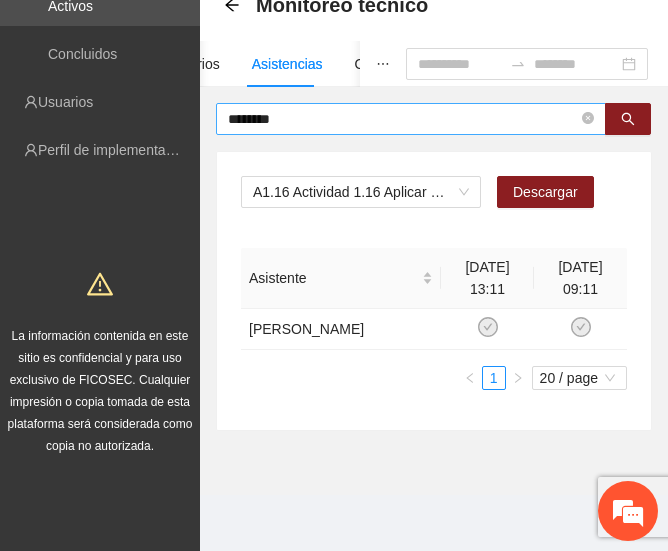 click on "*******" at bounding box center [403, 119] 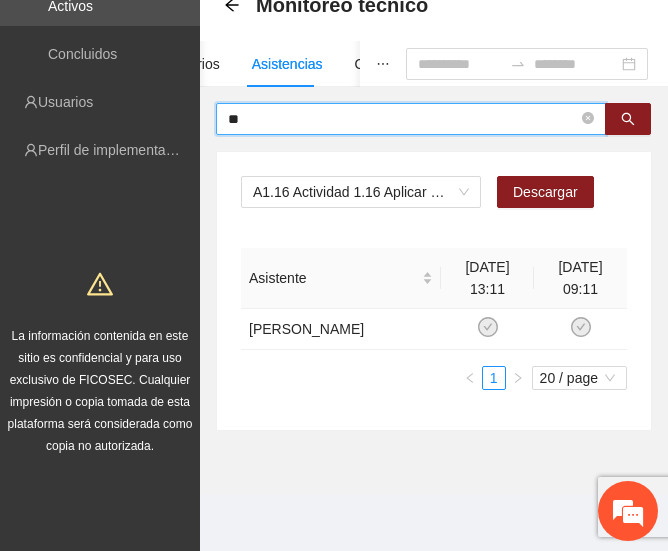 type on "*" 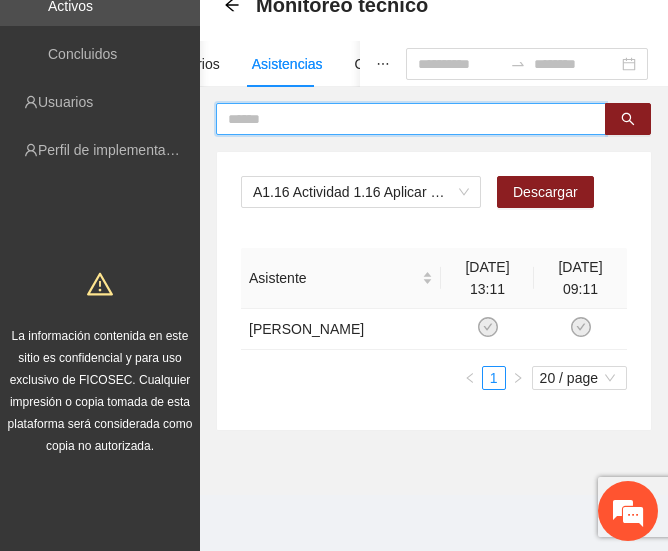 paste on "**********" 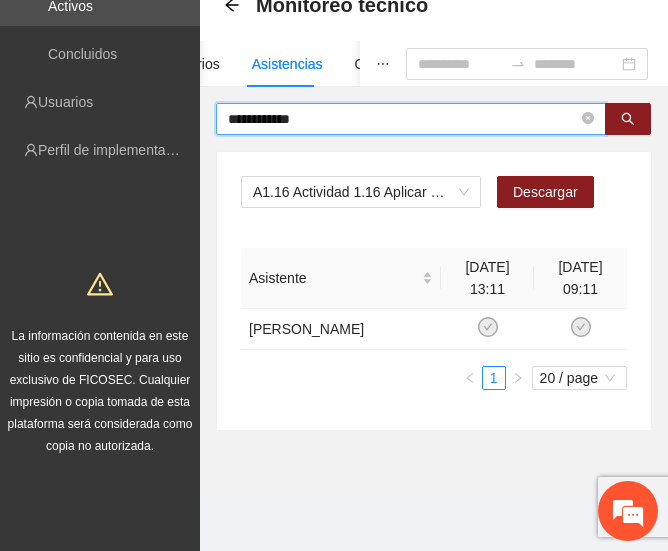 type on "**********" 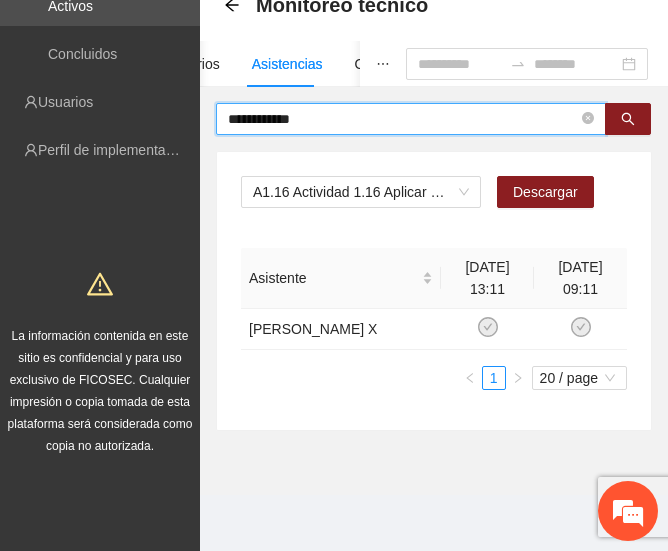 scroll, scrollTop: 114, scrollLeft: 0, axis: vertical 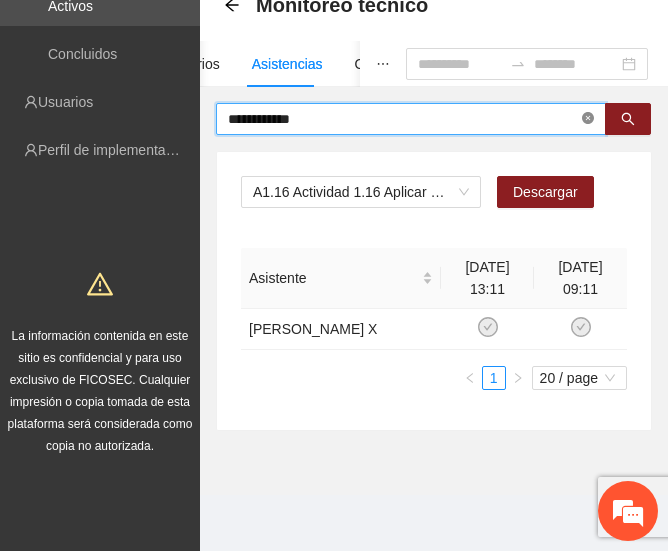 click 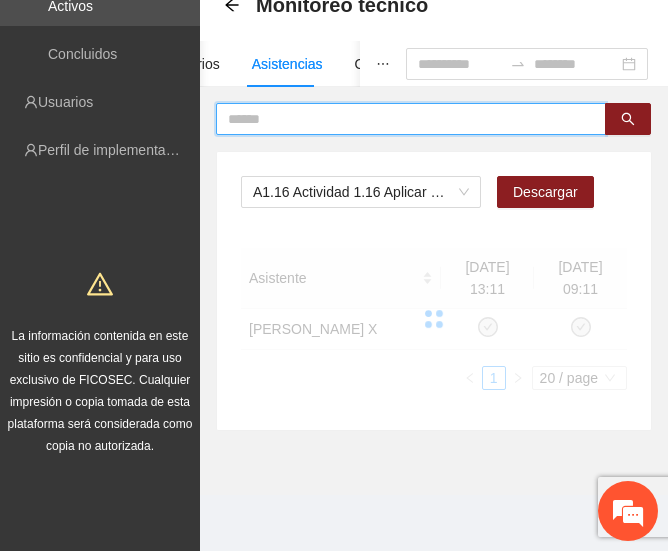 paste on "**********" 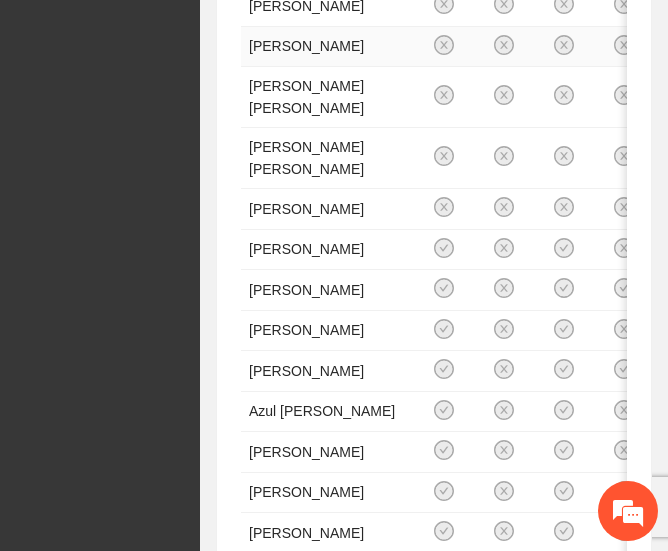 scroll, scrollTop: 0, scrollLeft: 0, axis: both 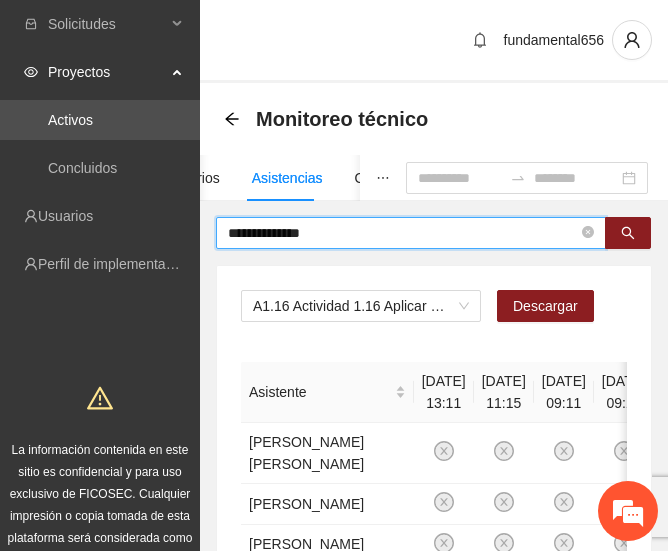 click on "**********" at bounding box center [403, 233] 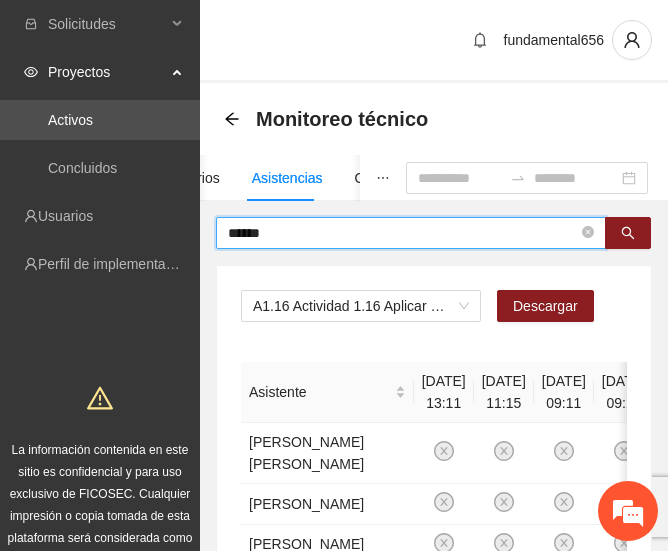 type on "******" 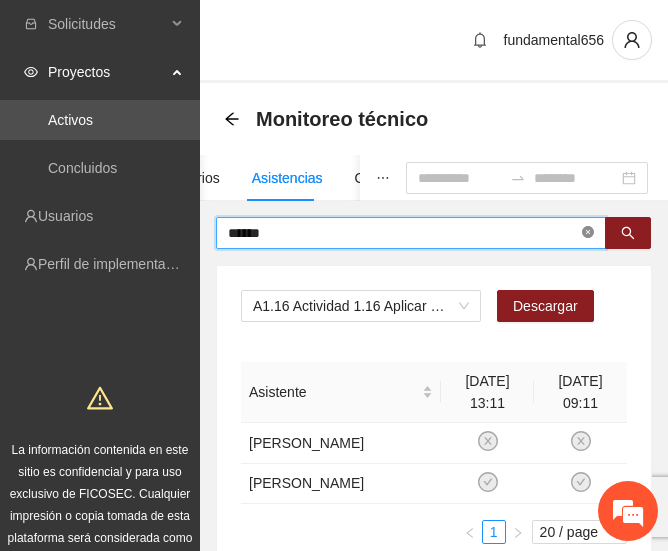 click 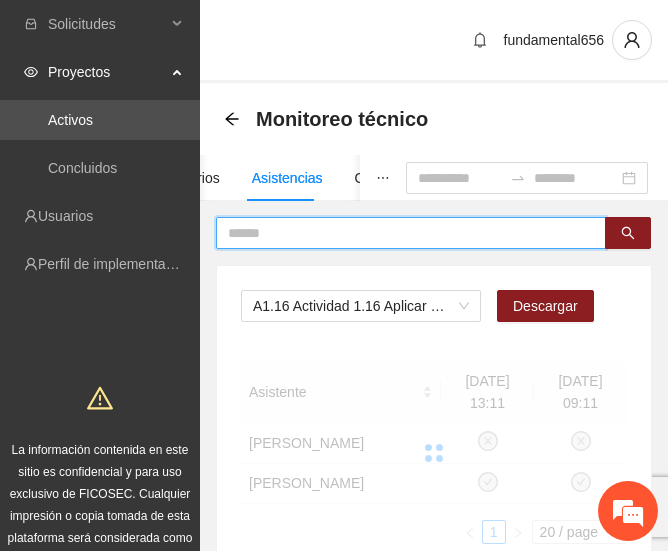 click at bounding box center (403, 233) 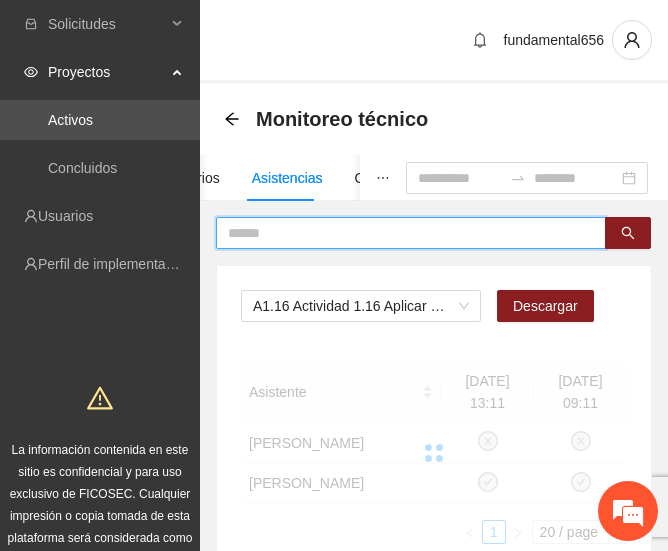 paste on "**********" 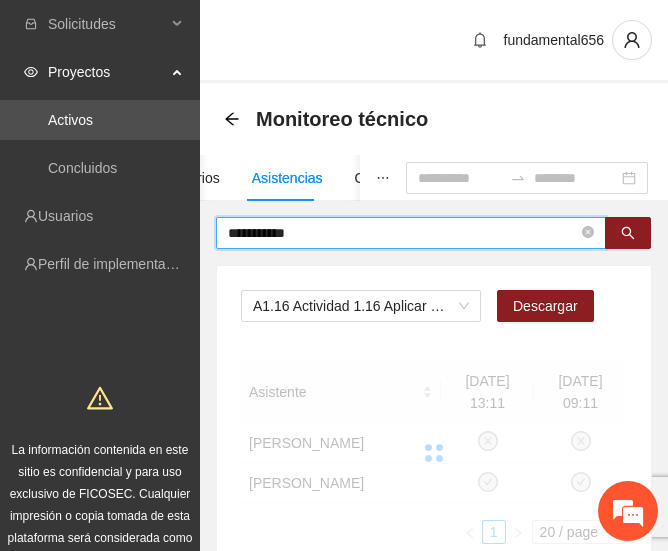 type on "**********" 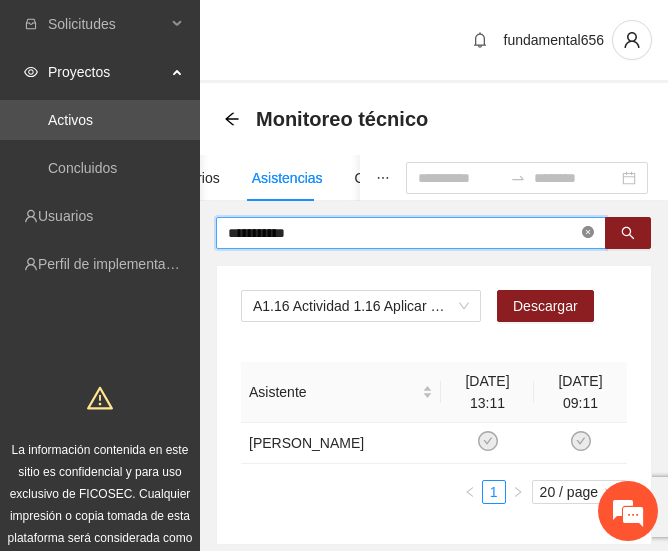 click 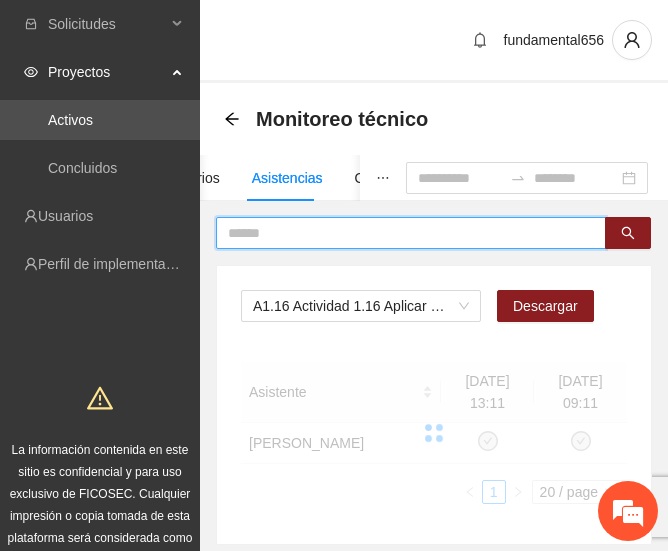 paste on "**********" 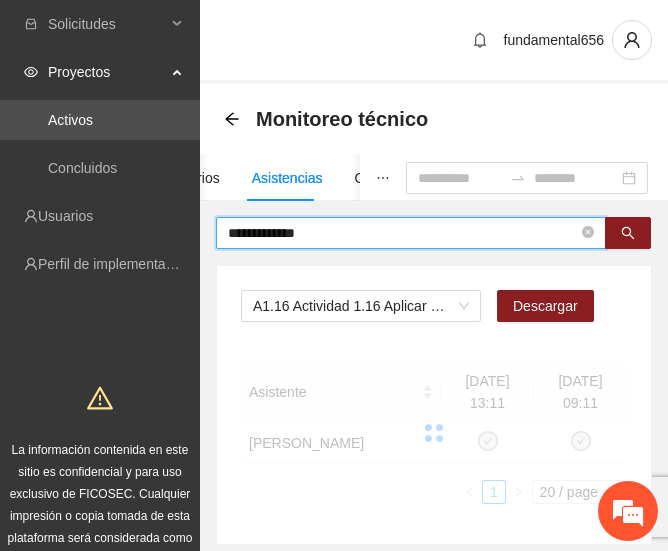type on "**********" 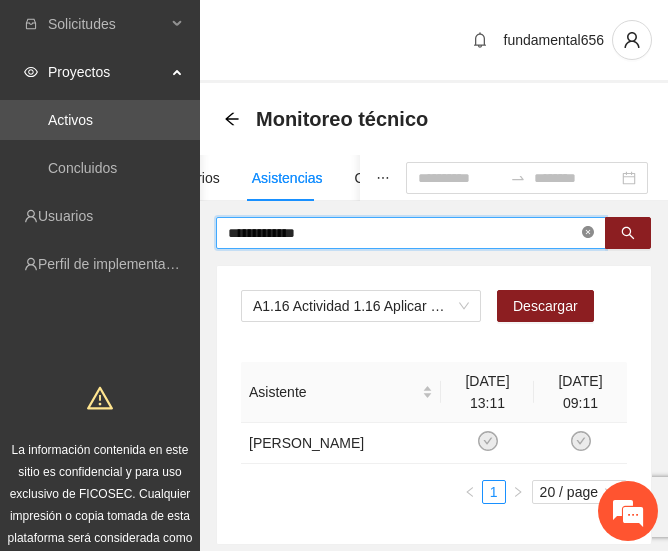 click 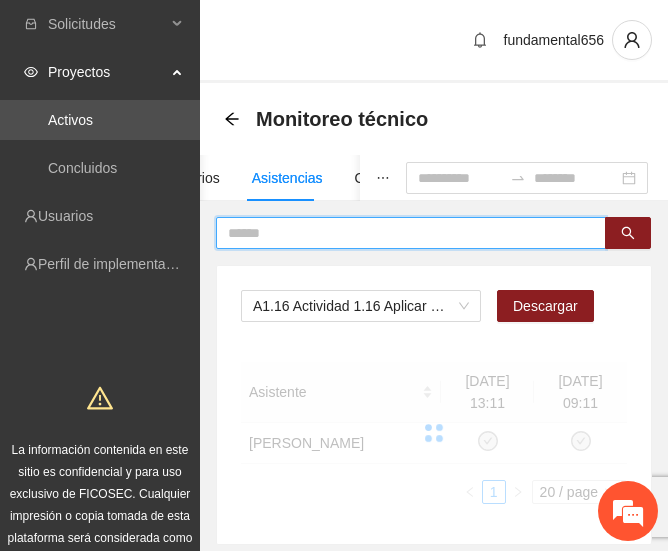 paste on "**********" 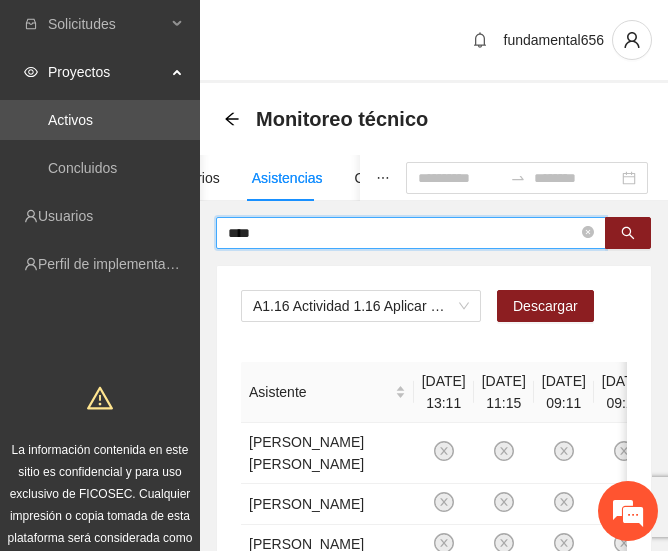 type on "****" 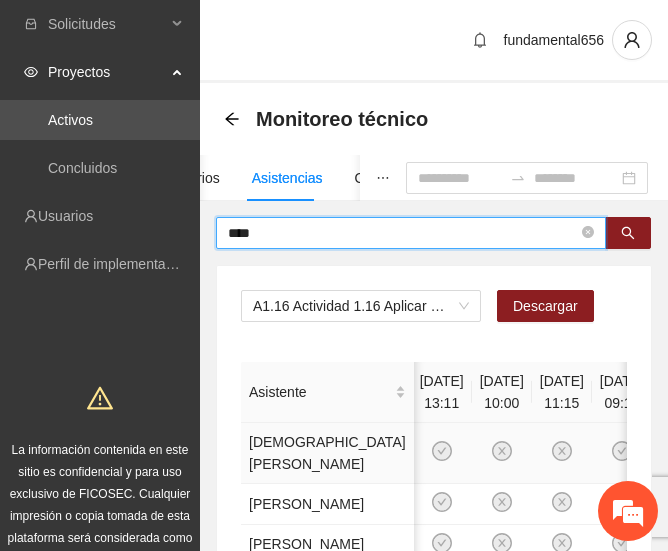 scroll, scrollTop: 0, scrollLeft: 0, axis: both 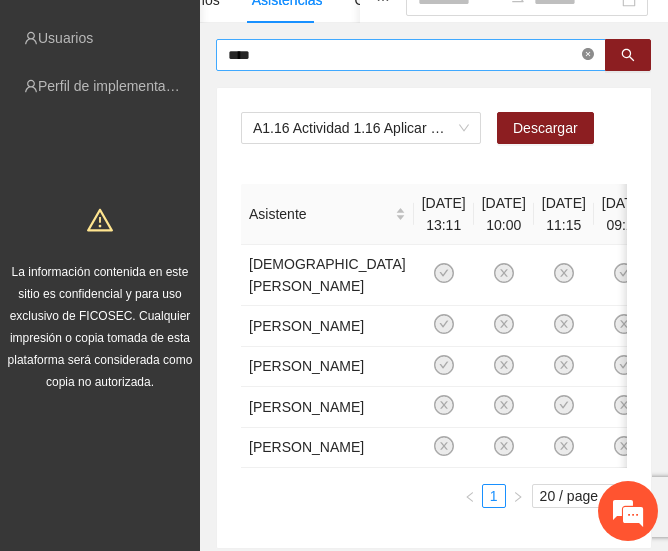 click 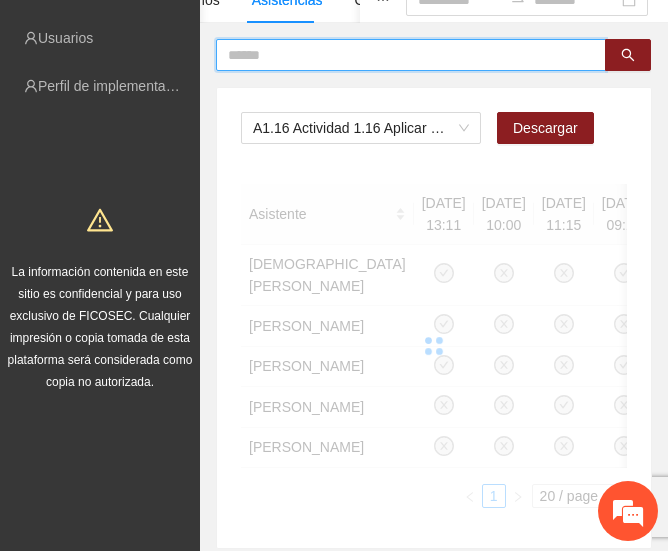 paste on "*******" 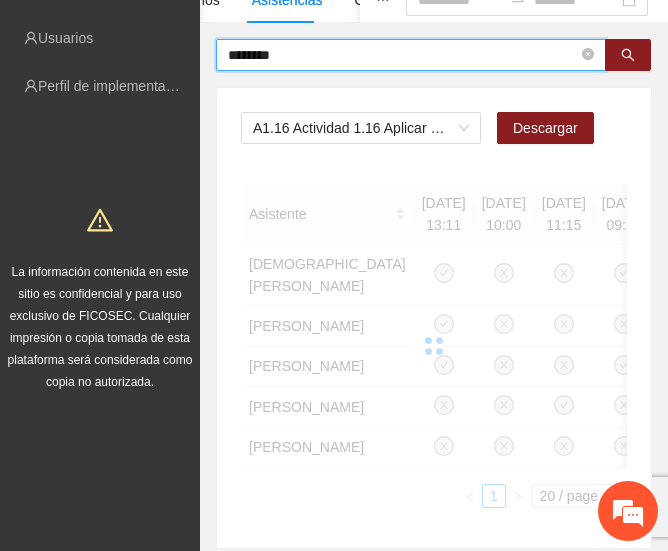 type on "*******" 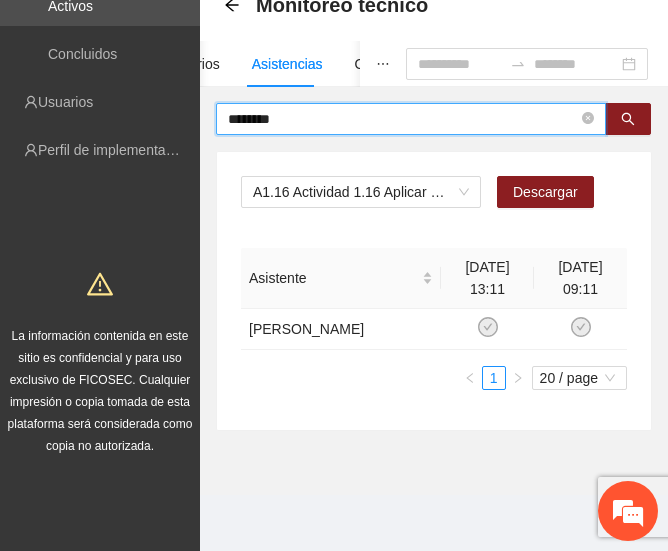 scroll, scrollTop: 114, scrollLeft: 0, axis: vertical 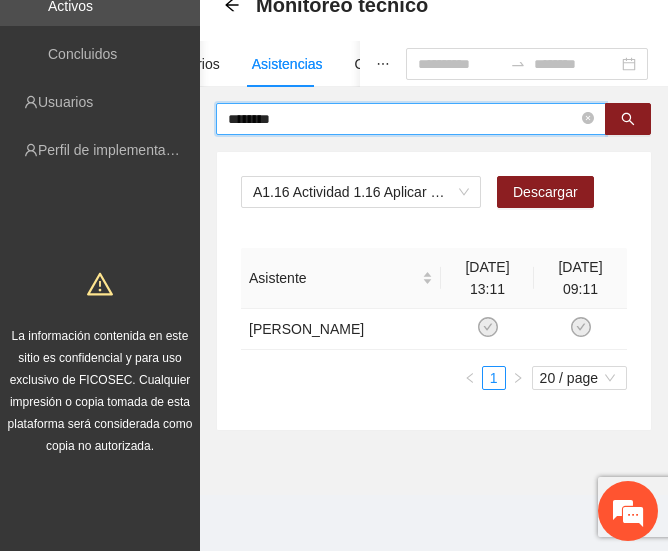 click on "*******" at bounding box center (403, 119) 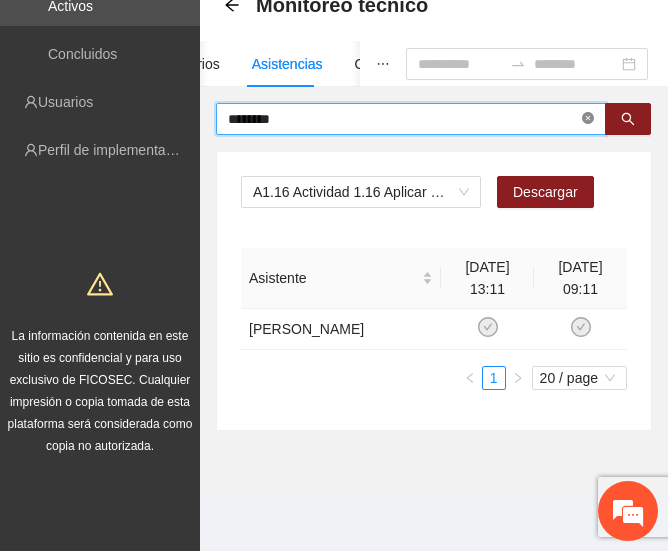 click 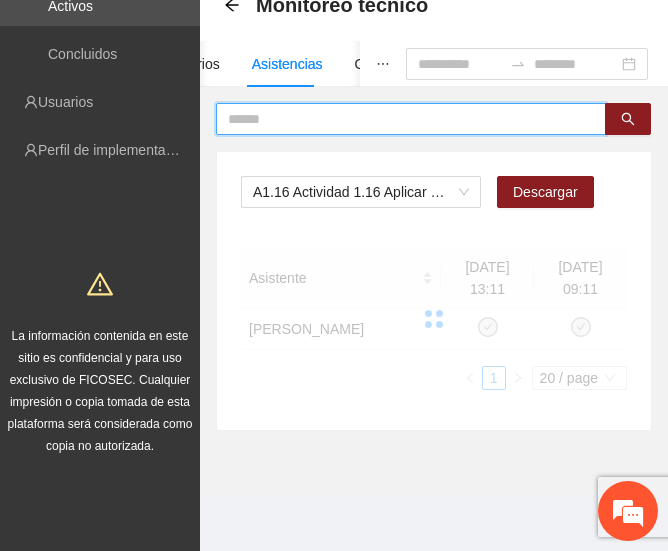 paste on "**********" 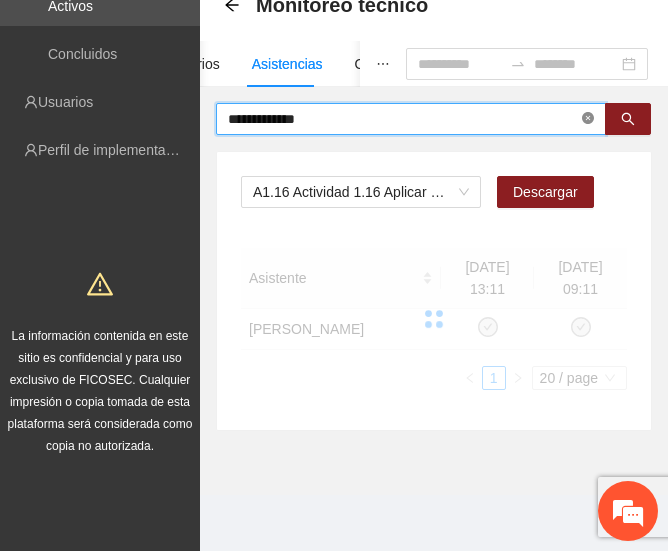 type on "**********" 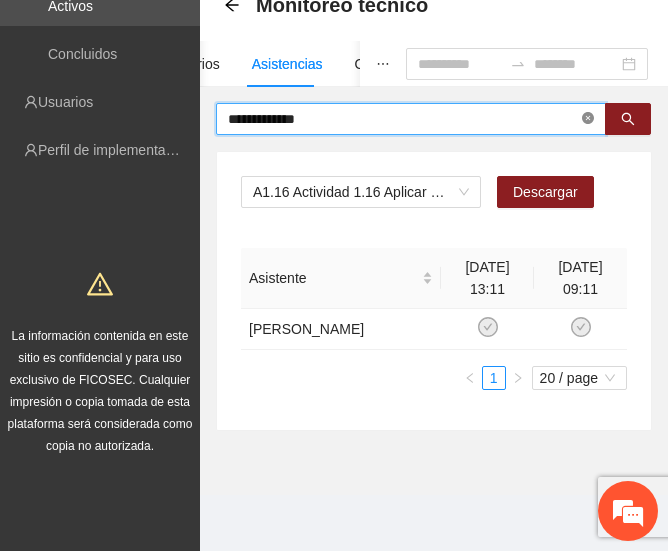 scroll, scrollTop: 114, scrollLeft: 0, axis: vertical 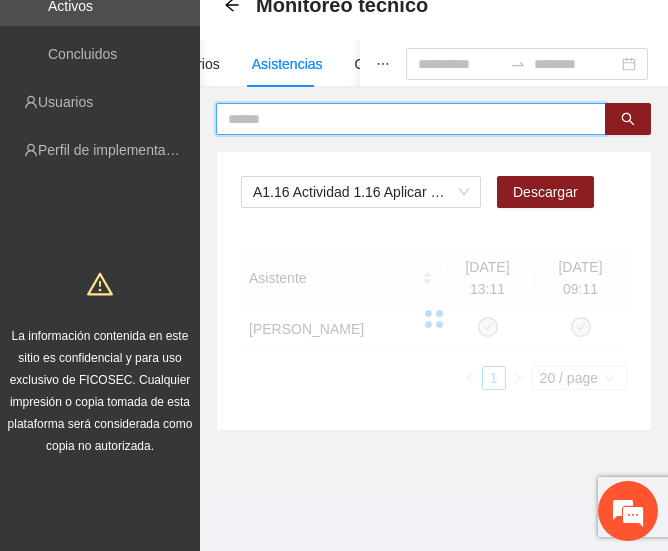 paste on "**********" 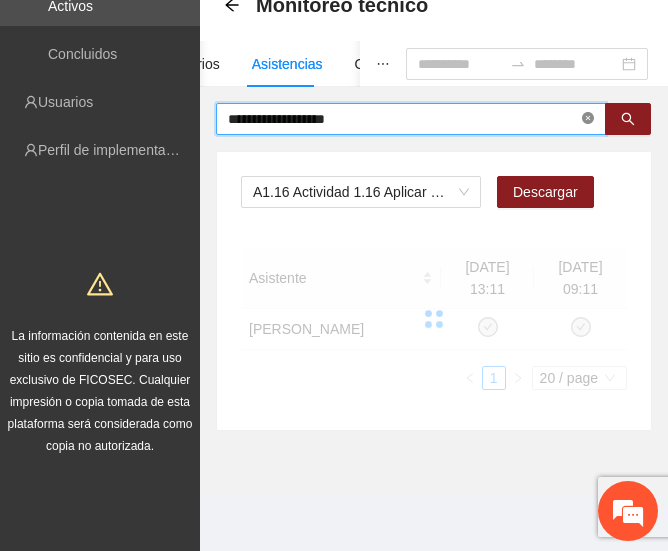 type on "**********" 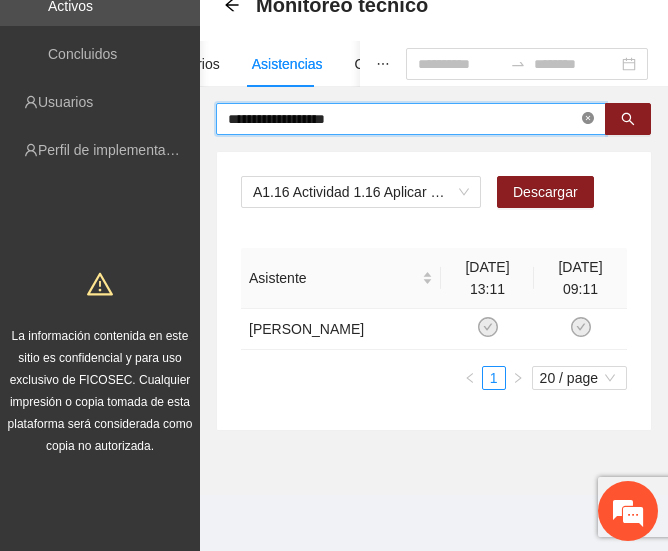 scroll, scrollTop: 114, scrollLeft: 0, axis: vertical 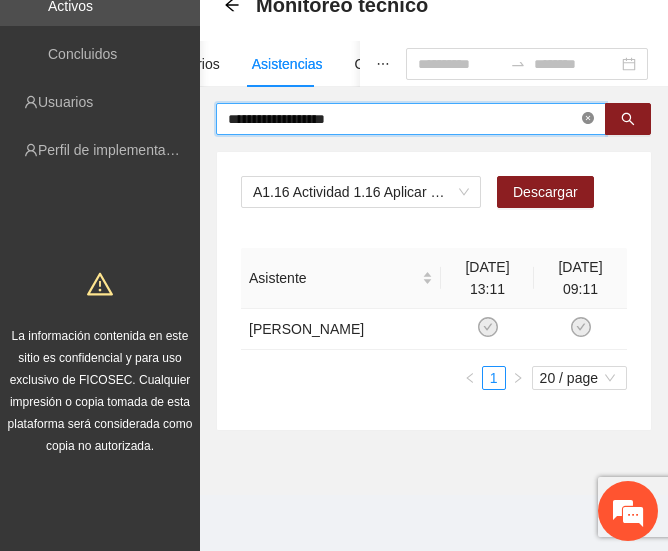 click 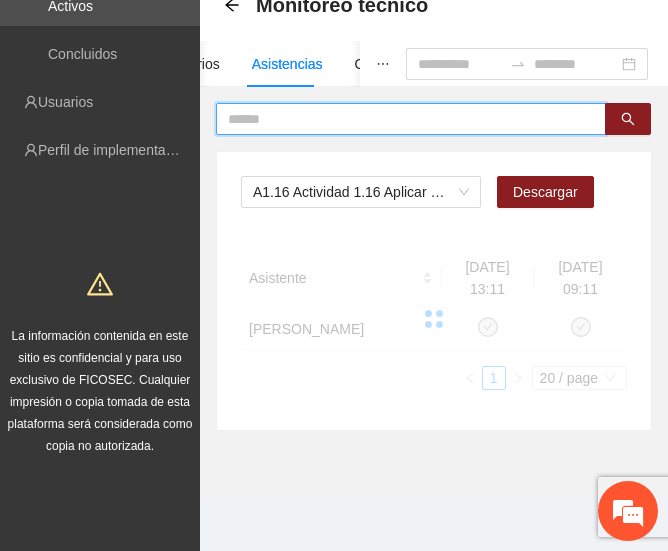 paste on "**********" 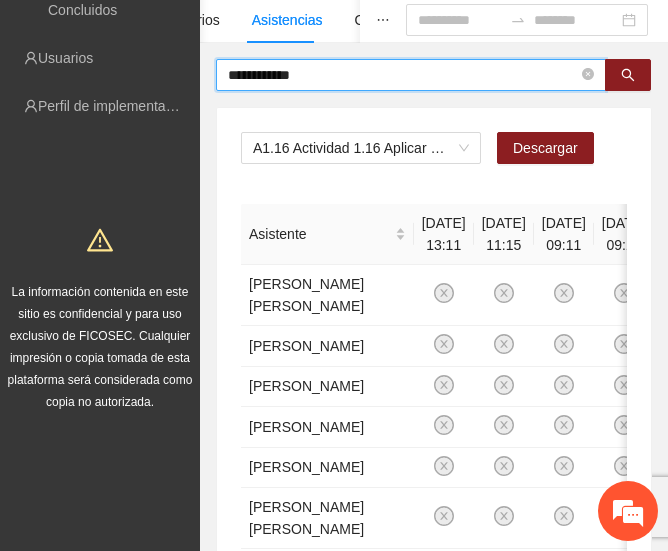 scroll, scrollTop: 178, scrollLeft: 0, axis: vertical 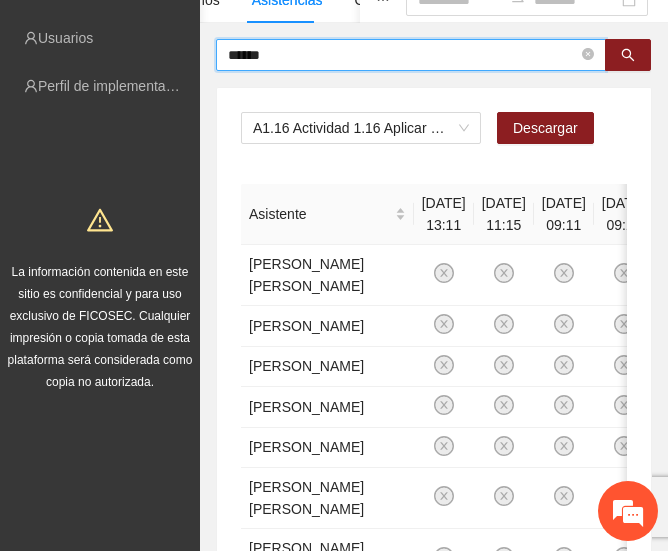 type on "******" 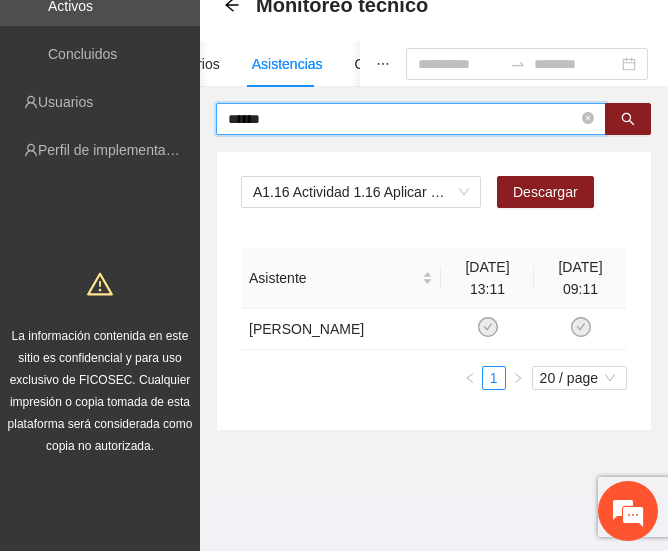 scroll, scrollTop: 134, scrollLeft: 0, axis: vertical 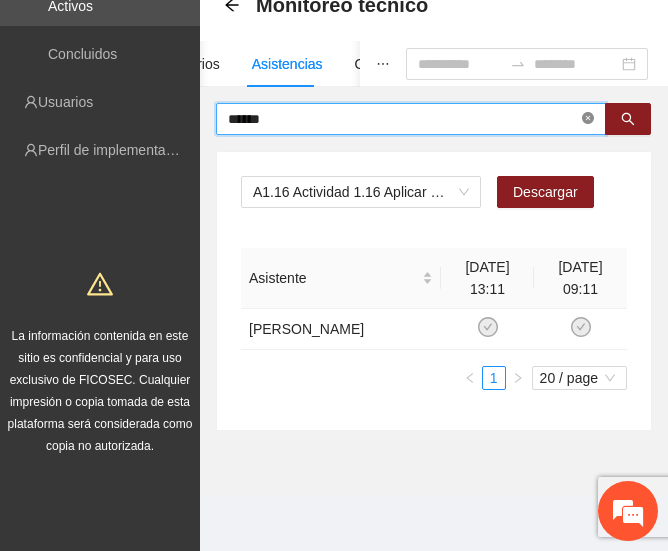 click 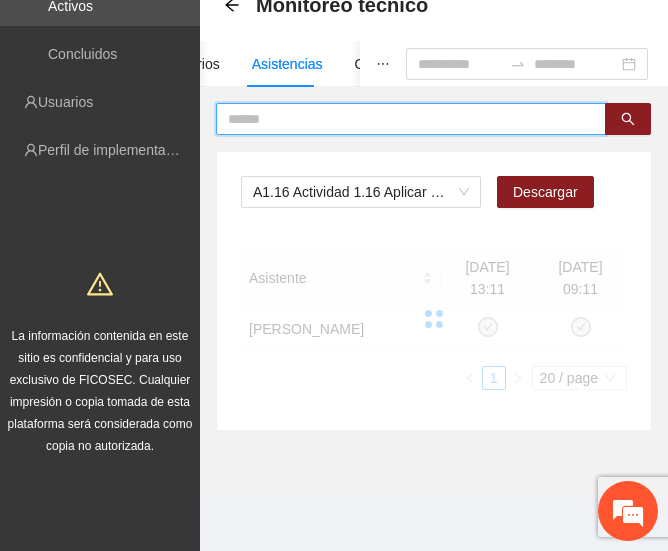 paste on "**********" 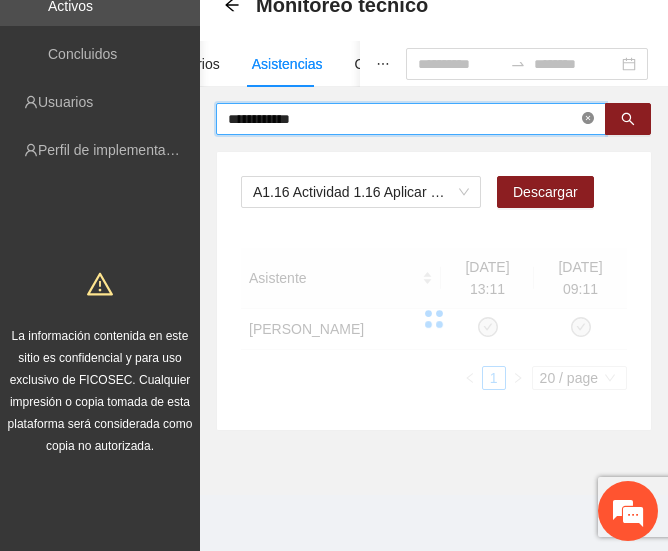 type on "**********" 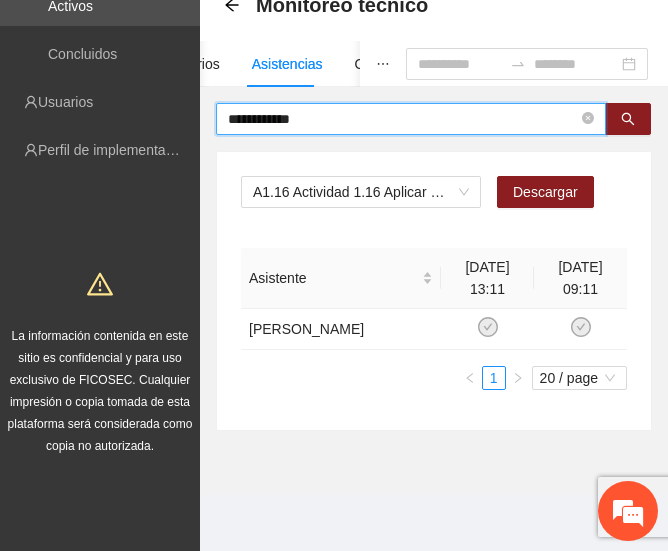 scroll, scrollTop: 114, scrollLeft: 0, axis: vertical 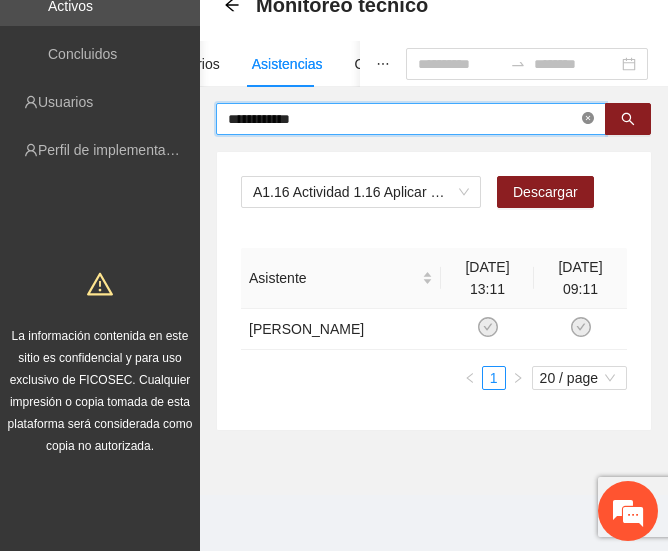 click 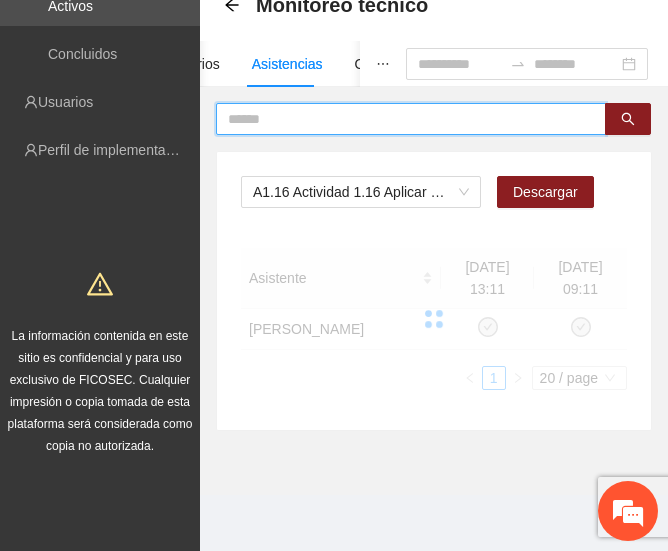 paste on "**********" 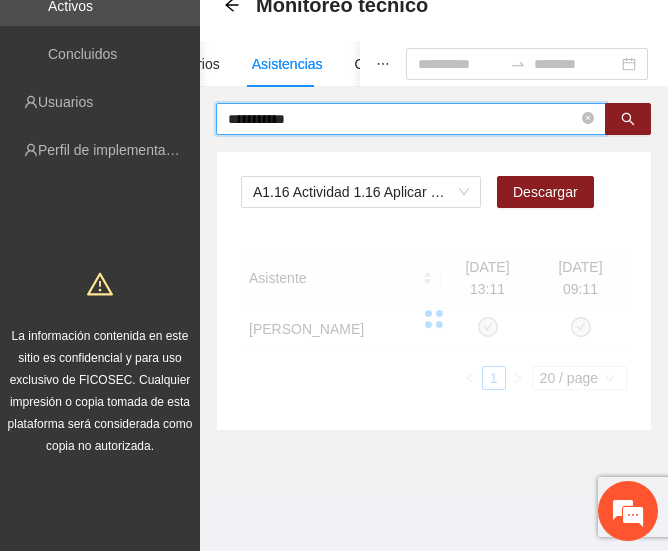 type on "**********" 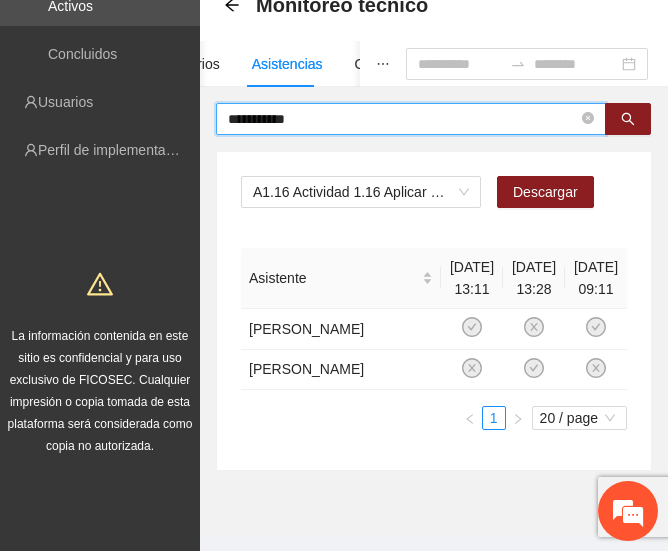scroll, scrollTop: 178, scrollLeft: 0, axis: vertical 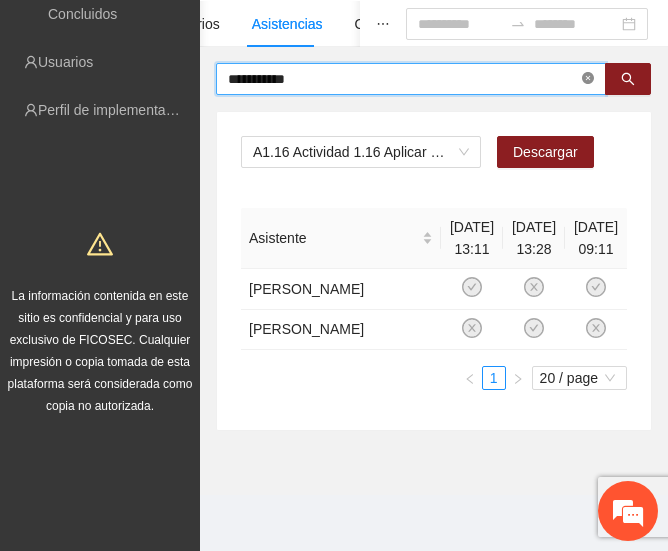 click 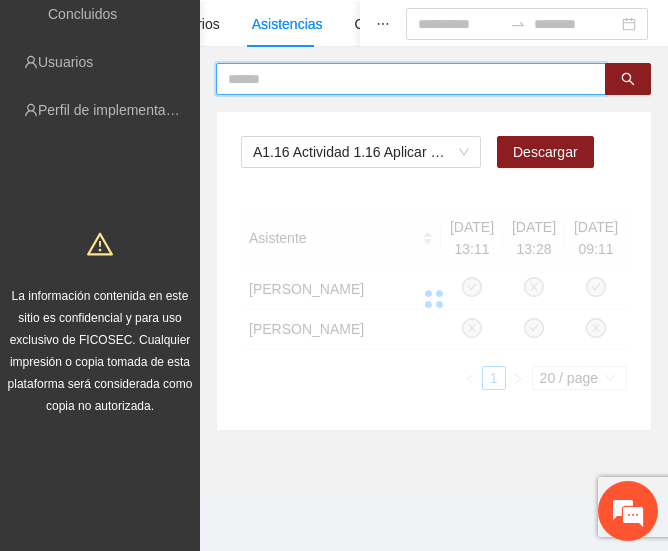 click at bounding box center (403, 79) 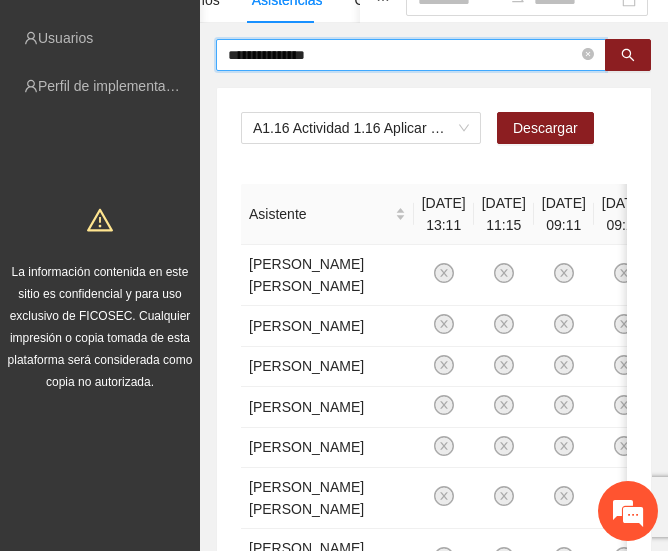 scroll, scrollTop: 158, scrollLeft: 0, axis: vertical 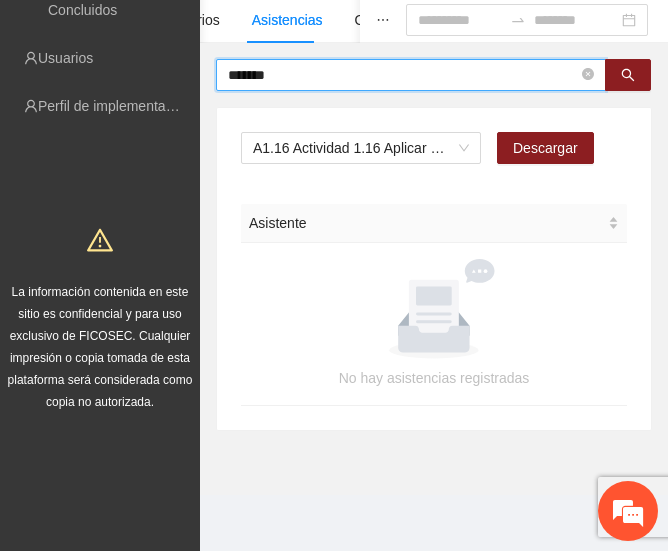 type on "*******" 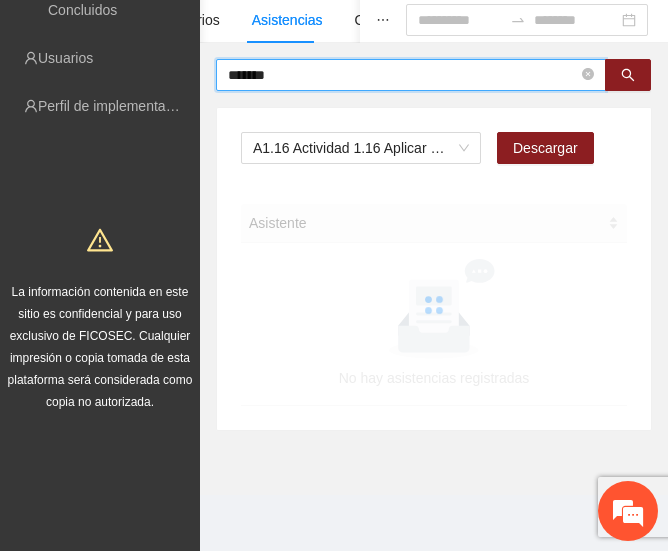 scroll, scrollTop: 175, scrollLeft: 0, axis: vertical 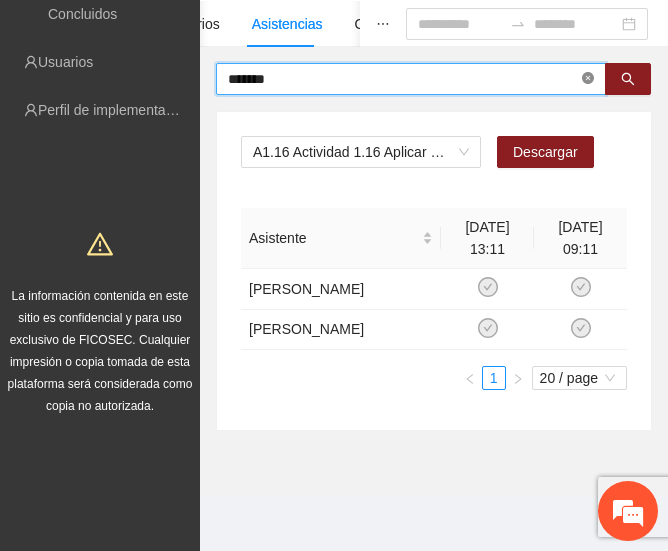 click 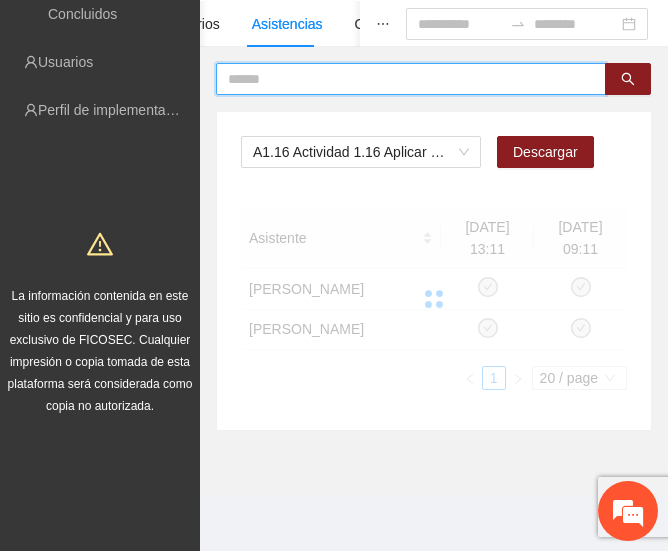 click at bounding box center [403, 79] 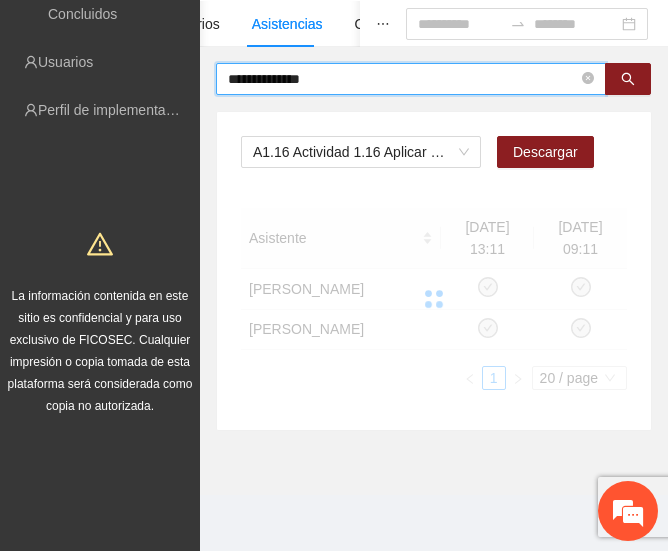 type on "**********" 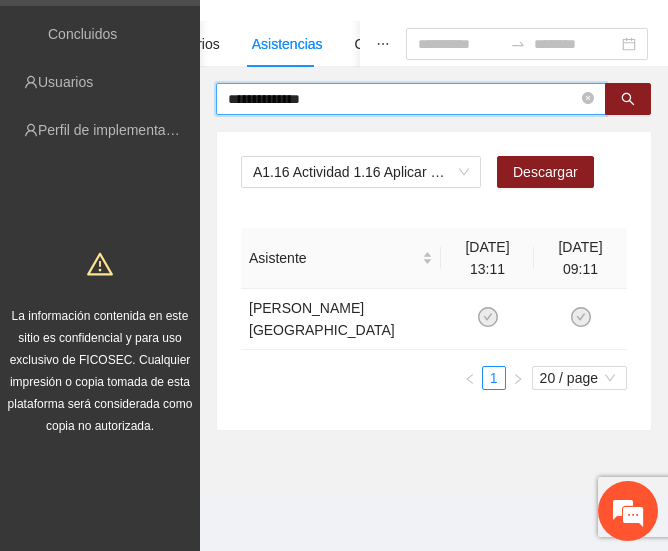 scroll, scrollTop: 114, scrollLeft: 0, axis: vertical 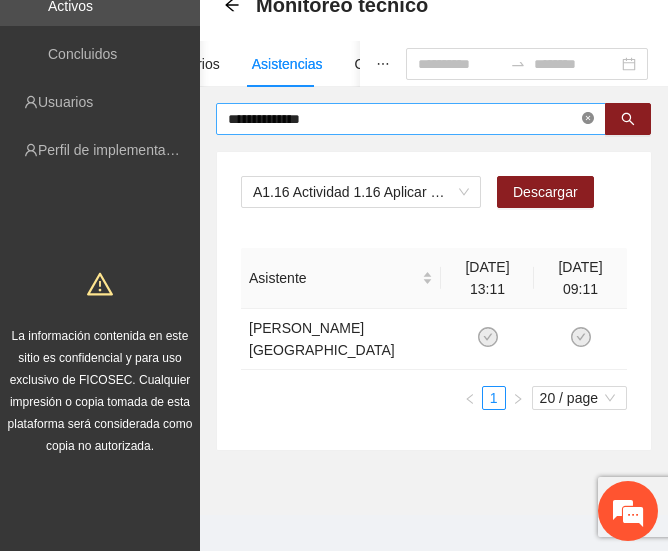 click 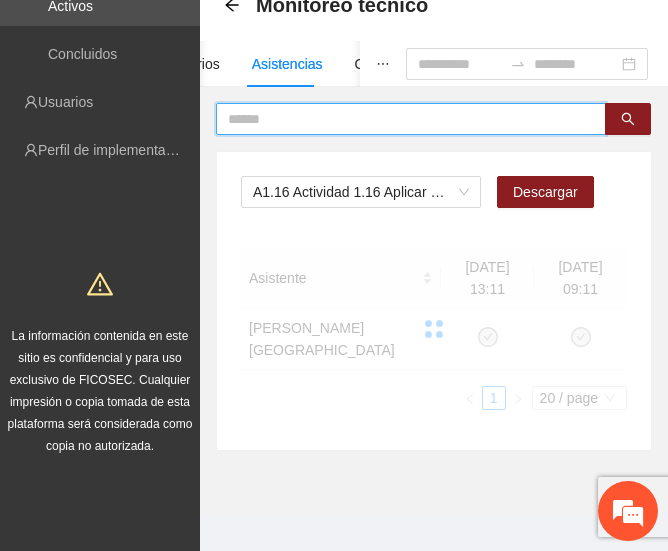 paste on "**********" 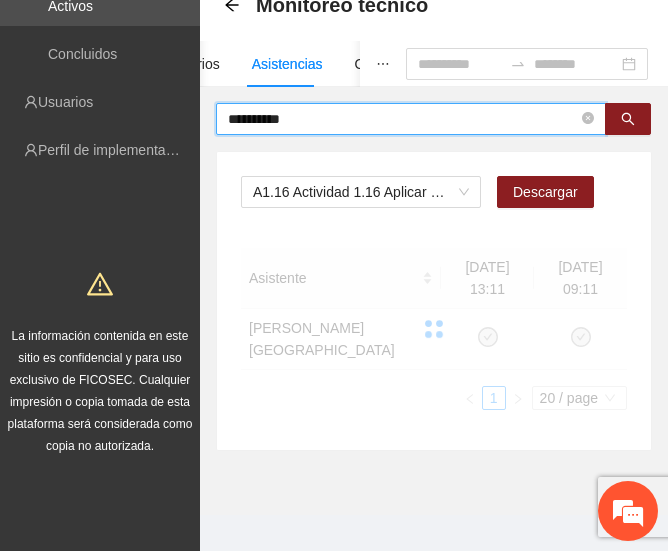 type on "**********" 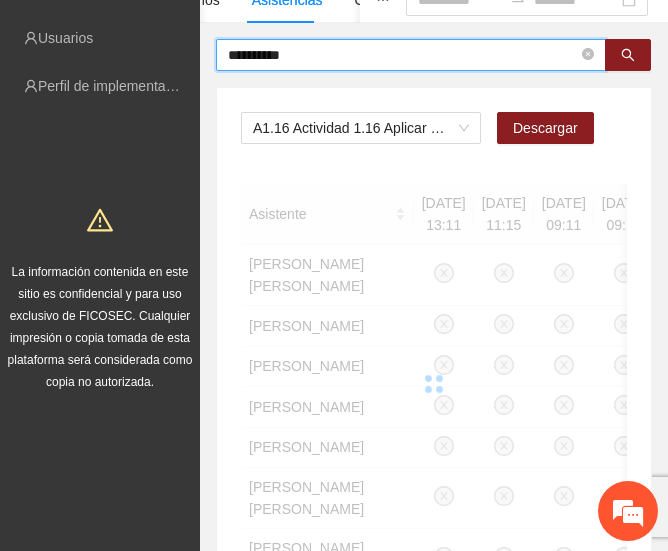scroll, scrollTop: 114, scrollLeft: 0, axis: vertical 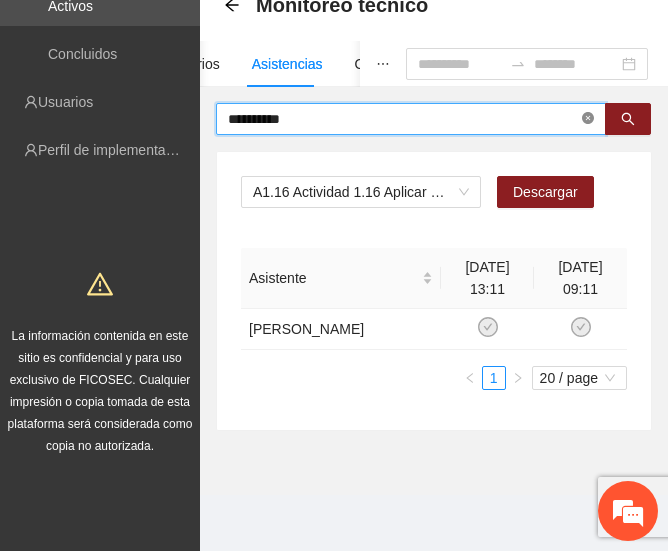 click 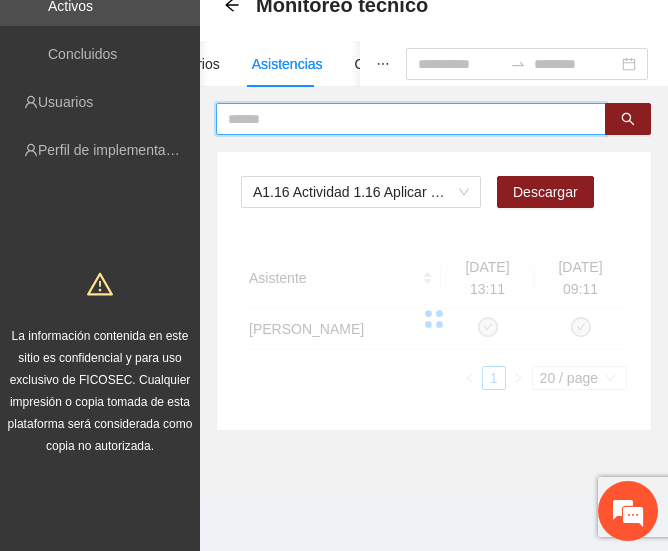 click at bounding box center [403, 119] 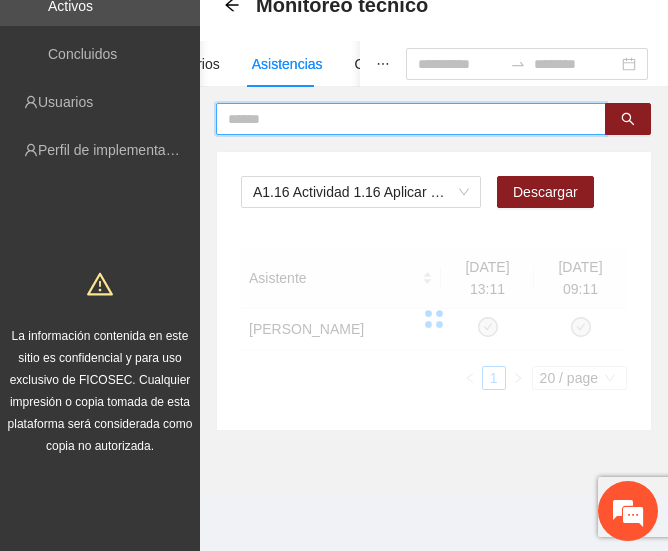 paste on "**********" 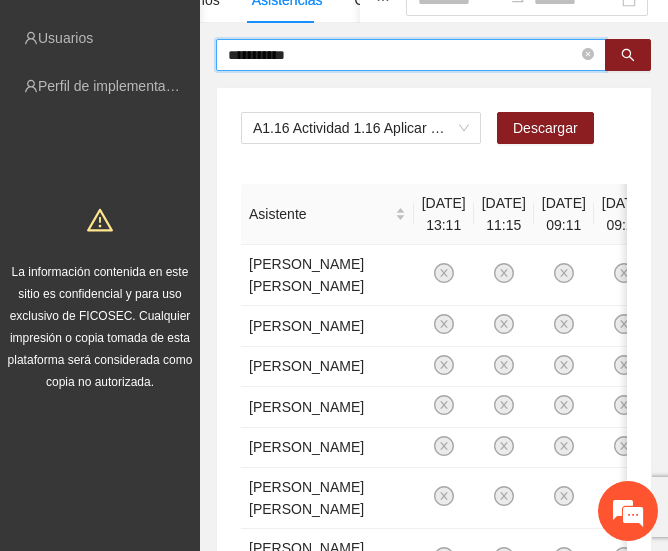 scroll, scrollTop: 158, scrollLeft: 0, axis: vertical 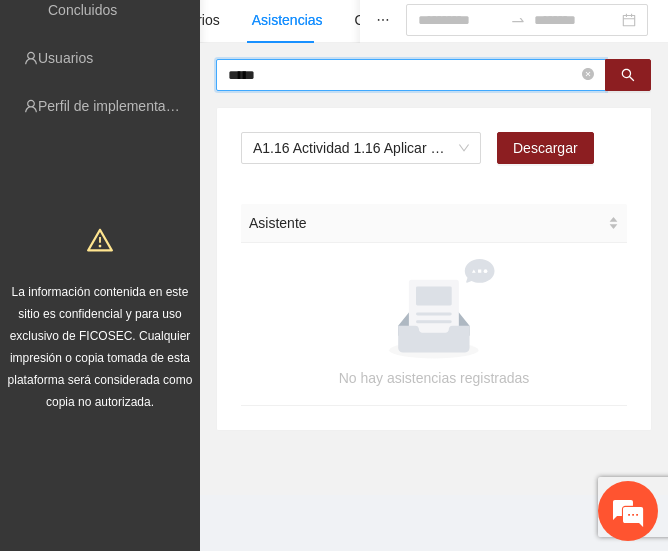 type on "*****" 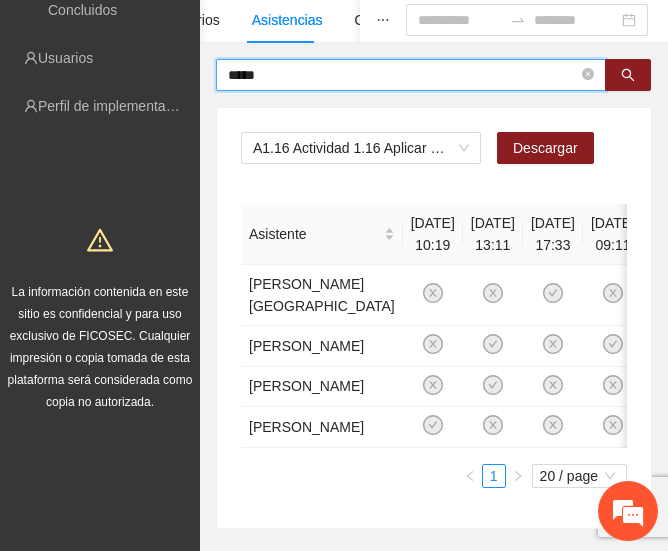 scroll, scrollTop: 178, scrollLeft: 0, axis: vertical 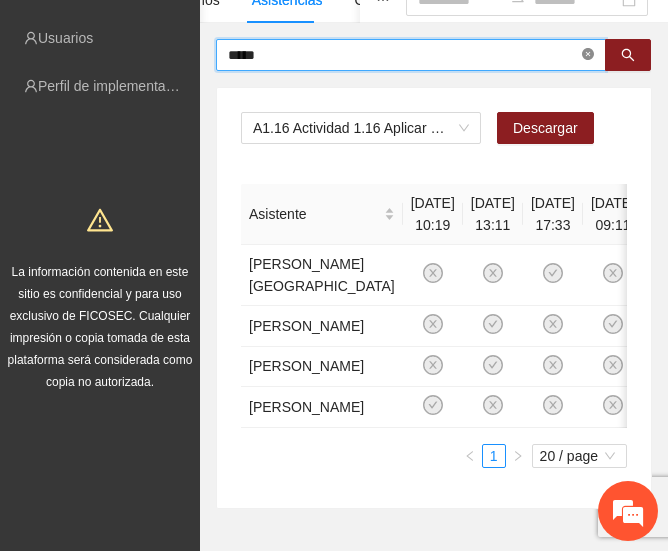 click 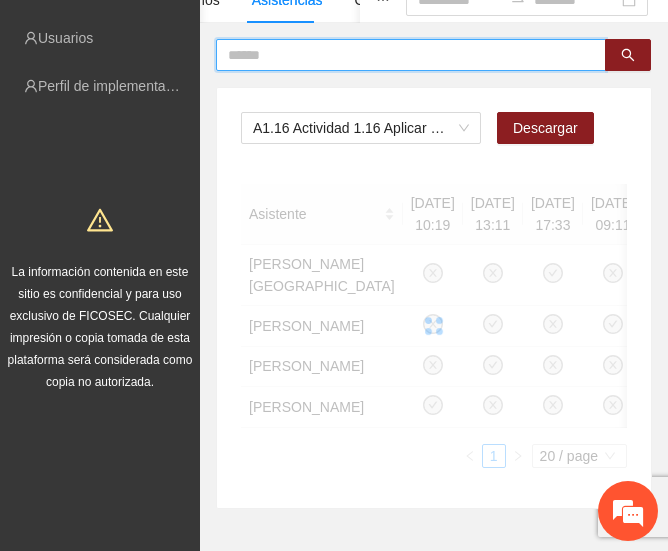 paste on "**********" 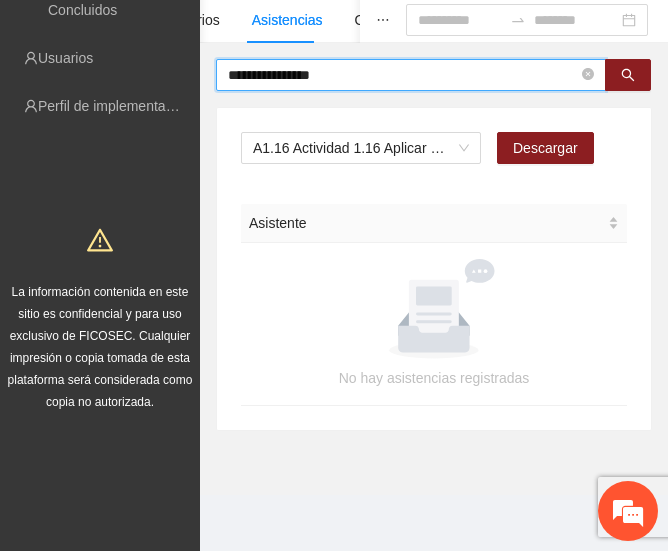 scroll, scrollTop: 158, scrollLeft: 0, axis: vertical 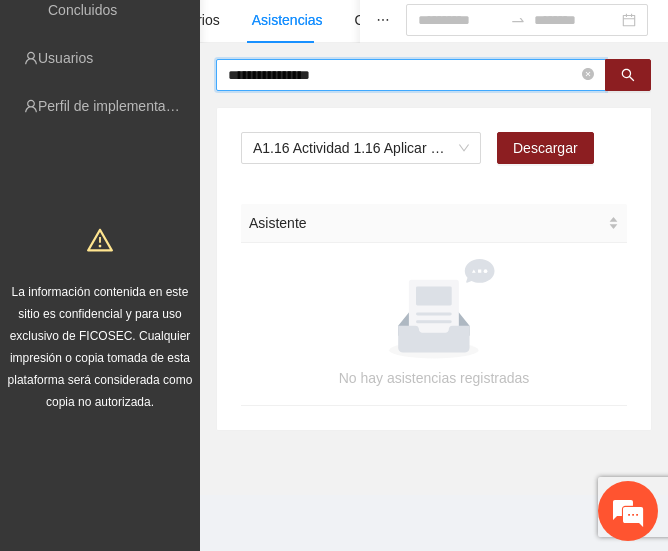 click on "**********" at bounding box center [403, 75] 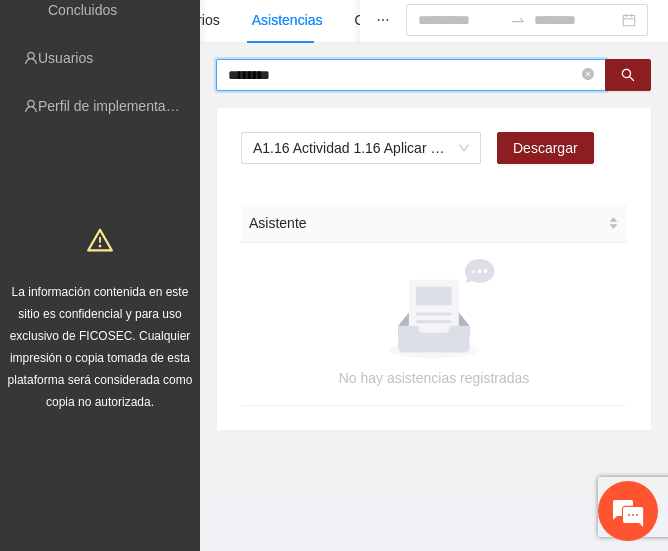 click on "*******" at bounding box center (403, 75) 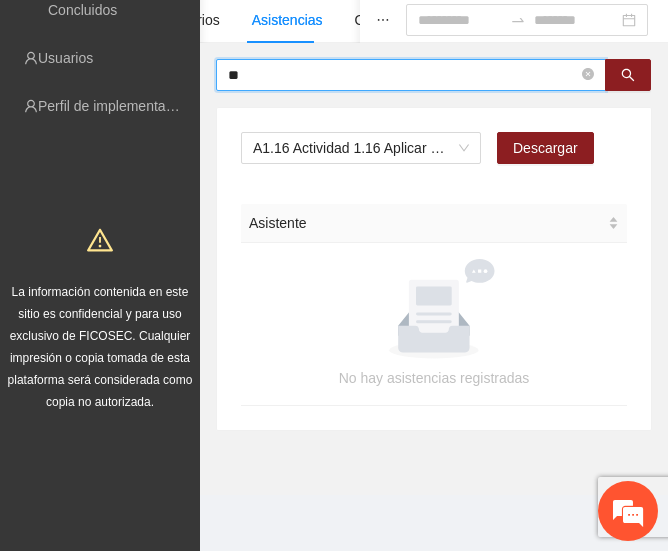 type on "*" 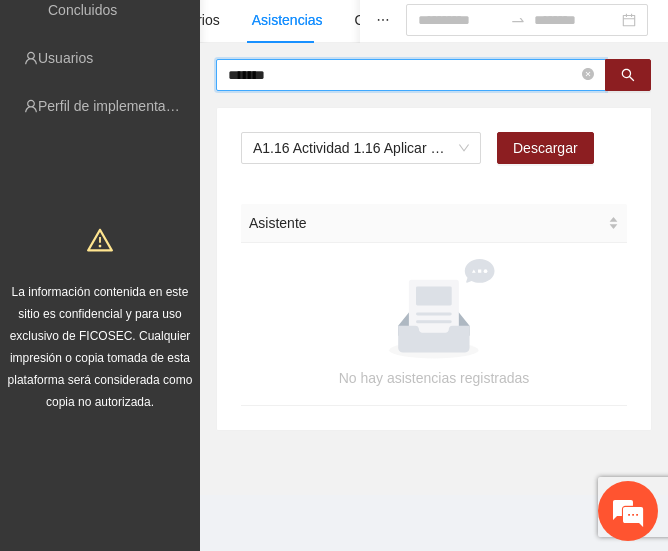 type on "*******" 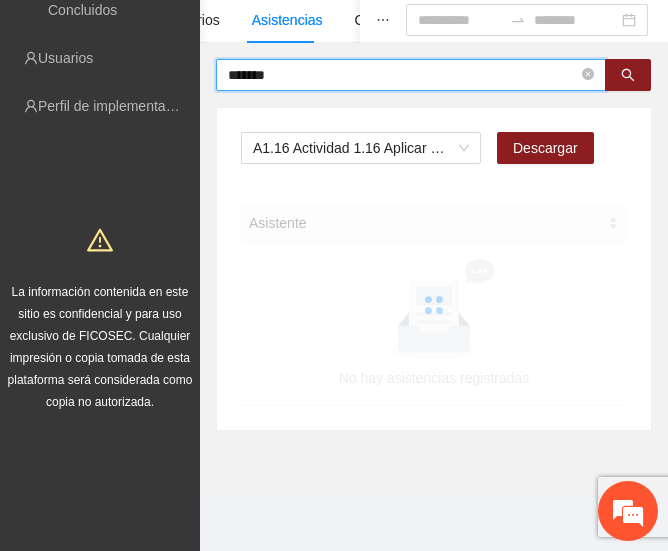 scroll, scrollTop: 134, scrollLeft: 0, axis: vertical 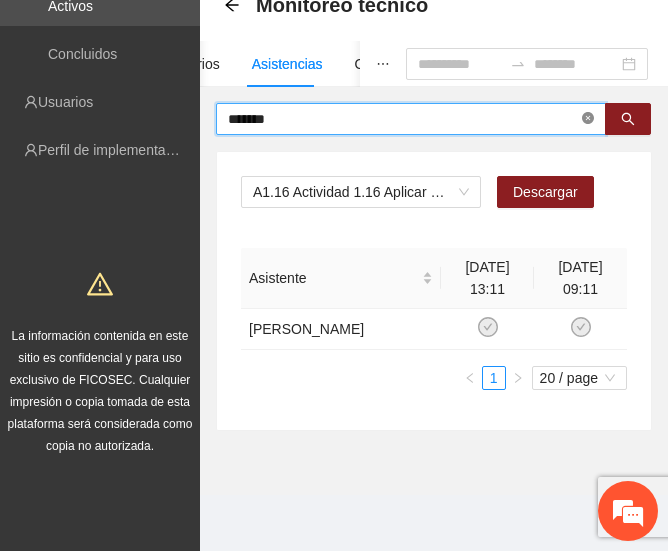 click 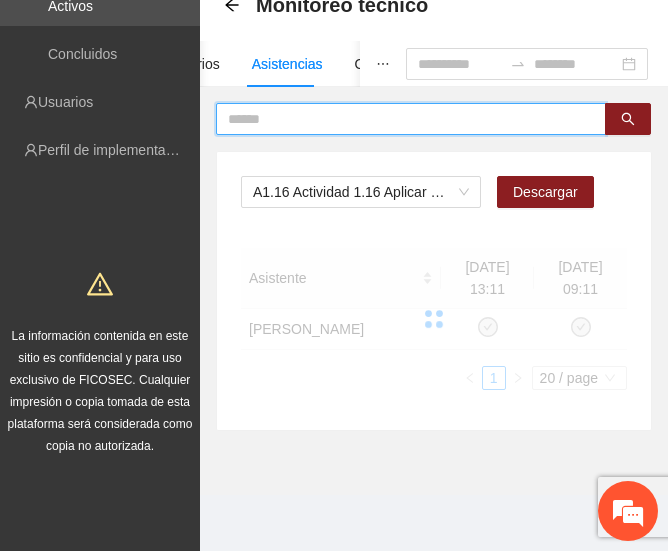 click at bounding box center (403, 119) 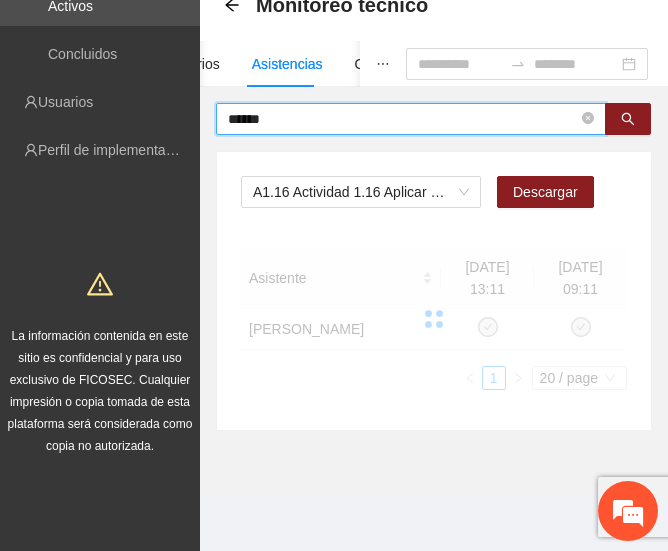 type on "*****" 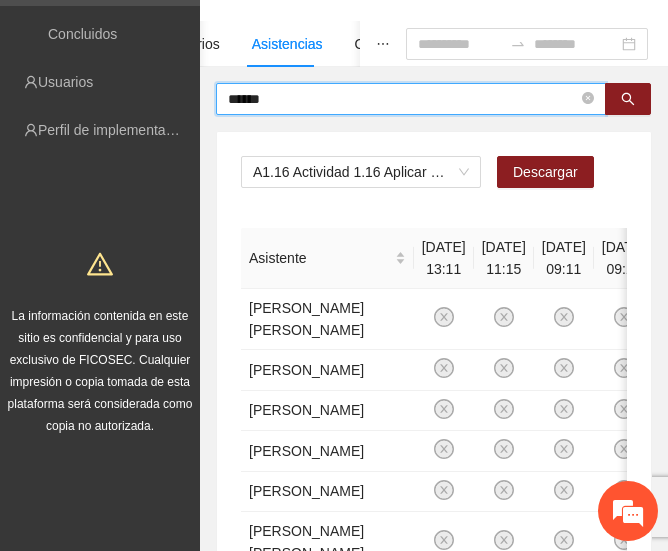 scroll, scrollTop: 171, scrollLeft: 0, axis: vertical 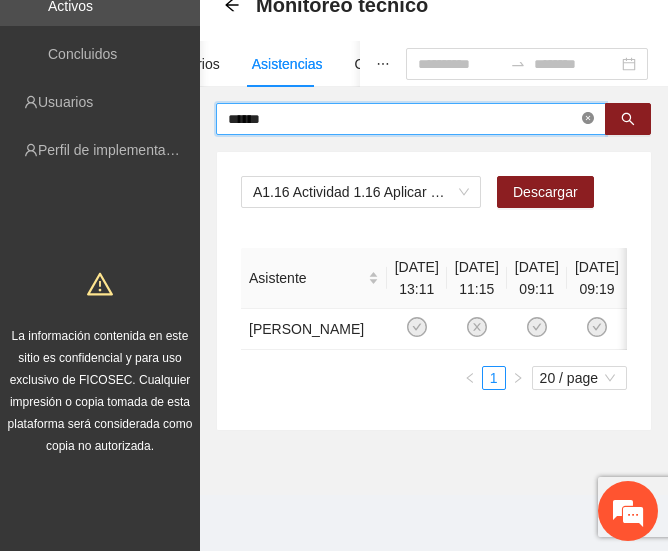 click 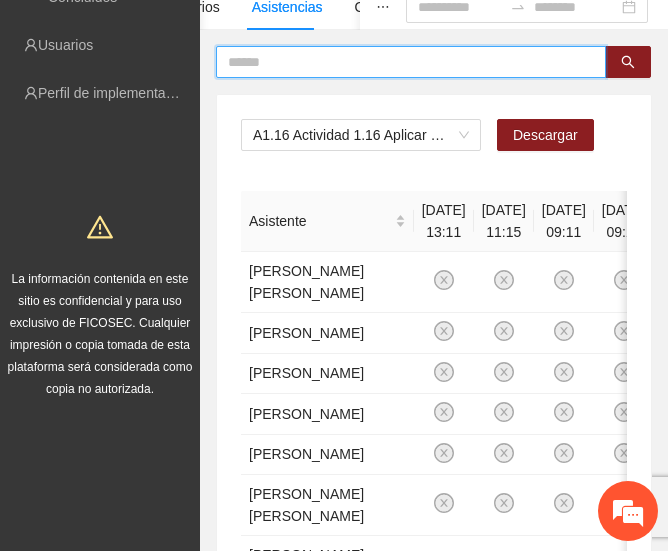 scroll, scrollTop: 178, scrollLeft: 0, axis: vertical 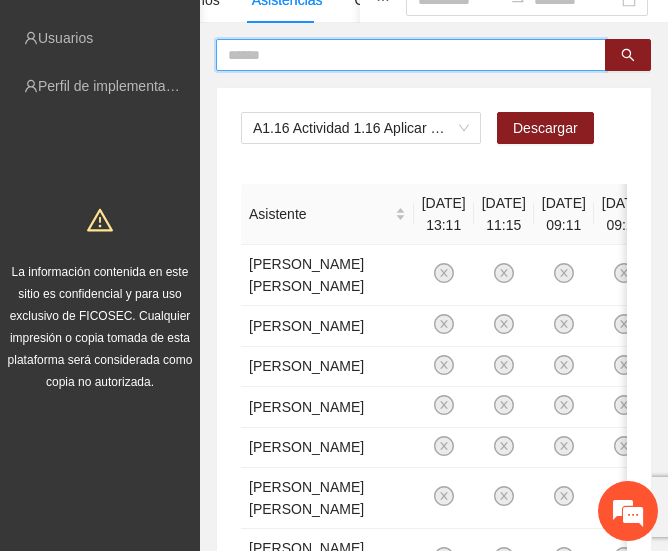 click at bounding box center [403, 55] 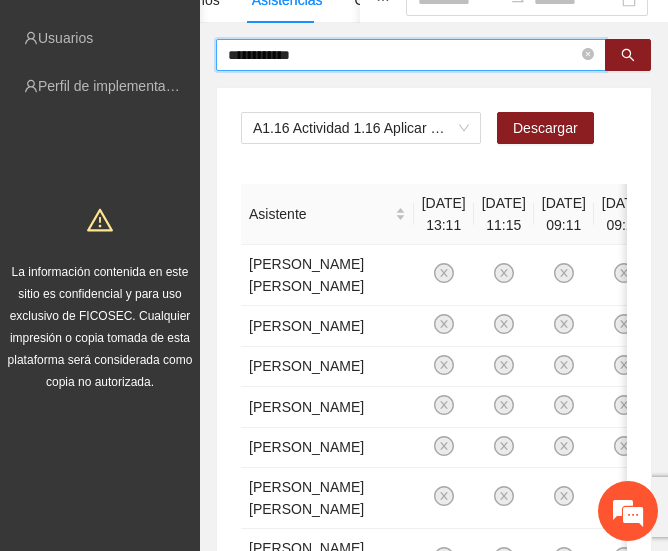 type on "**********" 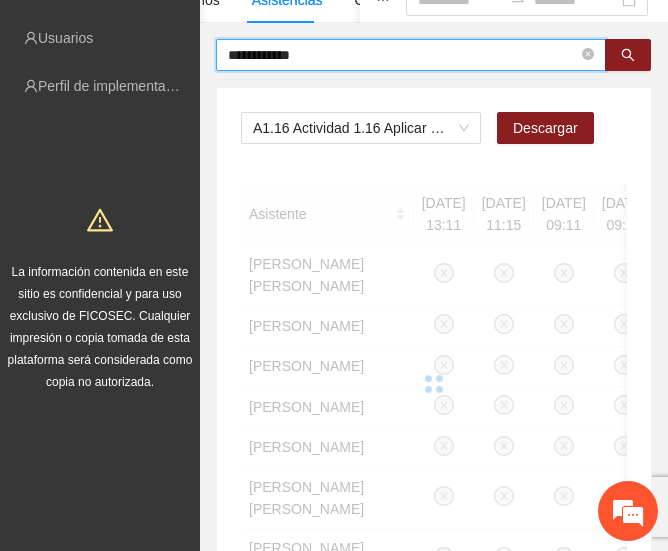 scroll, scrollTop: 171, scrollLeft: 0, axis: vertical 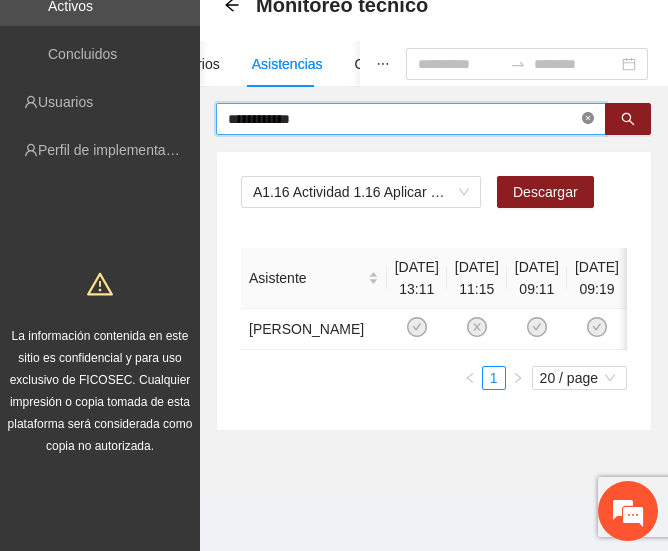 click 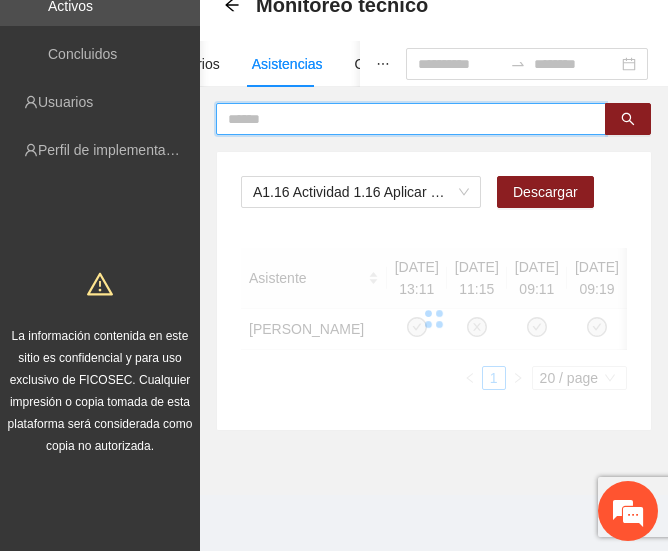 paste on "**********" 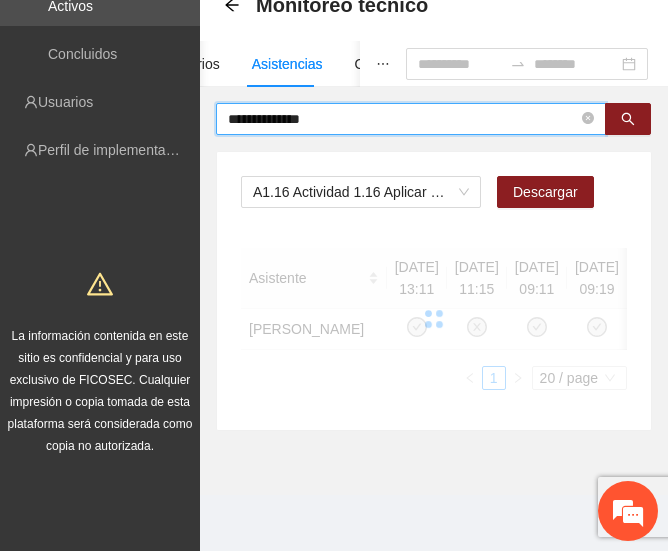 type on "**********" 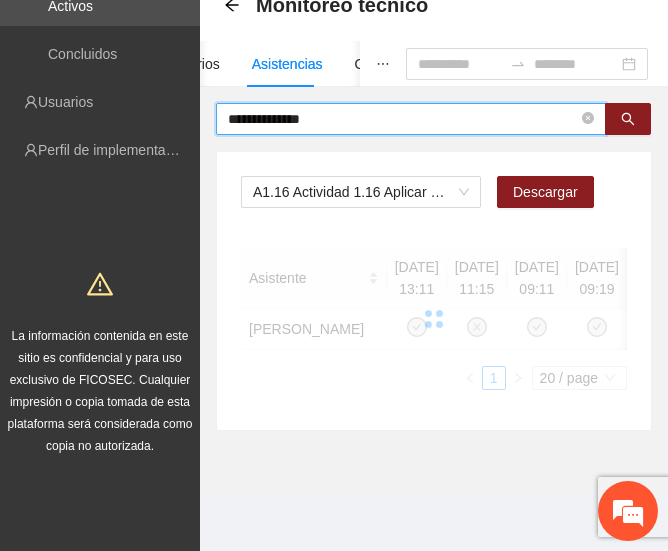 scroll, scrollTop: 178, scrollLeft: 0, axis: vertical 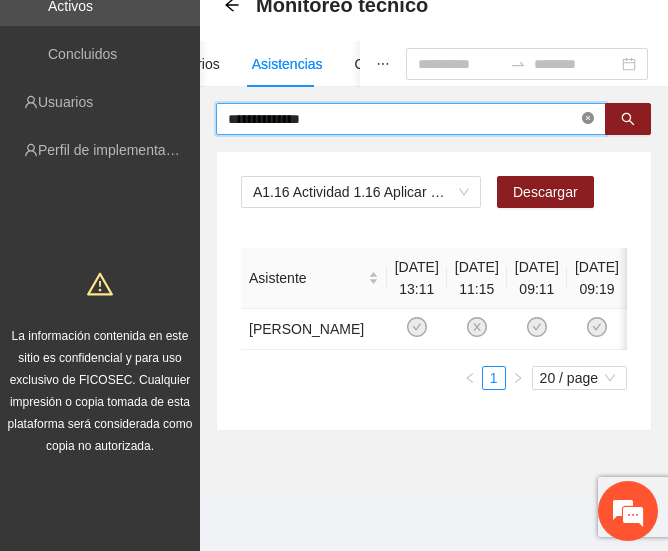 click 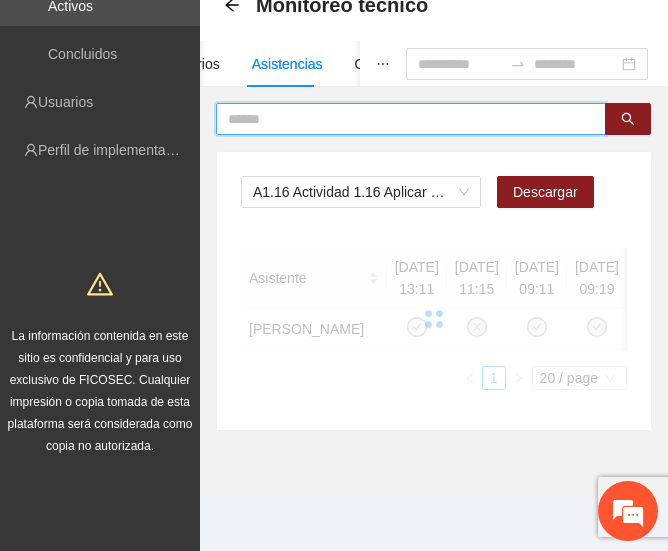 click at bounding box center [403, 119] 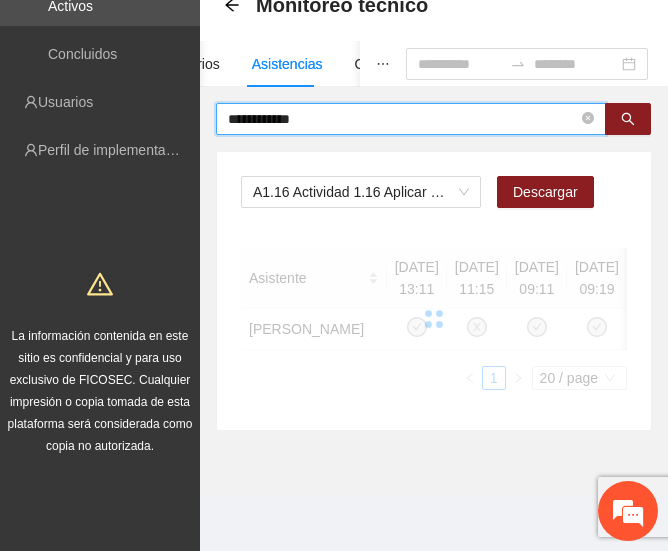 type on "**********" 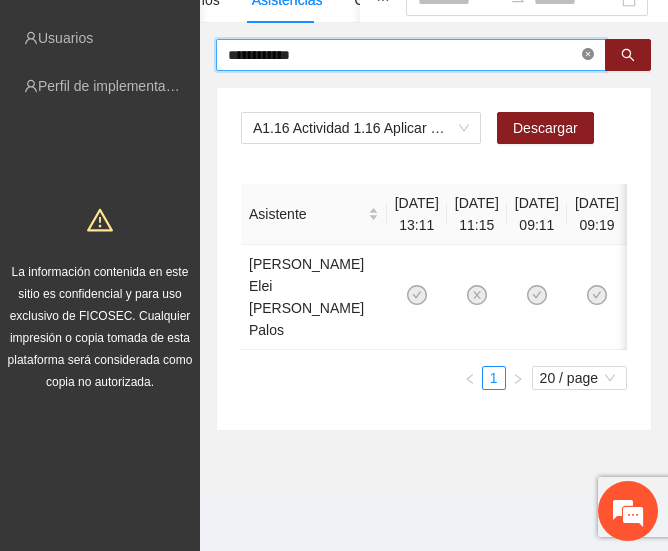 click 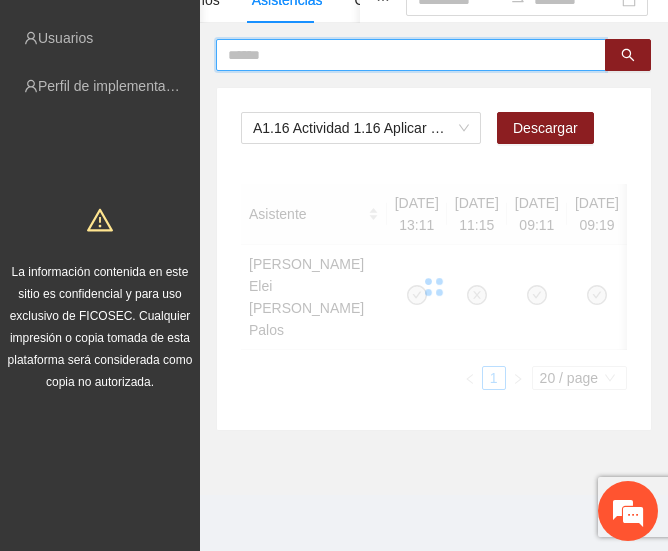 paste on "****" 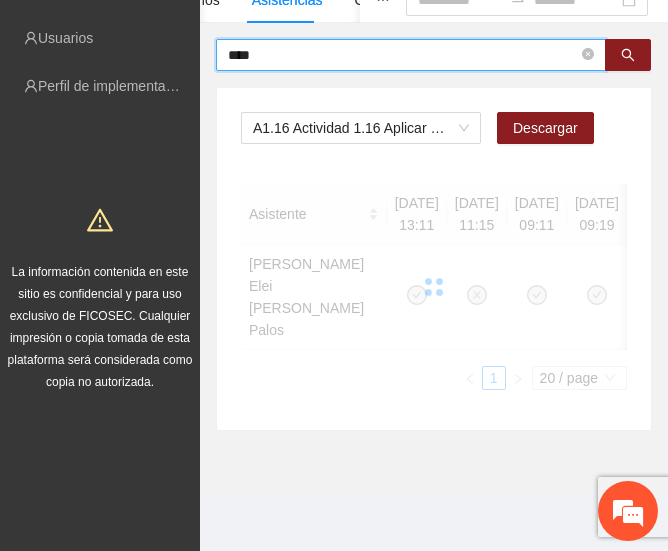 type on "****" 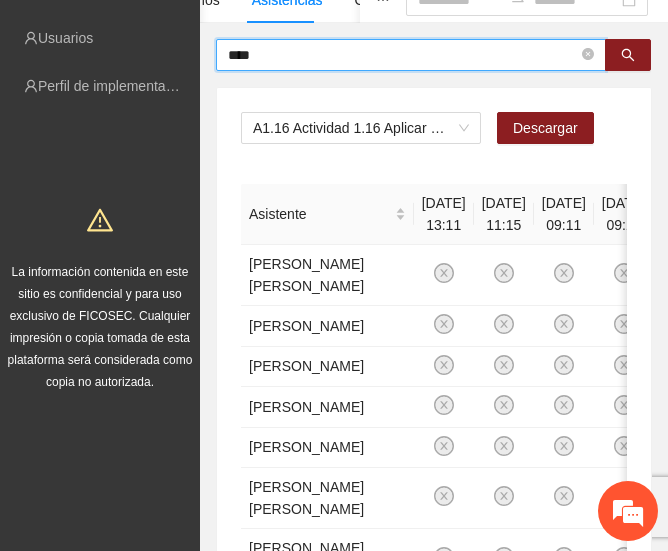 scroll, scrollTop: 134, scrollLeft: 0, axis: vertical 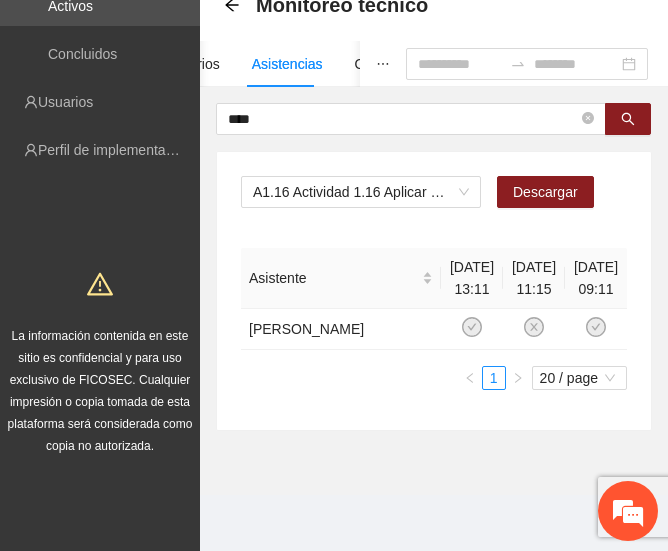 click on "Monitoreo técnico Asistentes Beneficiarios Asistencias Objetivos y actividades Participantes Casos de éxito, retos y obstáculos Cronograma Visita de campo y entregables **** A1.16 Actividad 1.16 Aplicar encuestas de focalización a personas escolarizadas  en [PERSON_NAME] Descargar Asistente [DATE] 13:11 [DATE] 11:15 [DATE] 09:11         [PERSON_NAME] 1 20 / page" at bounding box center [434, 232] 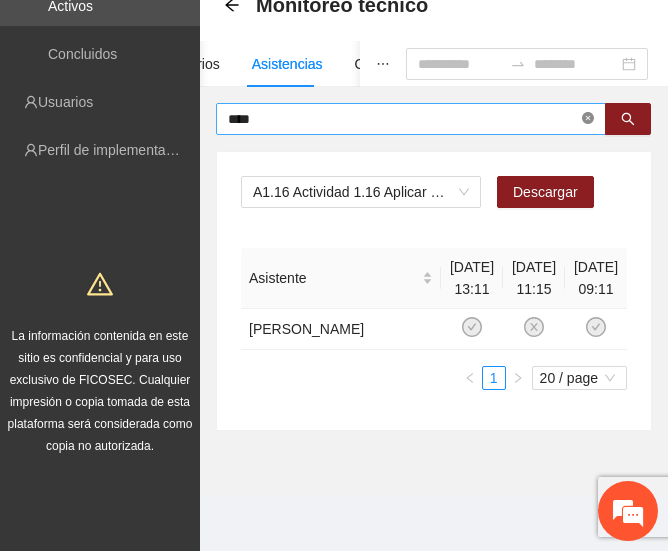 click 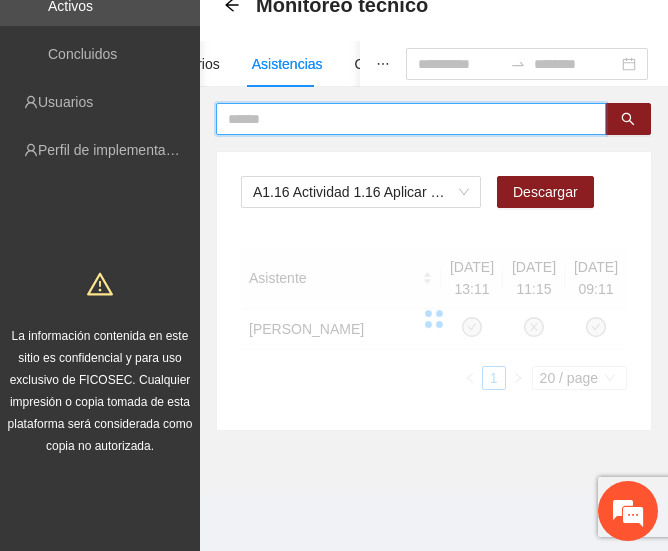 paste on "******" 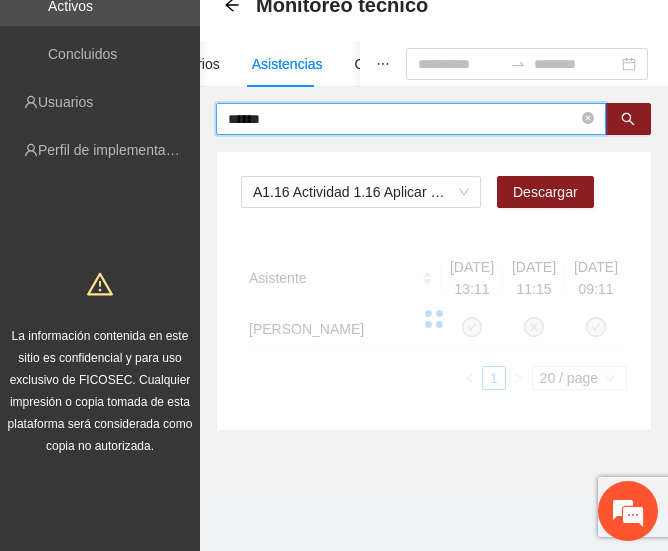 type on "******" 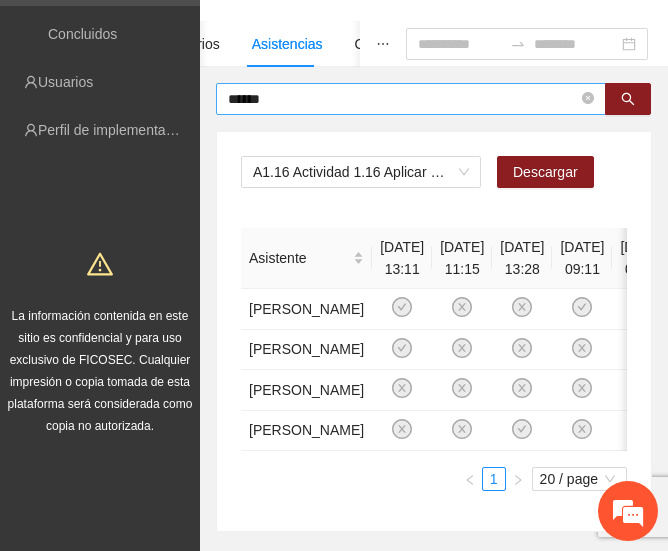 click on "******" at bounding box center [403, 99] 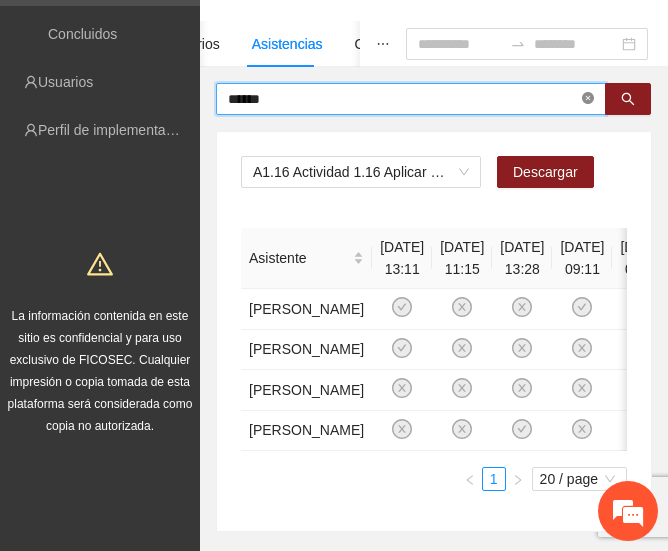 click 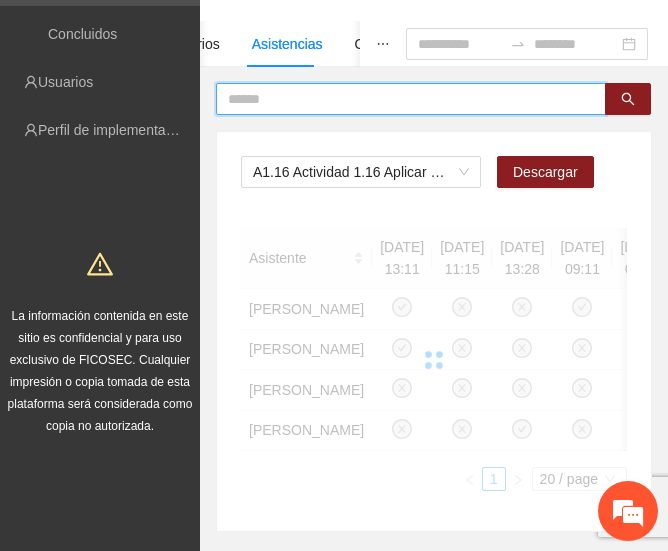 click at bounding box center [403, 99] 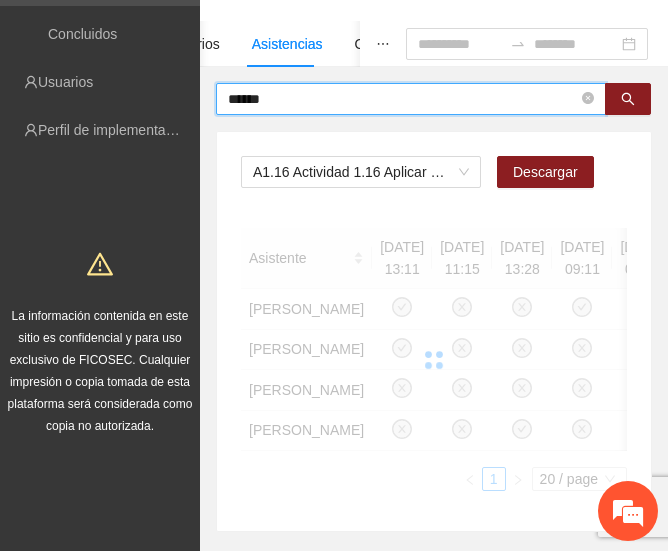 type on "*****" 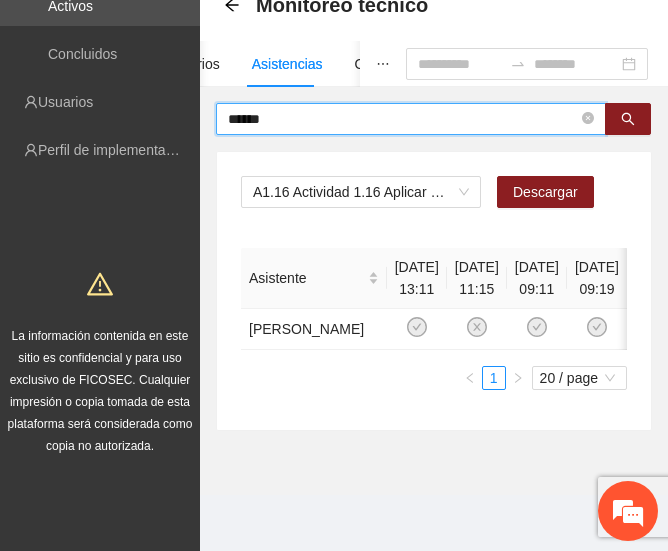 click on "*****" at bounding box center [403, 119] 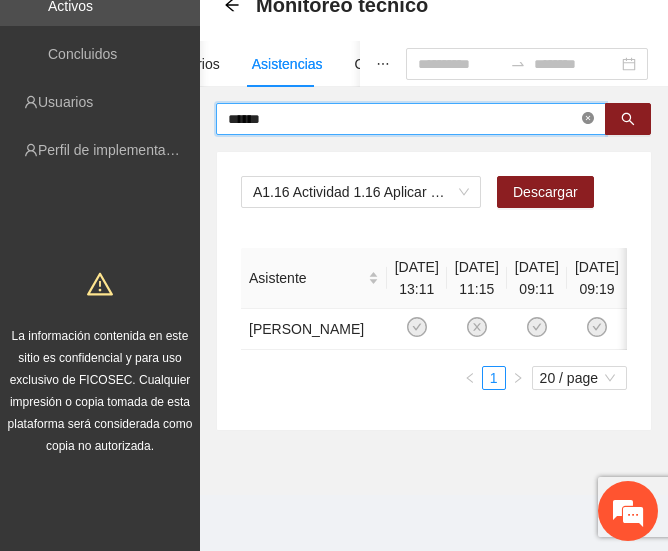 click 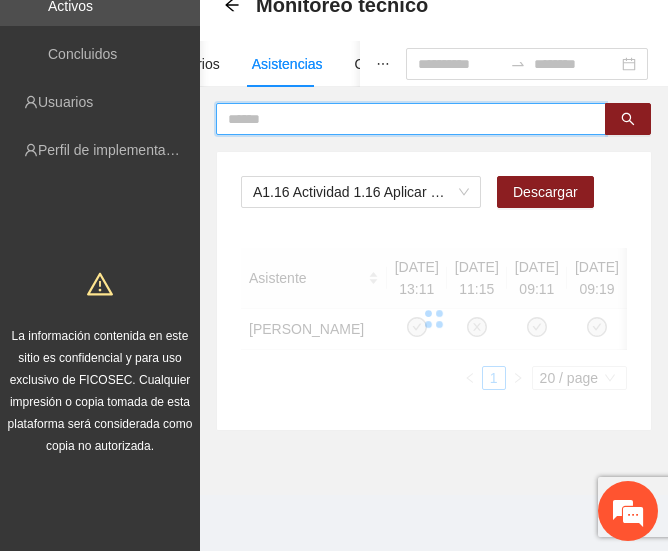 paste on "**********" 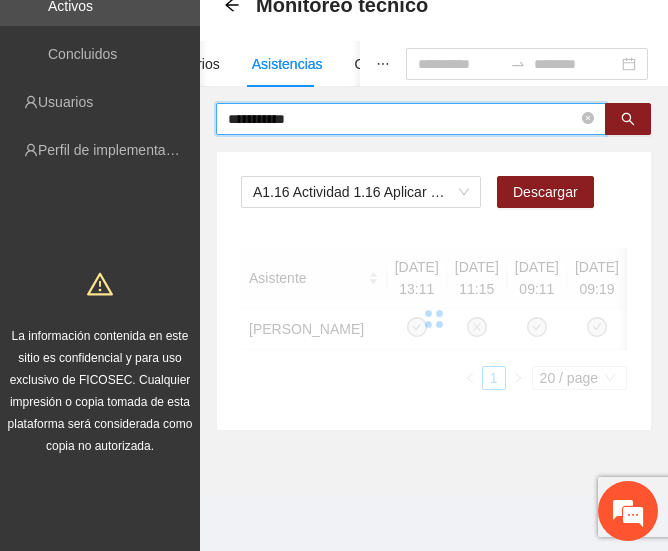 type on "**********" 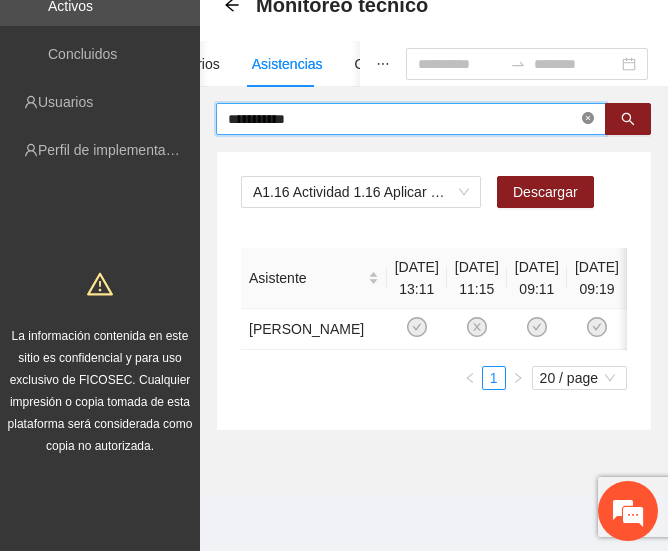 click 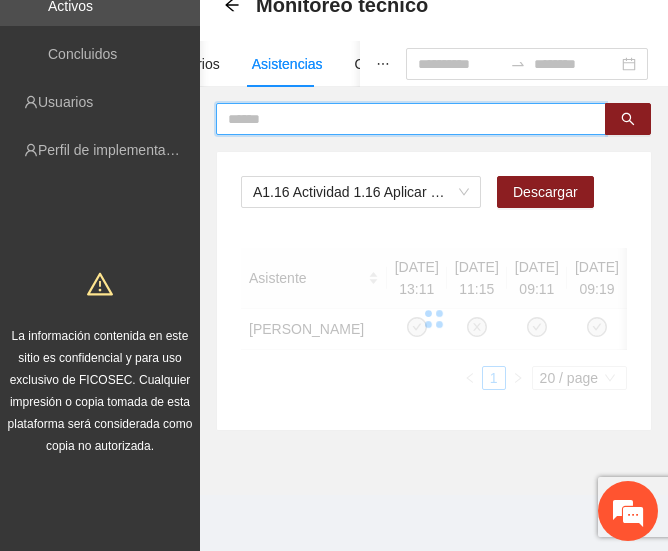 paste on "**********" 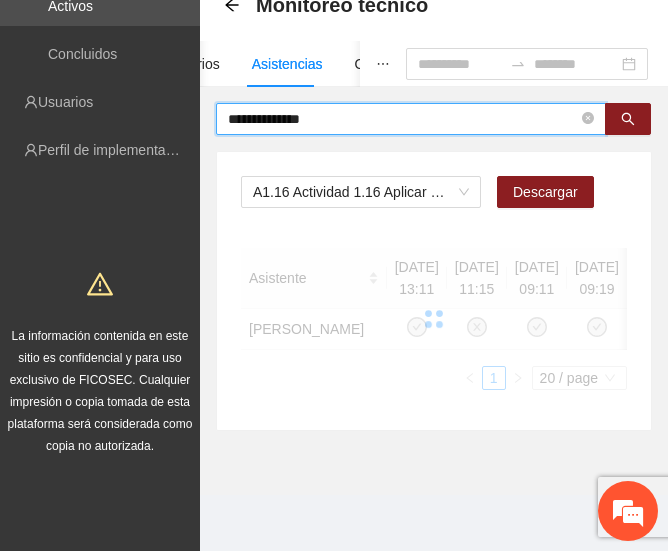 type on "**********" 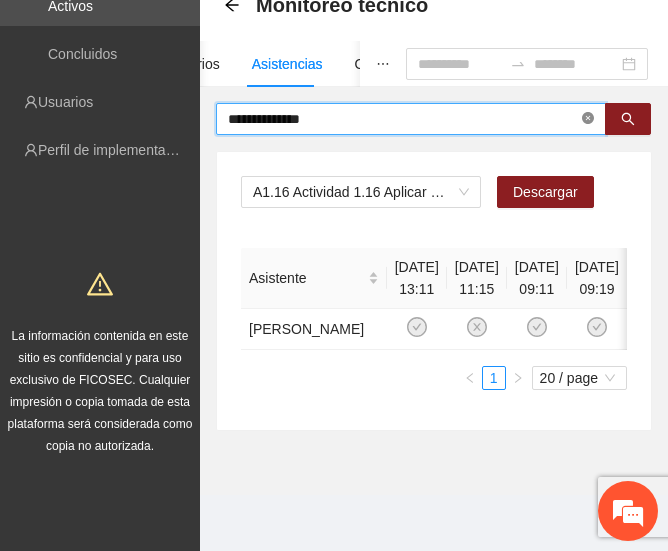 click 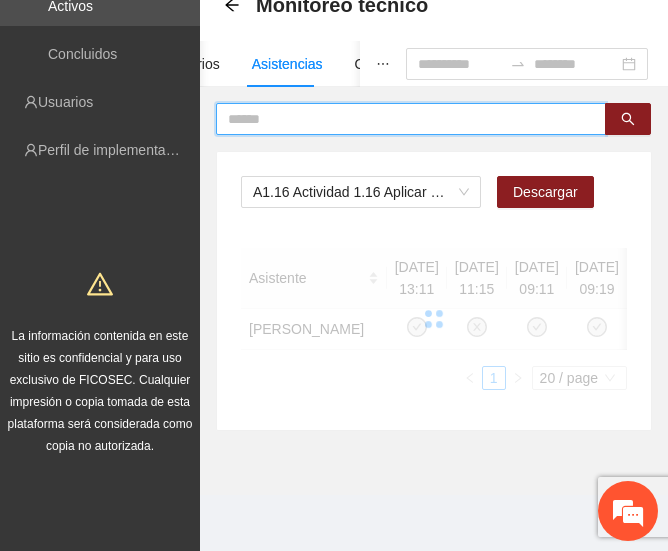 paste on "**********" 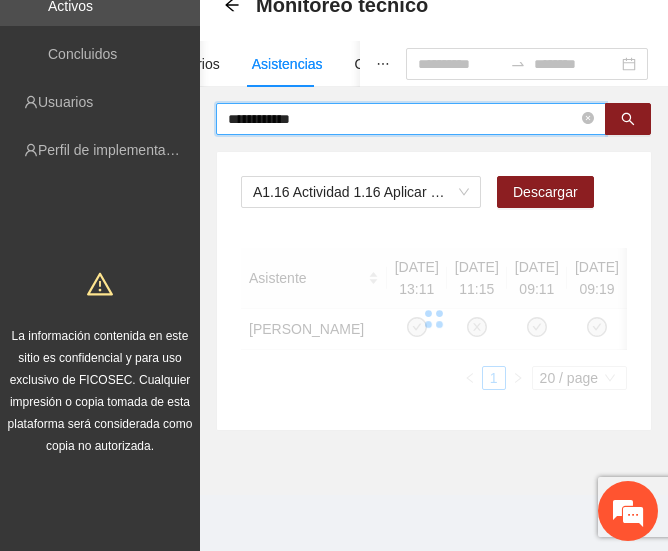 type on "**********" 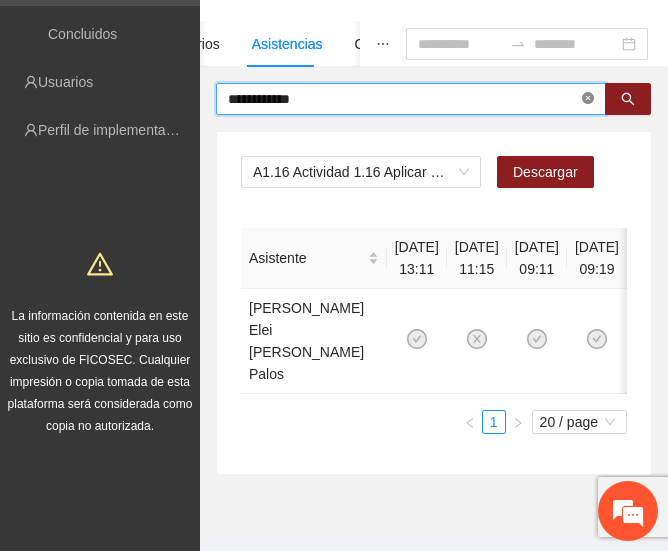 click 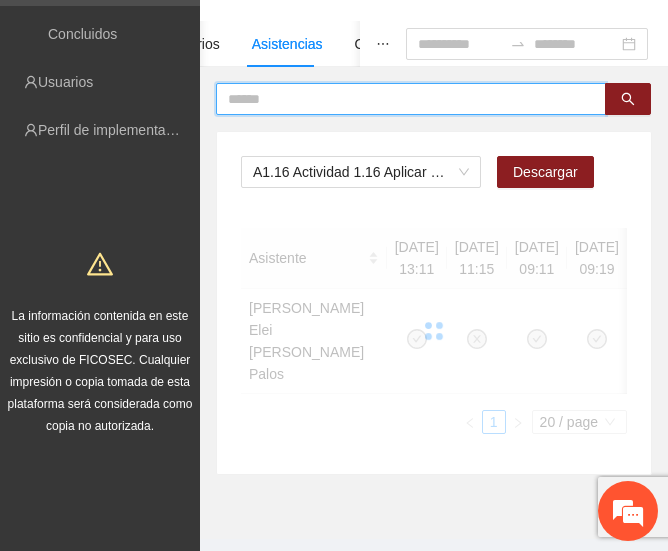 paste on "****" 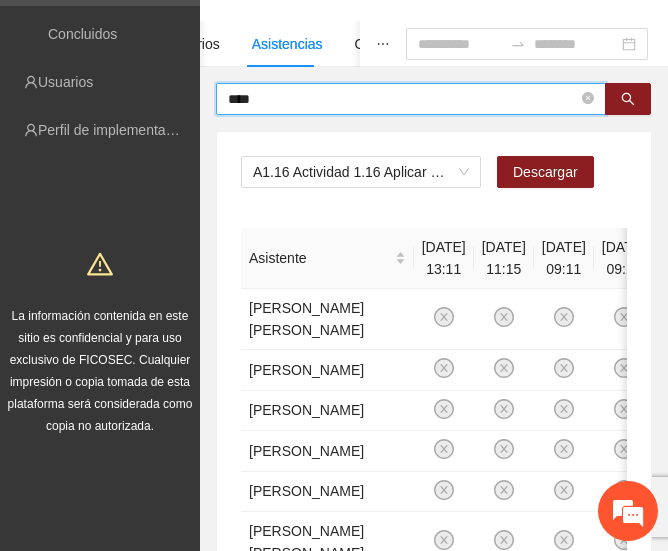 click on "****" at bounding box center (403, 99) 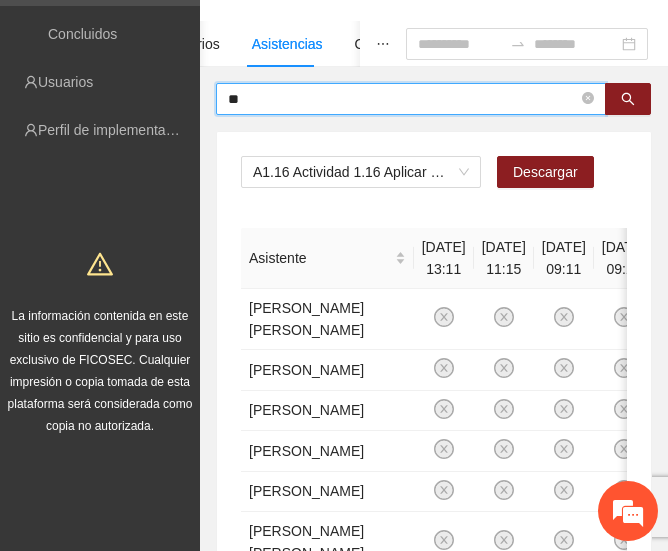 type on "*" 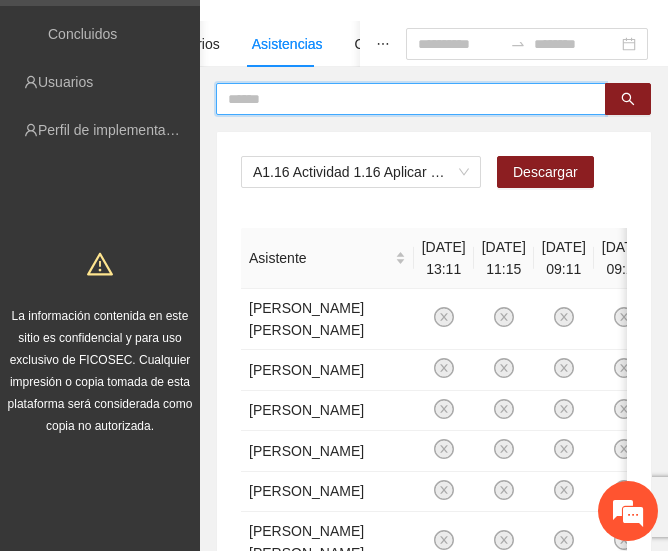 paste on "*********" 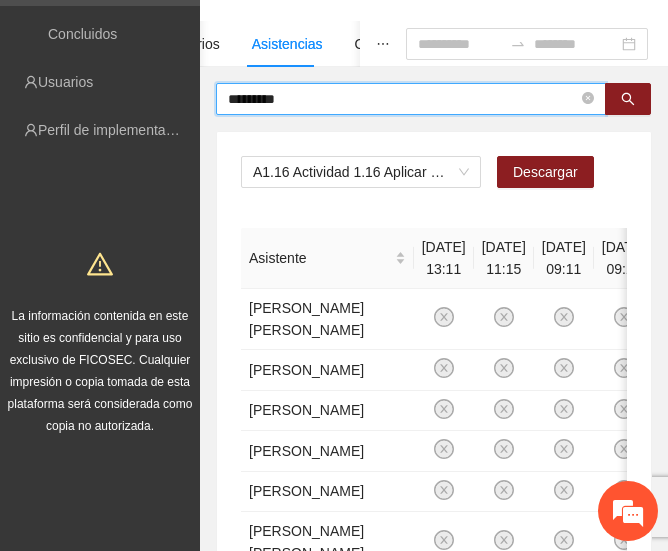 type on "*********" 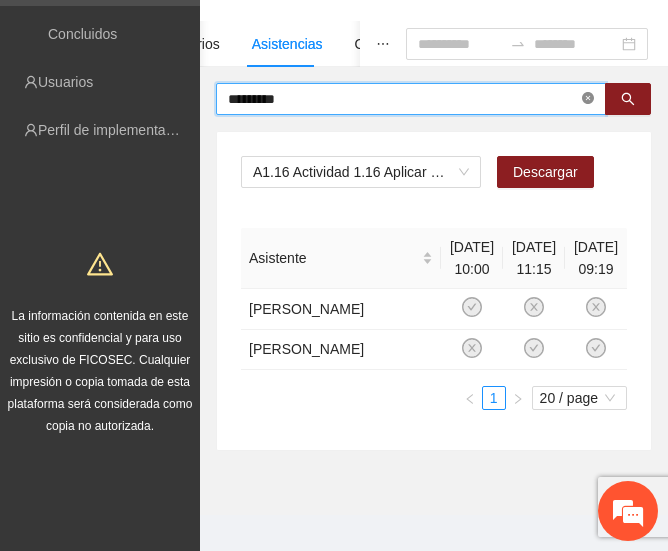 click 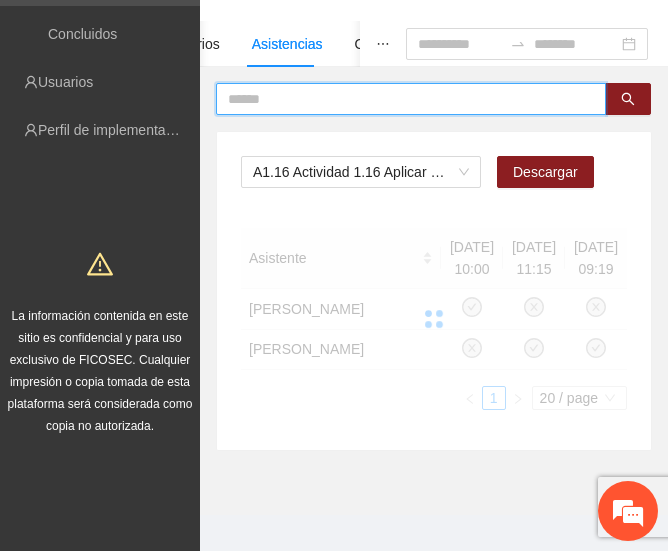 paste on "********" 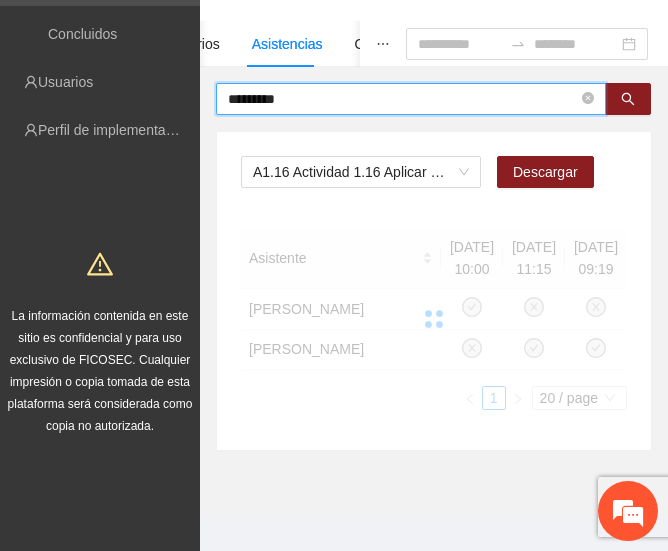 type on "********" 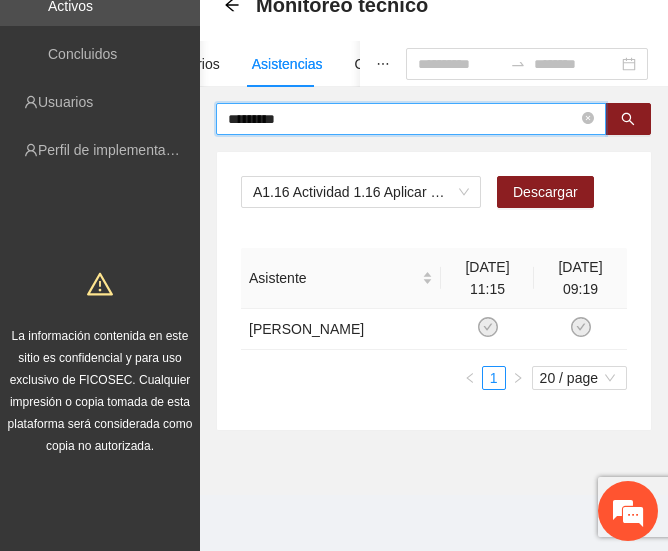 scroll, scrollTop: 114, scrollLeft: 0, axis: vertical 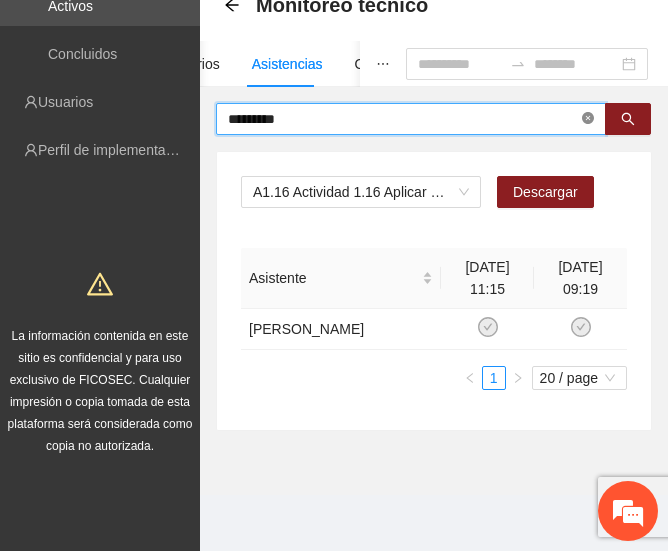 click 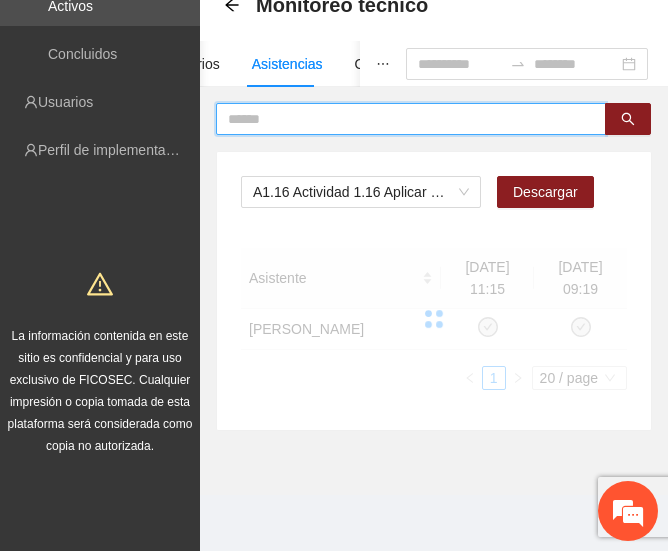 paste on "**********" 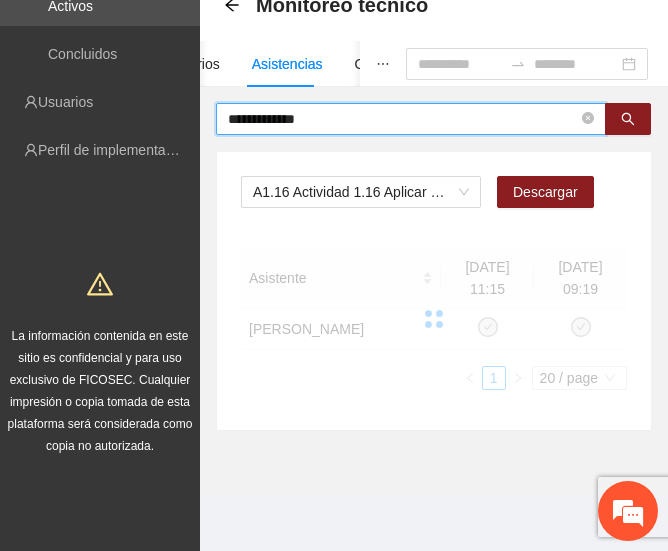 type on "**********" 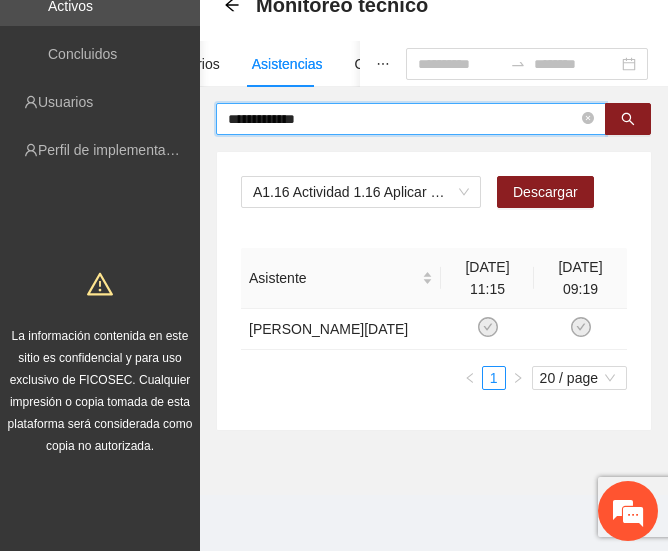 scroll, scrollTop: 114, scrollLeft: 0, axis: vertical 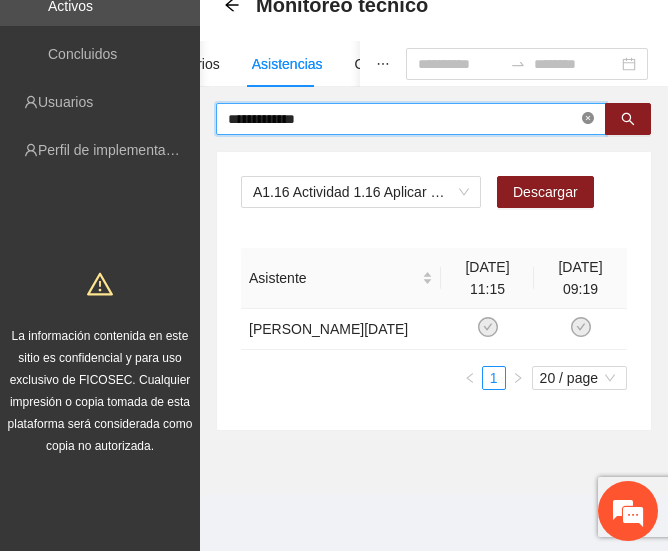 click 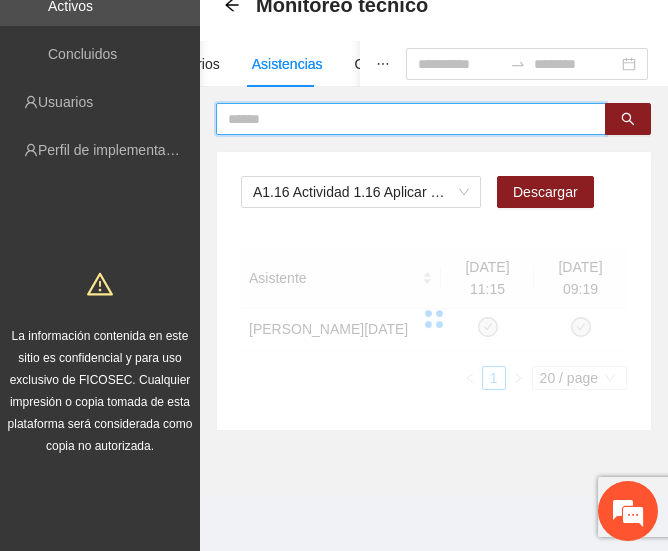 click at bounding box center (403, 119) 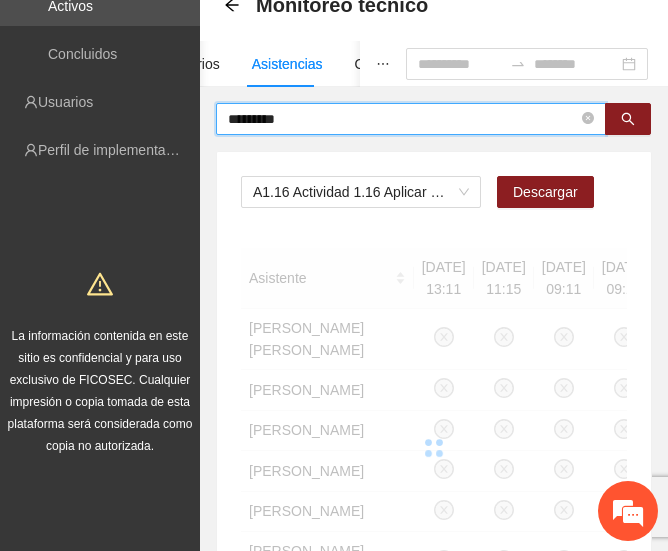 scroll, scrollTop: 134, scrollLeft: 0, axis: vertical 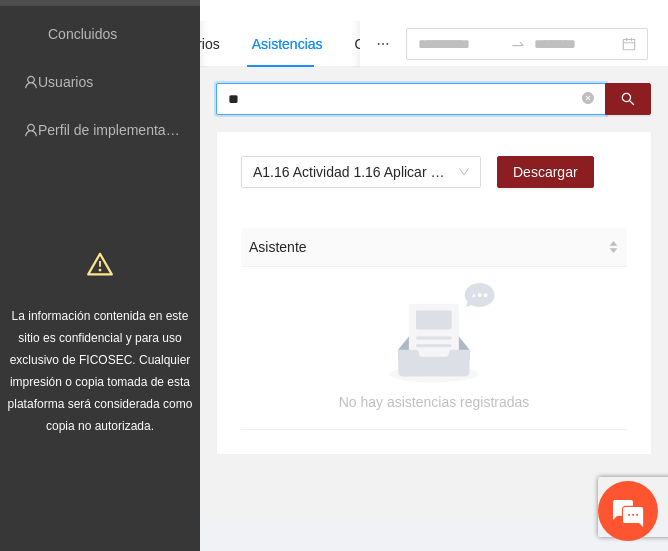 type on "*" 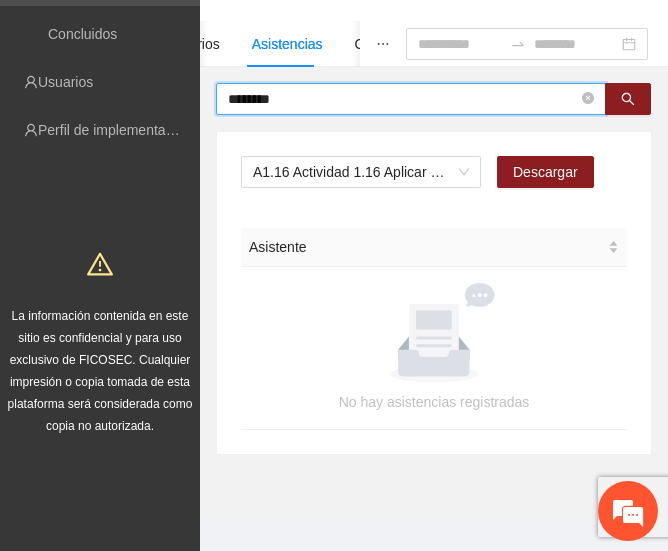 type on "********" 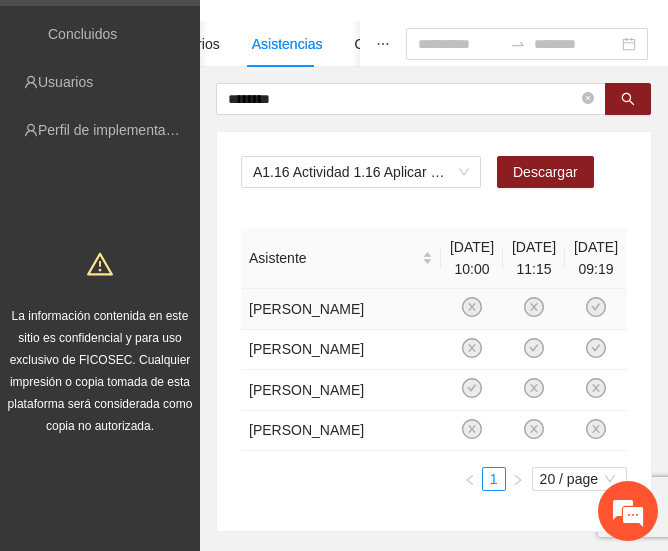 click 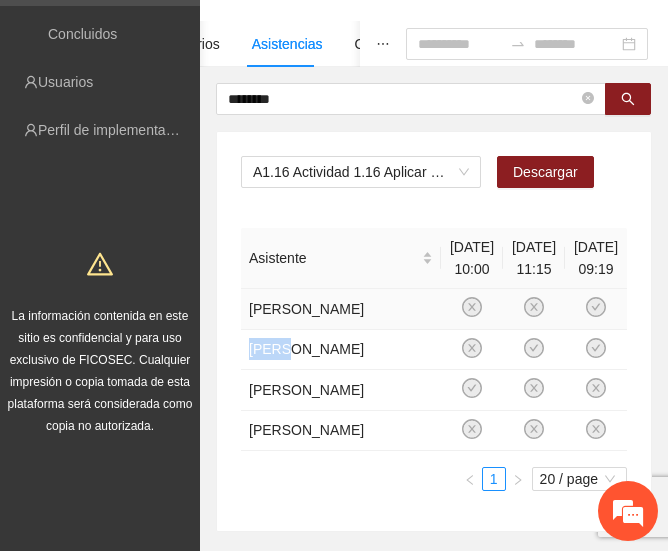 click 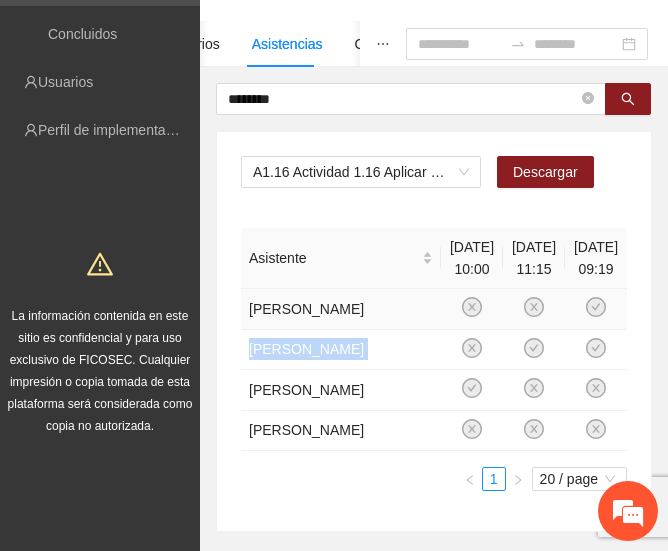click 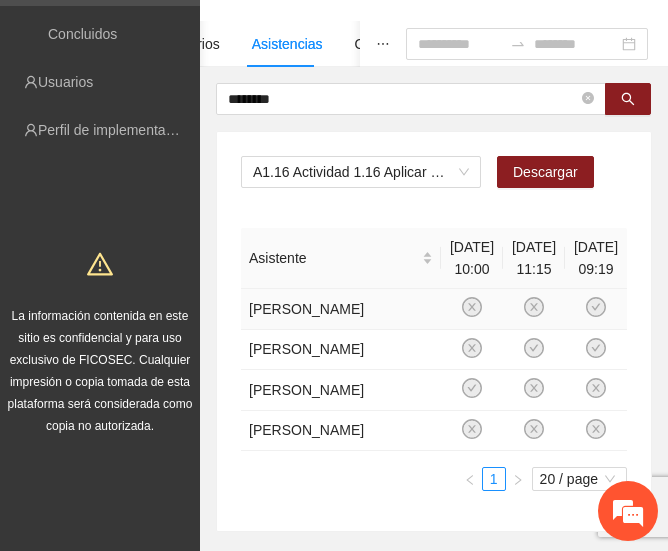 click 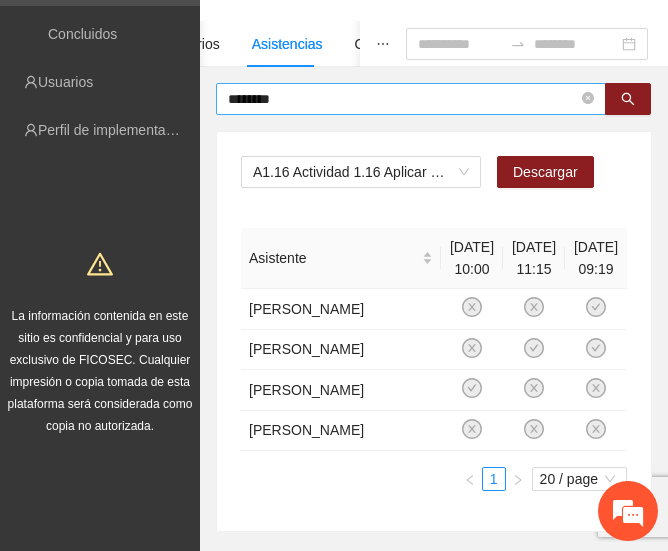 click 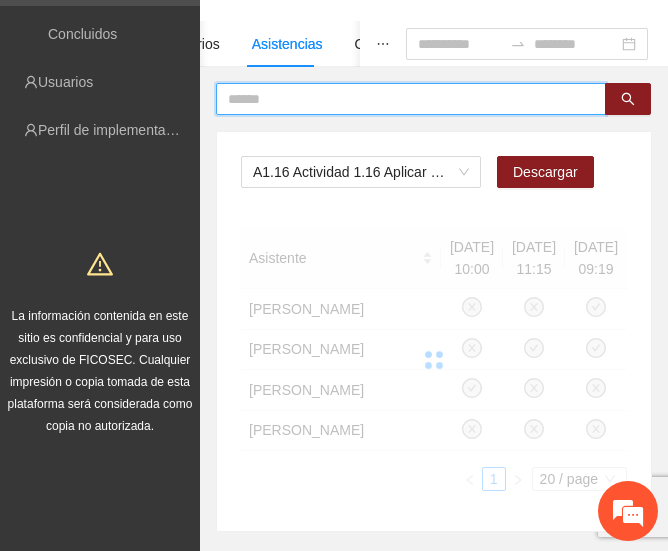 click at bounding box center (588, 99) 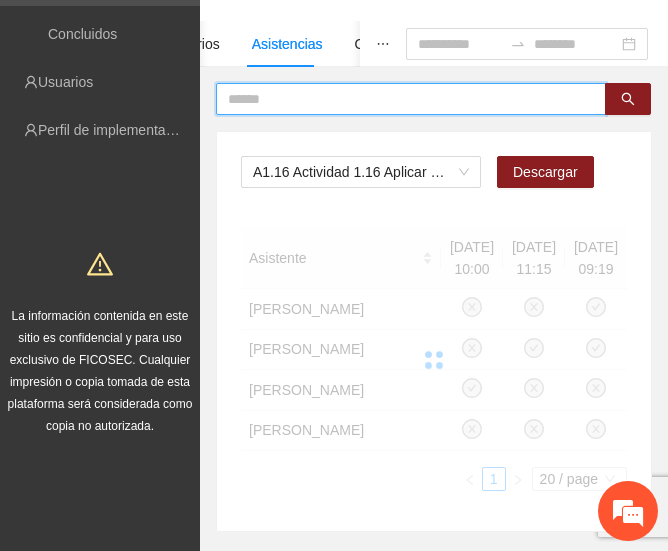 click at bounding box center [403, 99] 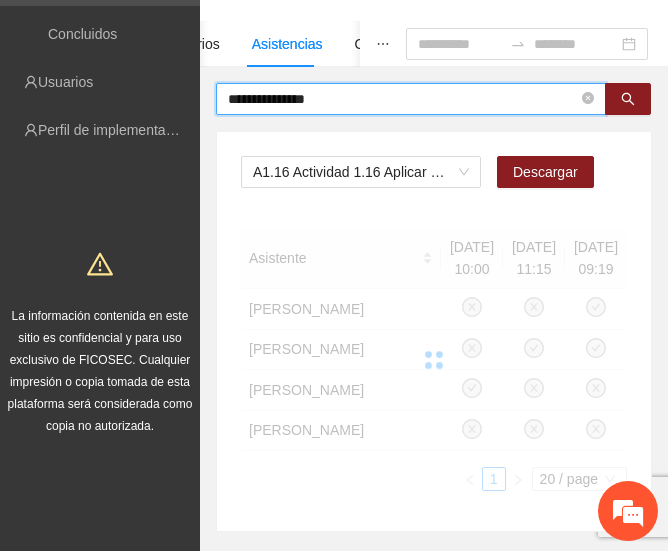 type on "**********" 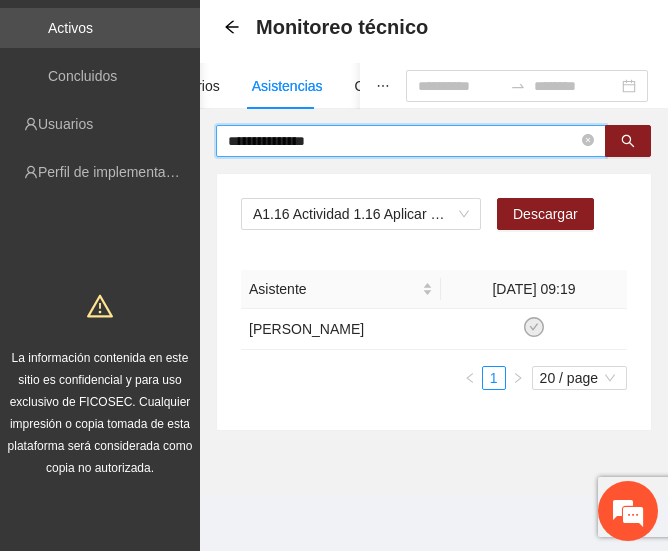 scroll, scrollTop: 112, scrollLeft: 0, axis: vertical 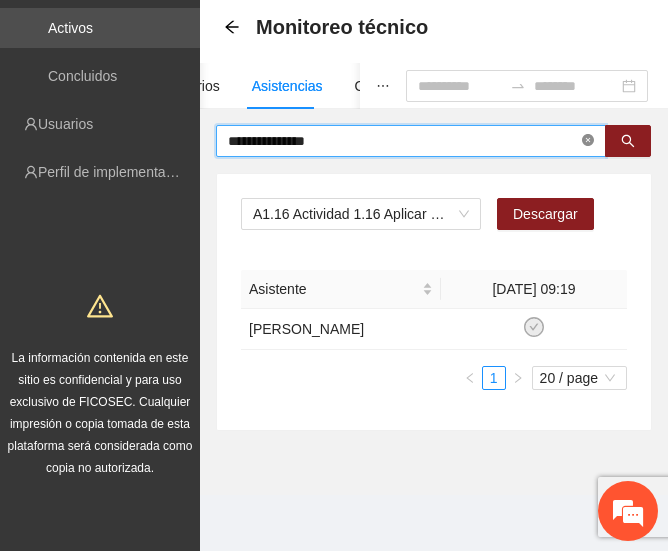 click 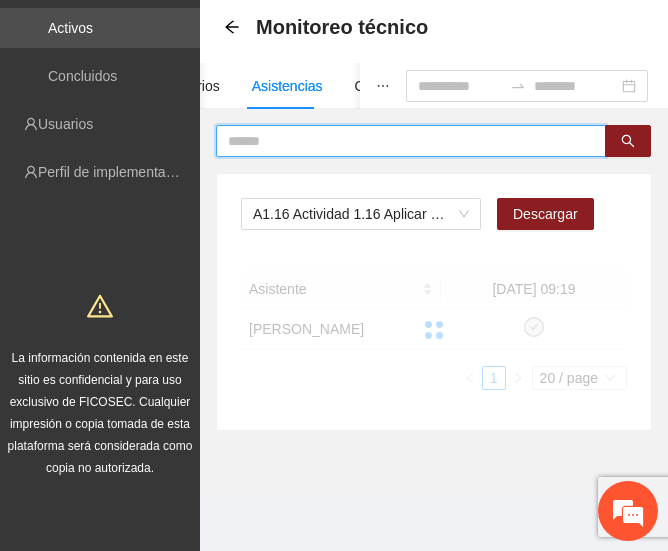 click at bounding box center [403, 141] 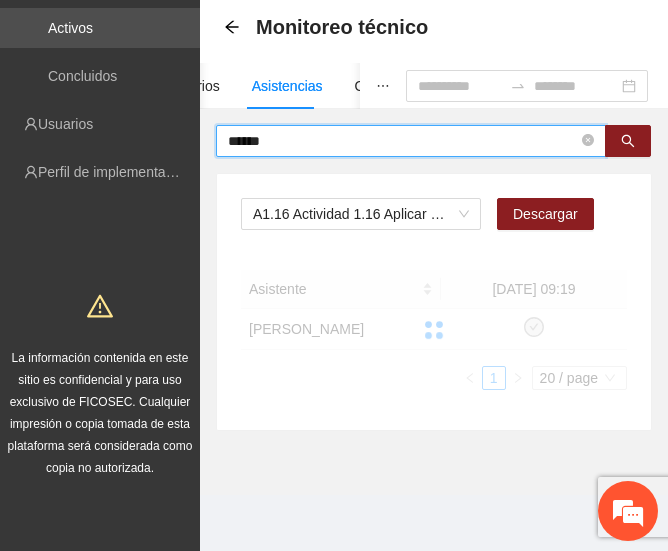 type on "******" 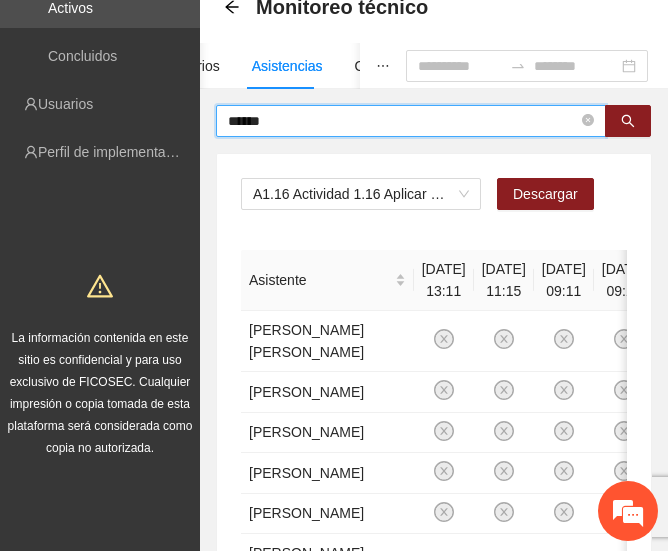 scroll, scrollTop: 114, scrollLeft: 0, axis: vertical 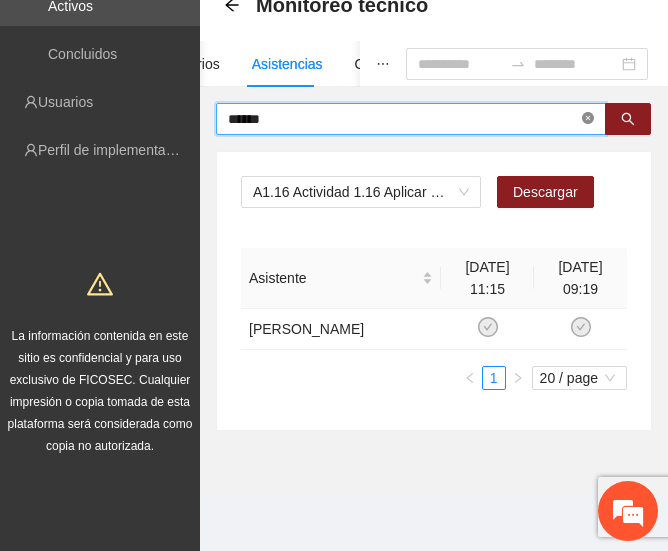 click 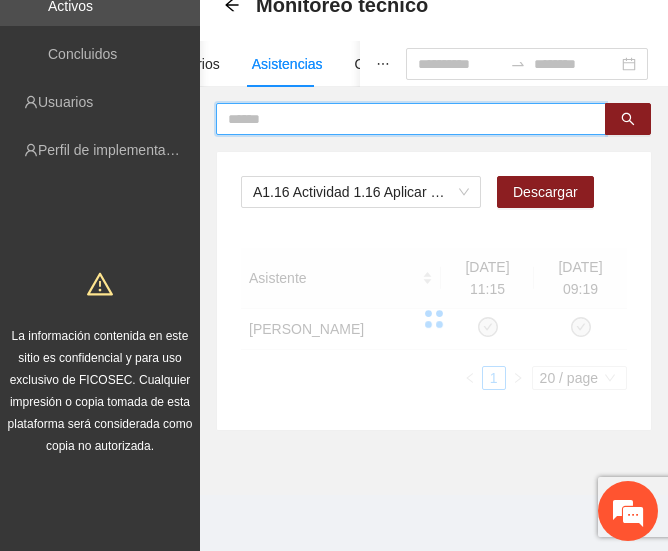 click at bounding box center [403, 119] 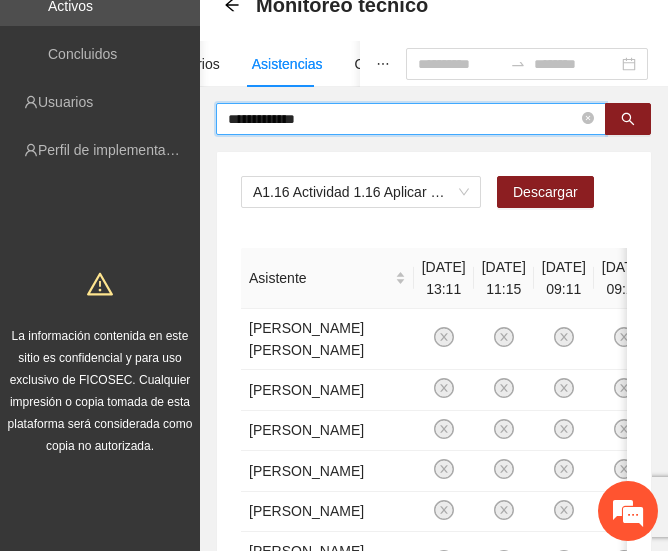scroll, scrollTop: 134, scrollLeft: 0, axis: vertical 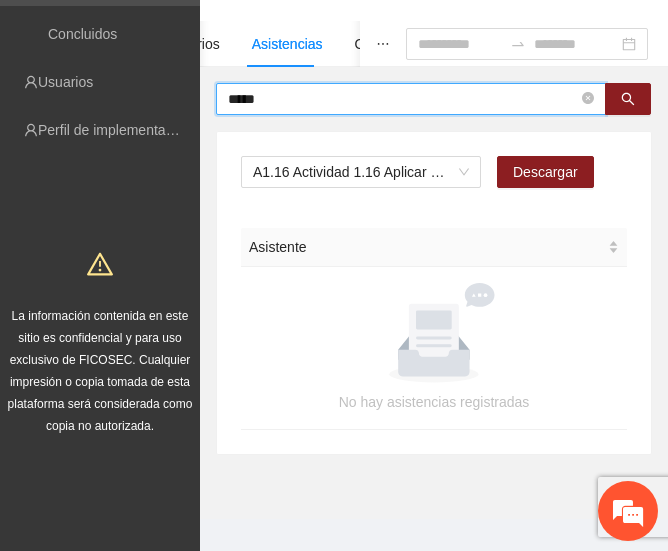 type on "*****" 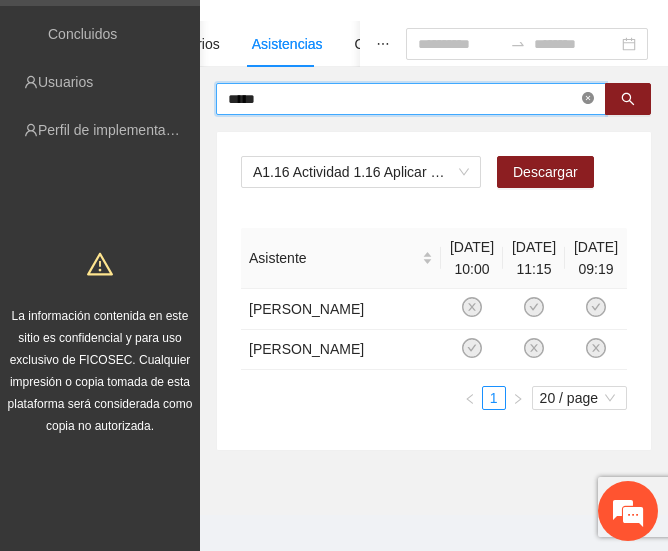click 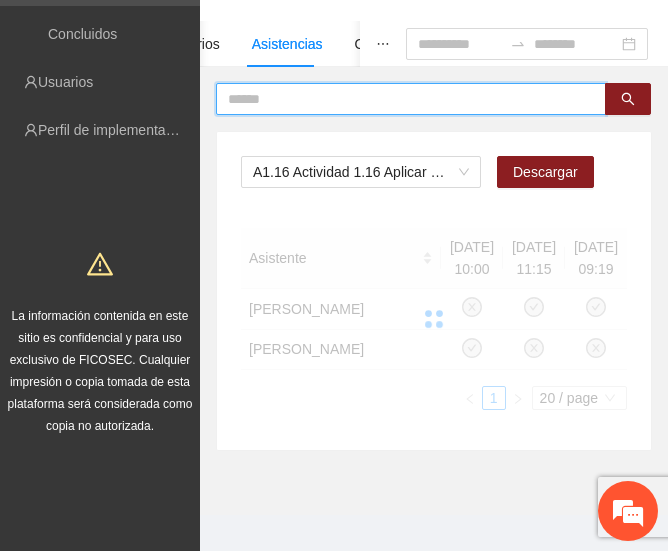 click at bounding box center [403, 99] 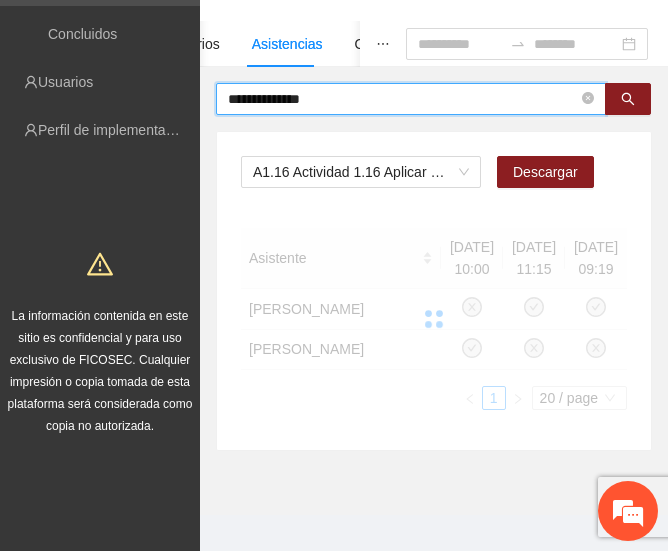 type on "**********" 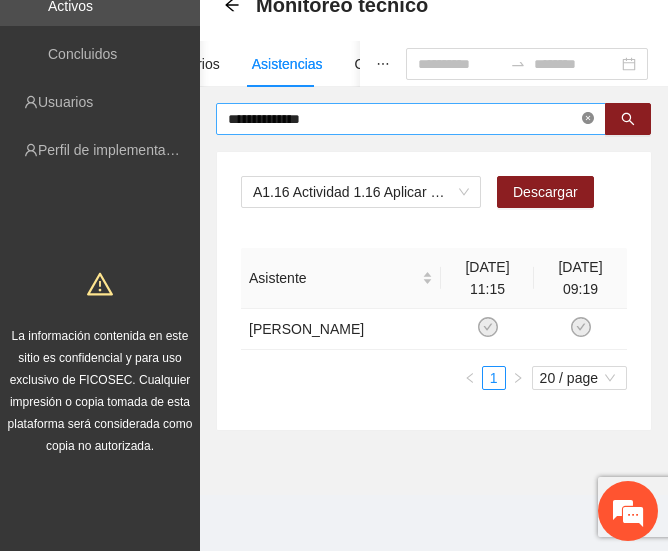 click 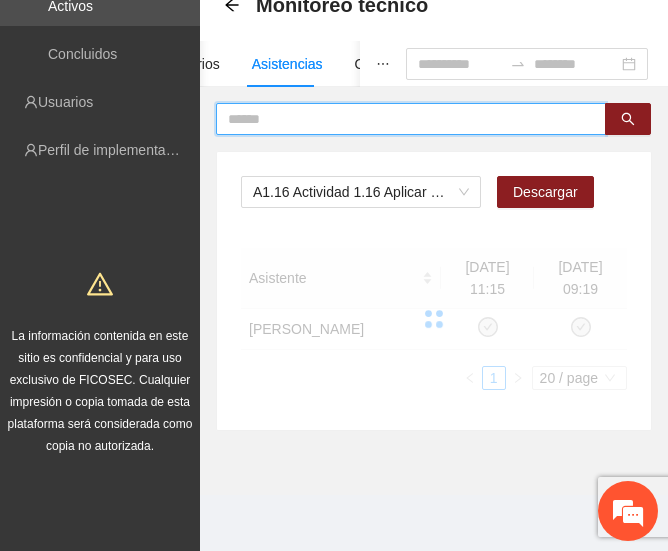 click at bounding box center (403, 119) 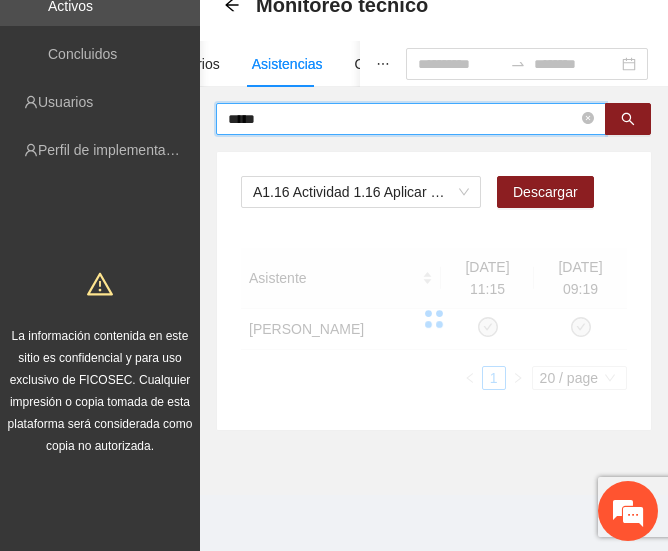 type on "*****" 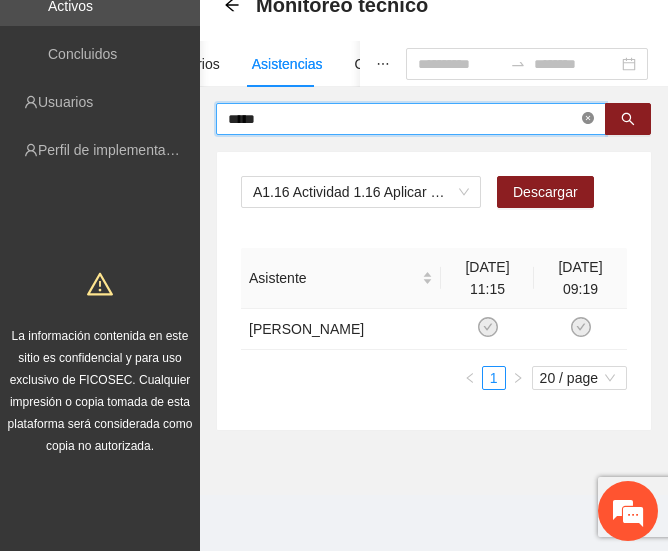 click 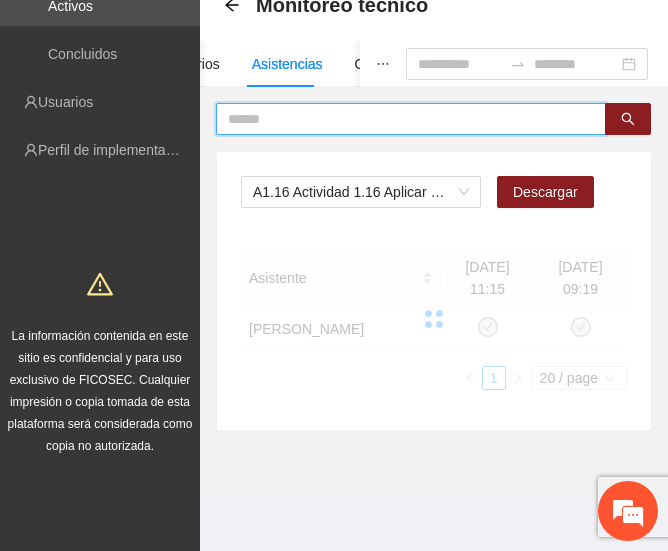 click at bounding box center (403, 119) 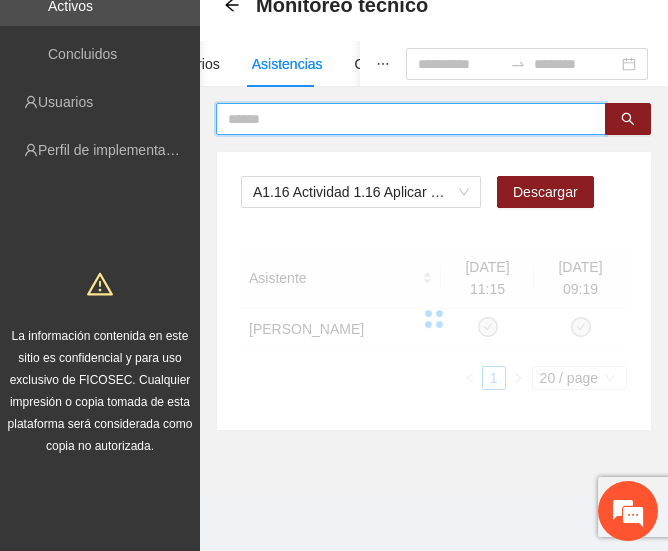 paste on "*********" 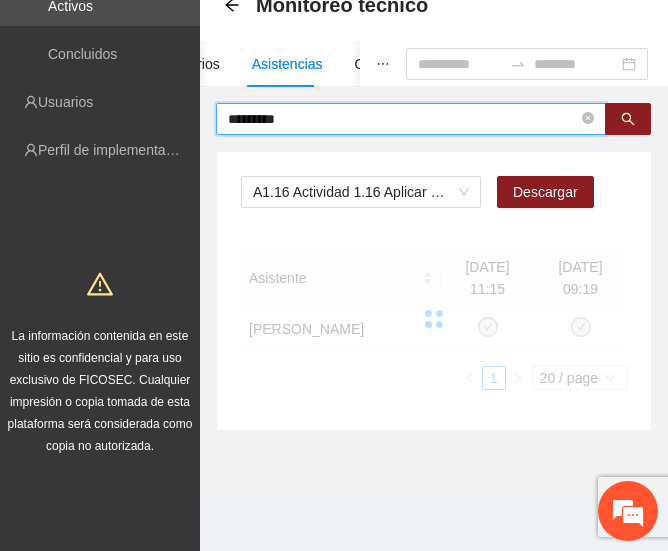 type on "*********" 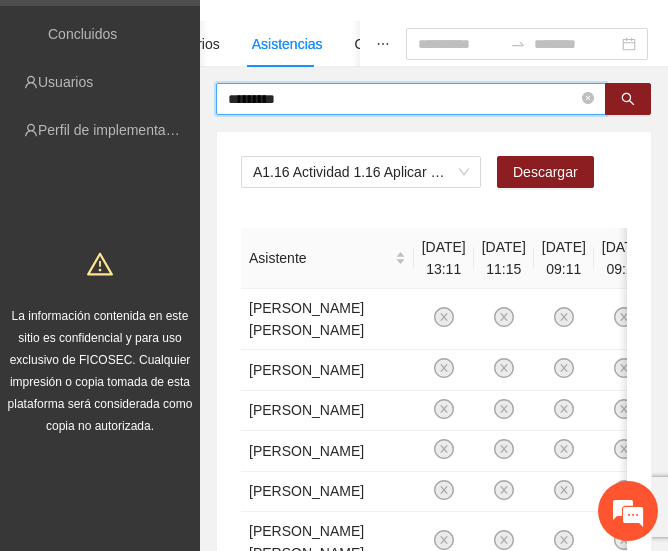 click on "*********" at bounding box center [403, 99] 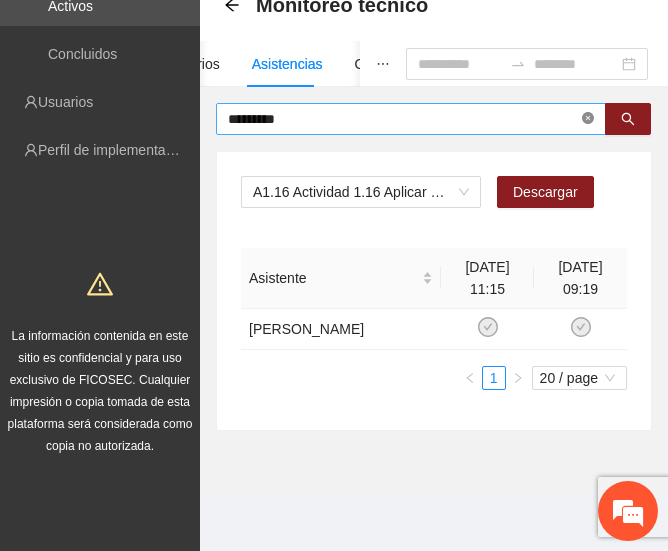 click 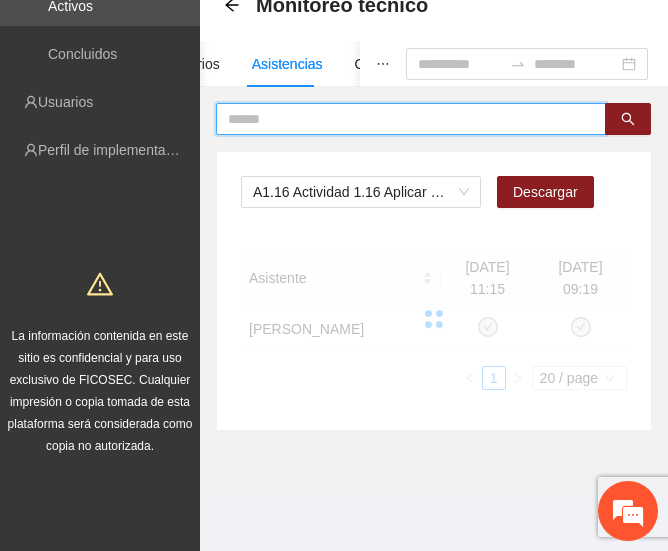 click at bounding box center (403, 119) 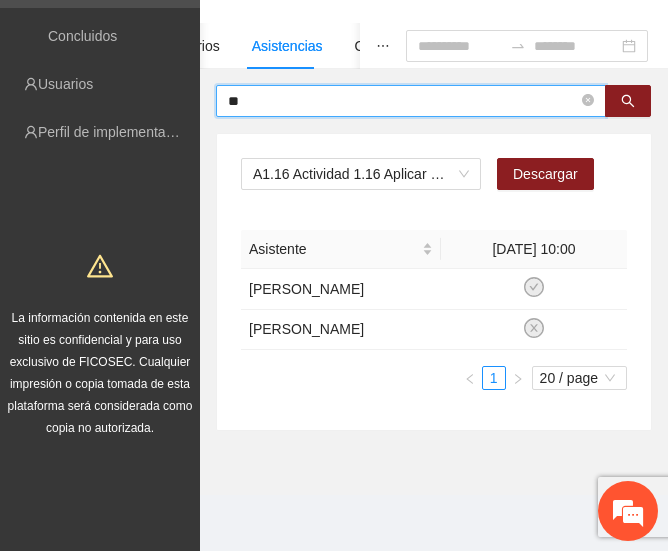type on "*" 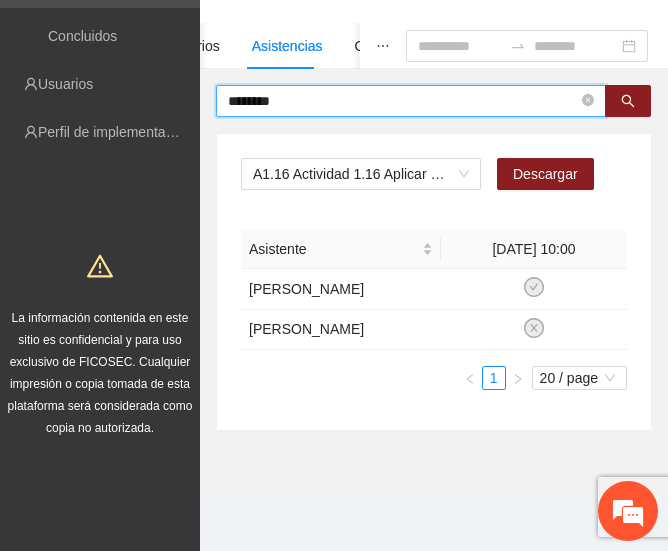 type on "********" 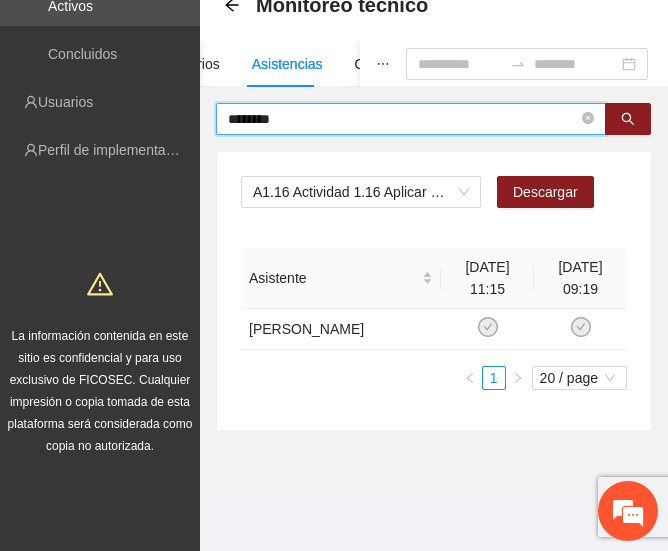 scroll, scrollTop: 114, scrollLeft: 0, axis: vertical 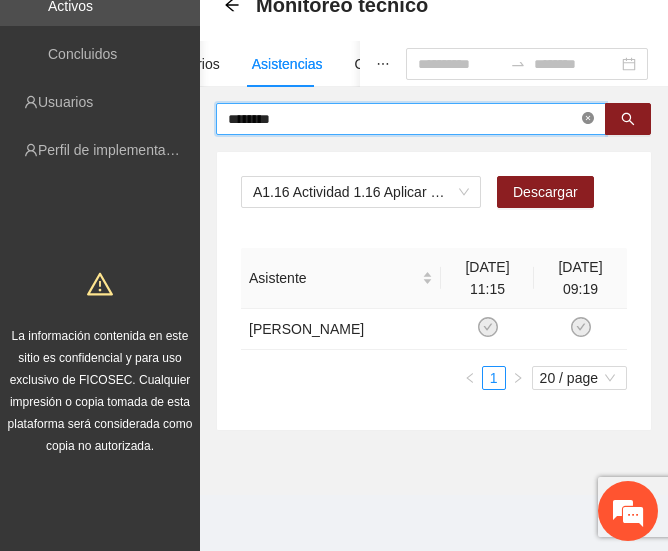click 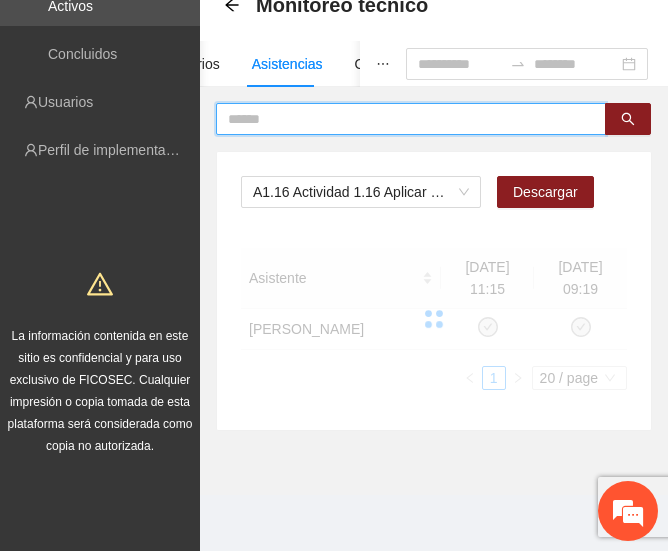 click at bounding box center [403, 119] 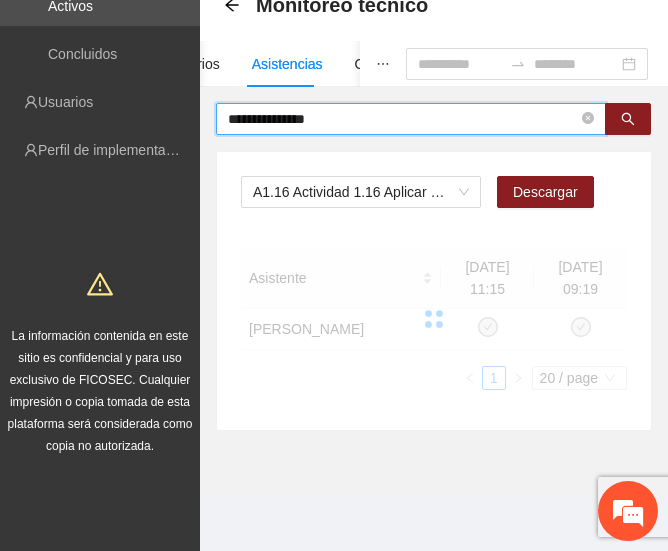 type on "**********" 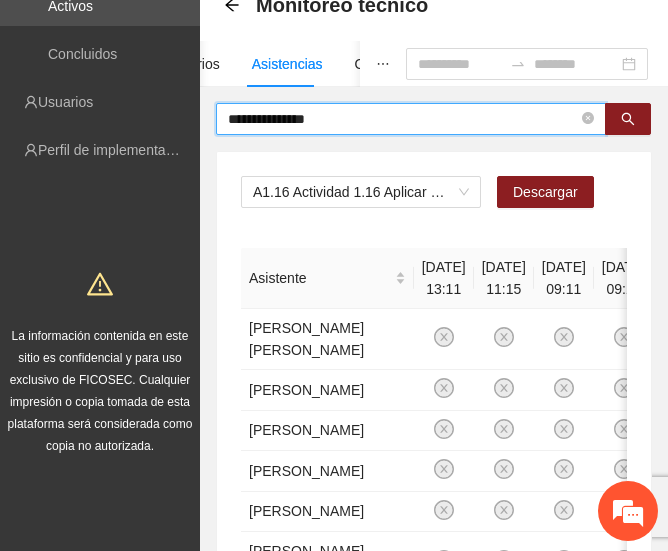 scroll, scrollTop: 112, scrollLeft: 0, axis: vertical 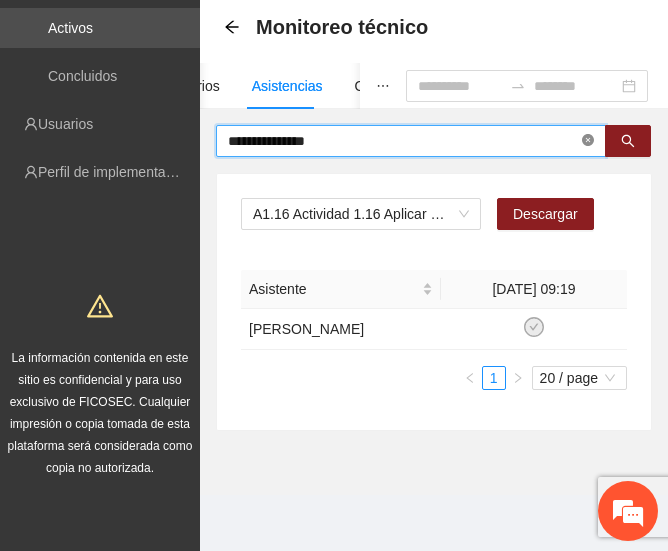 click 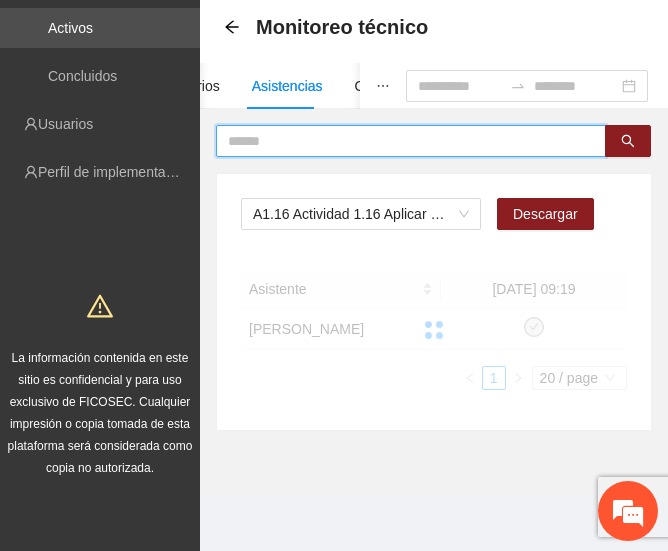 click at bounding box center [403, 141] 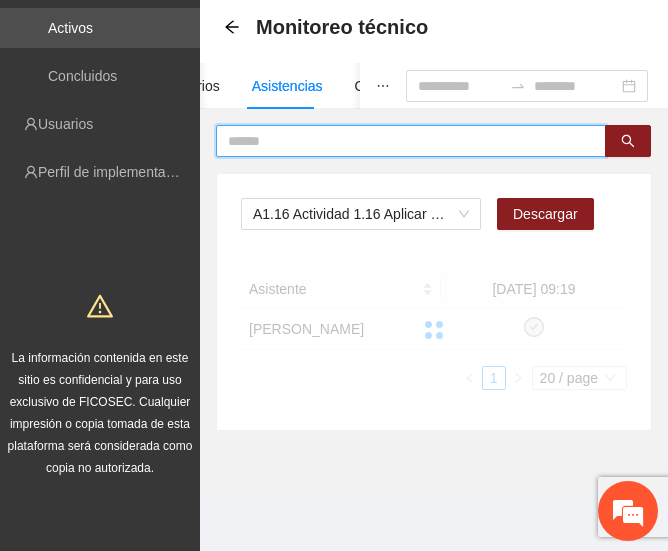 paste on "*******" 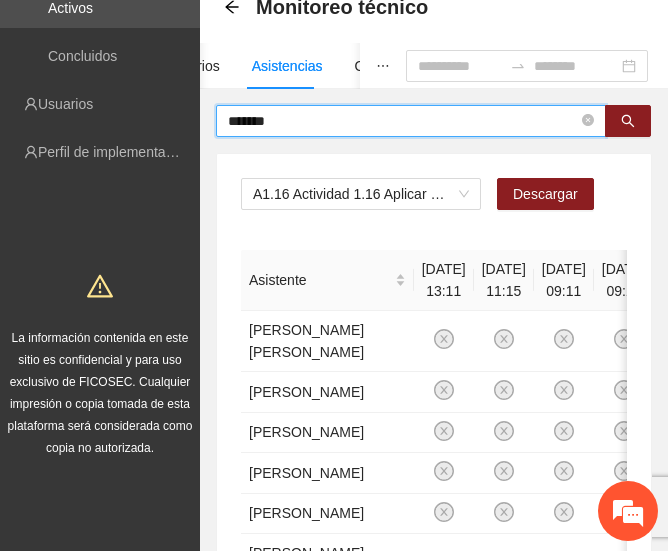 scroll, scrollTop: 134, scrollLeft: 0, axis: vertical 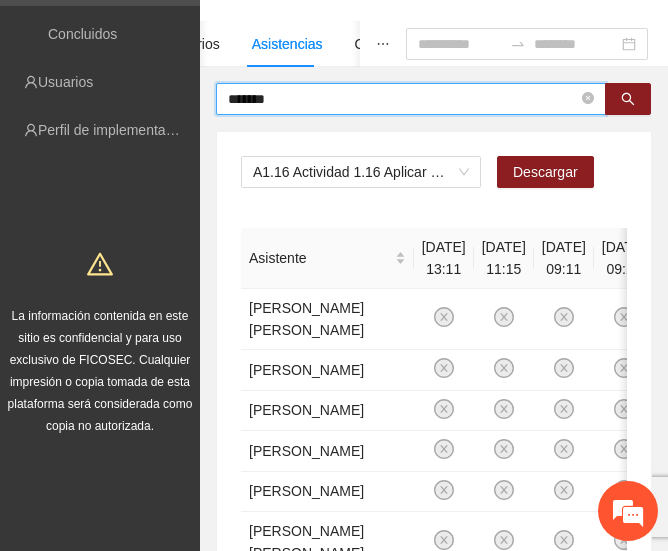 type on "*******" 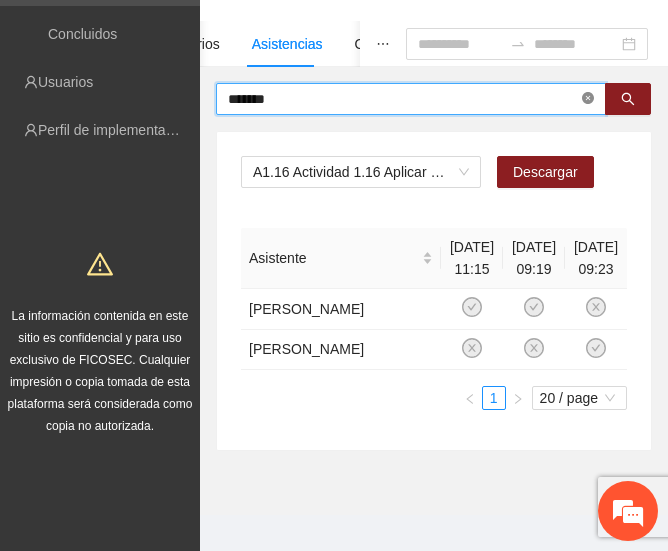click 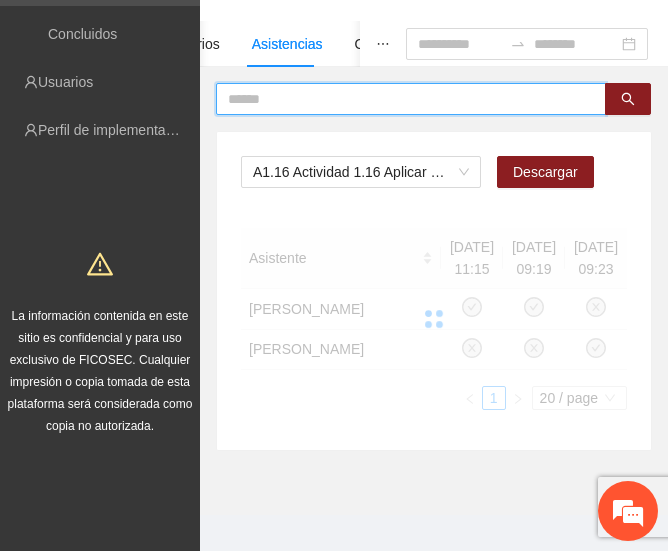 click at bounding box center (403, 99) 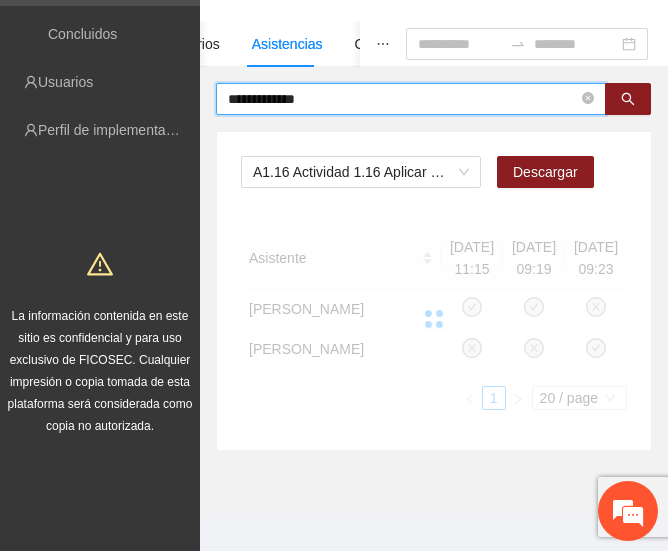 type on "**********" 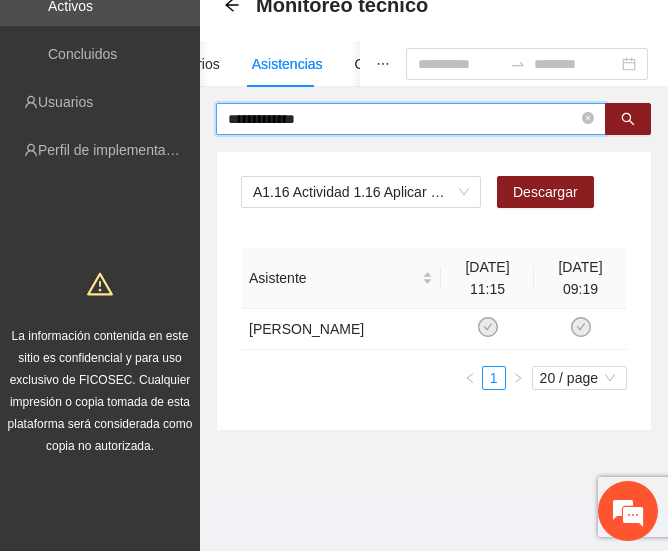 scroll, scrollTop: 114, scrollLeft: 0, axis: vertical 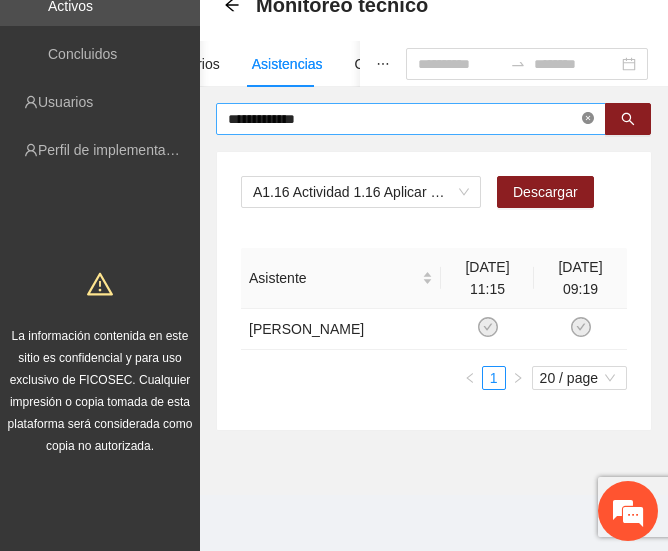 click 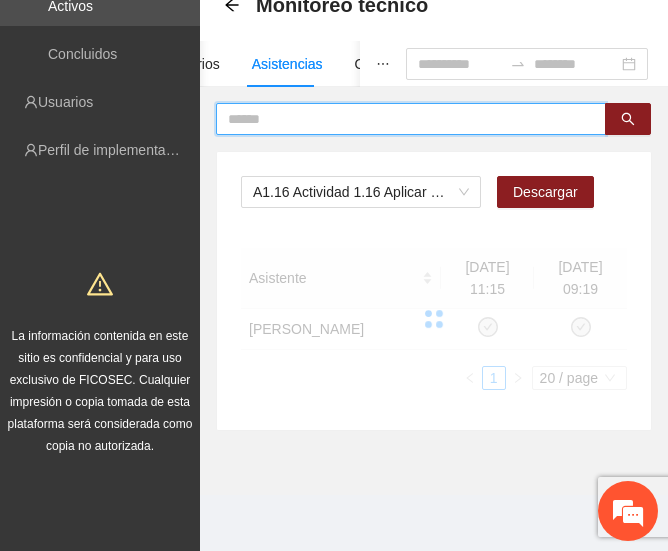 paste on "**********" 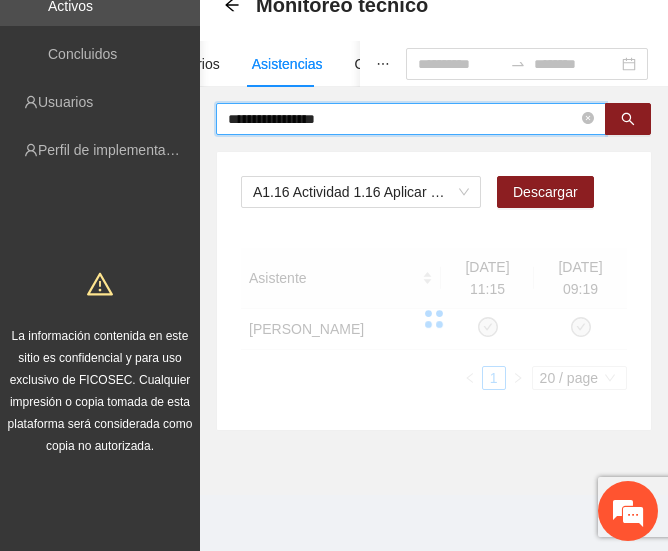 type on "**********" 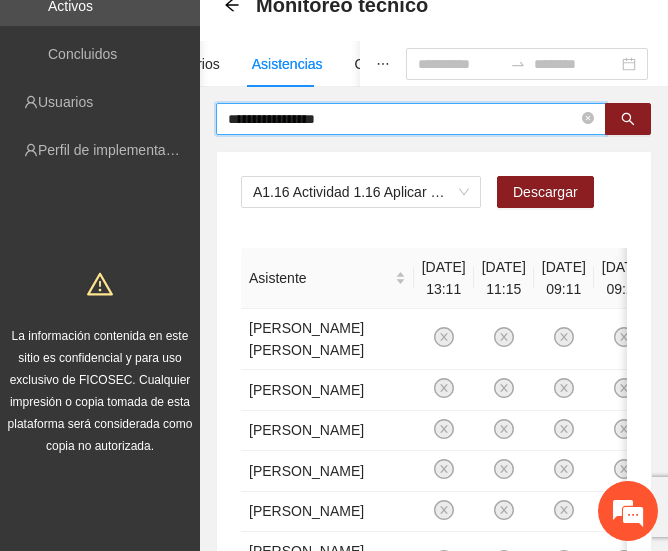 scroll, scrollTop: 134, scrollLeft: 0, axis: vertical 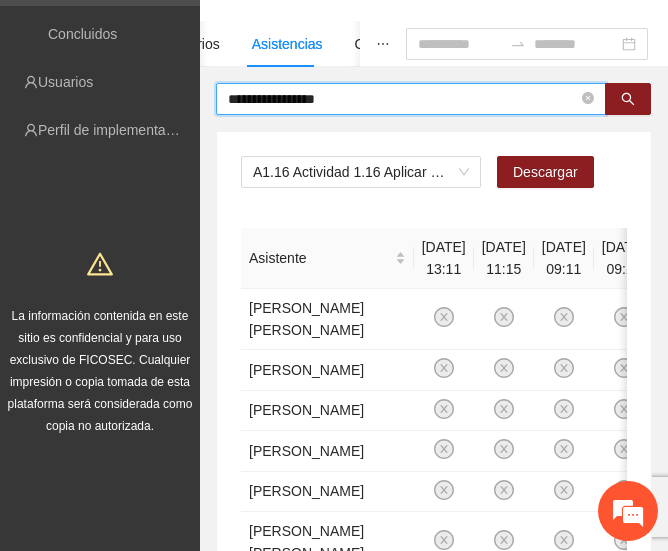 click 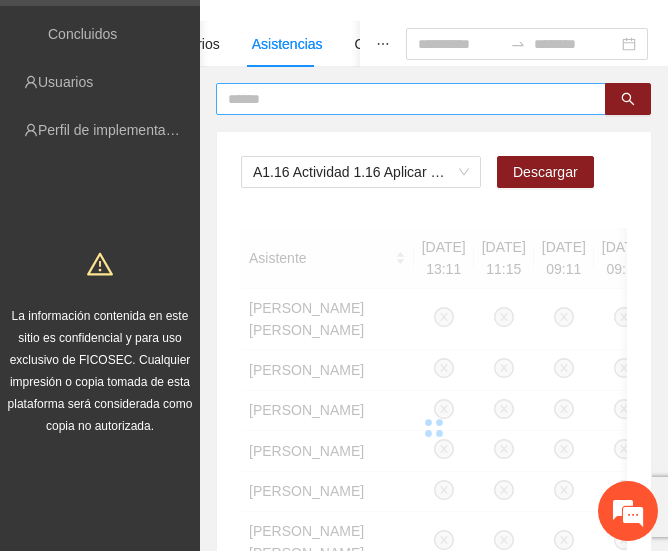 click at bounding box center (588, 99) 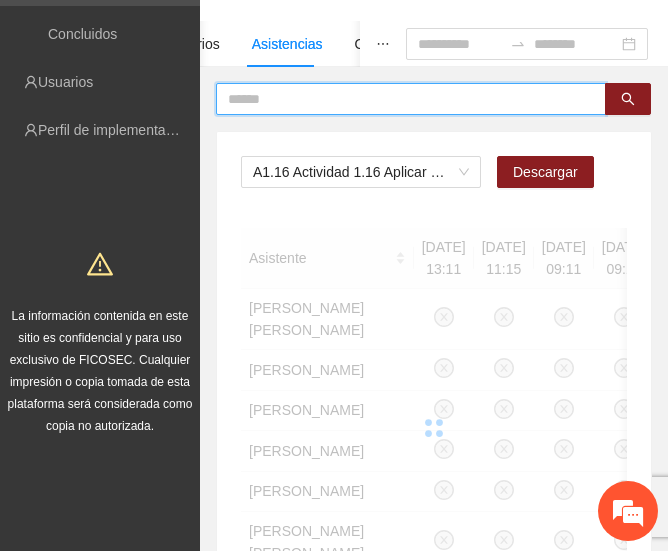 click at bounding box center [403, 99] 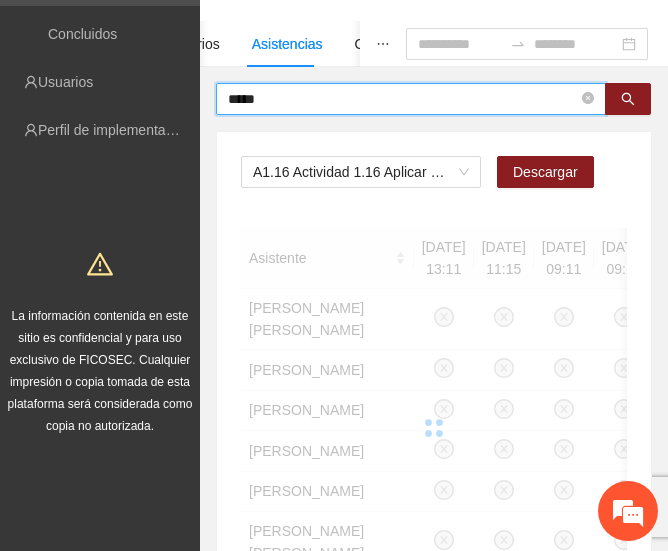 type on "*****" 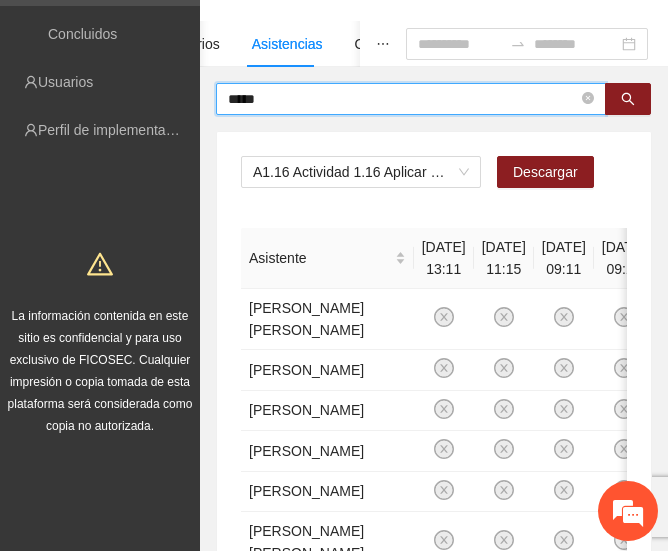 scroll, scrollTop: 114, scrollLeft: 0, axis: vertical 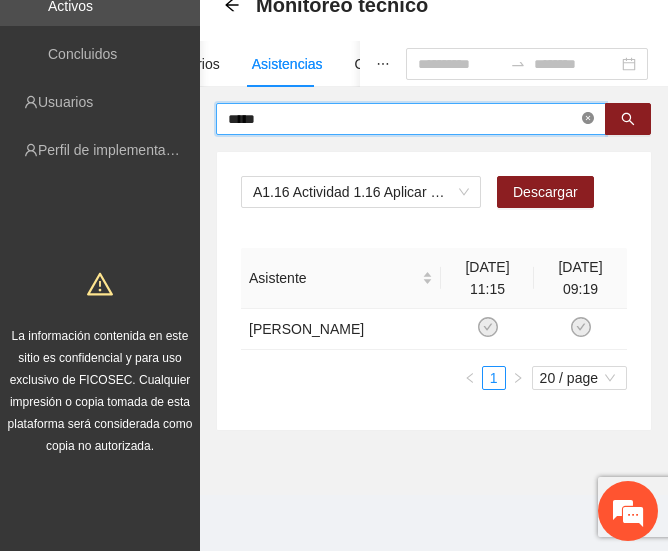 click 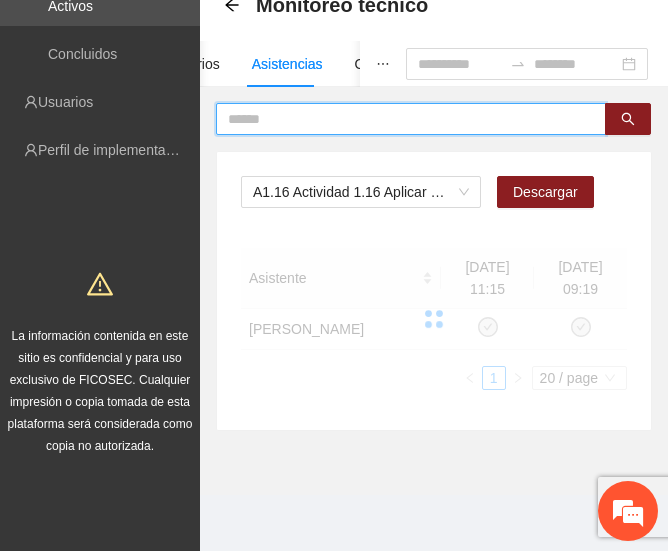 click at bounding box center (403, 119) 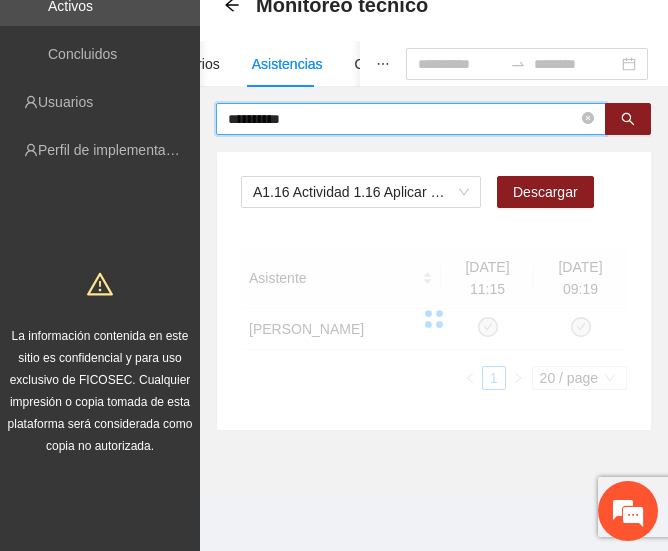 type on "**********" 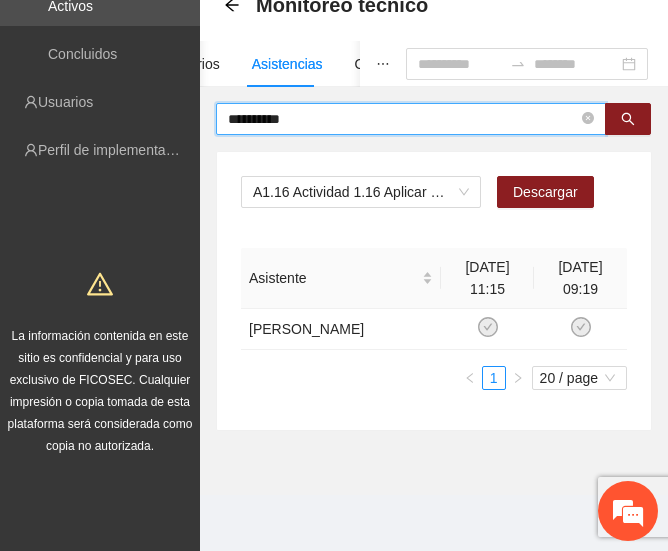scroll, scrollTop: 114, scrollLeft: 0, axis: vertical 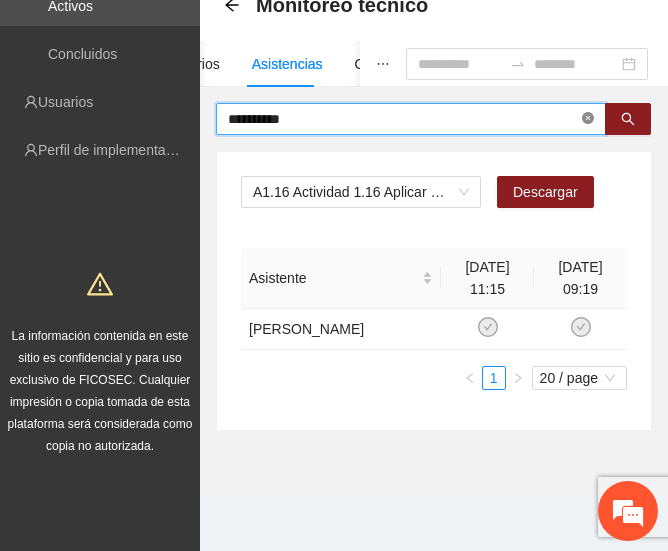 click 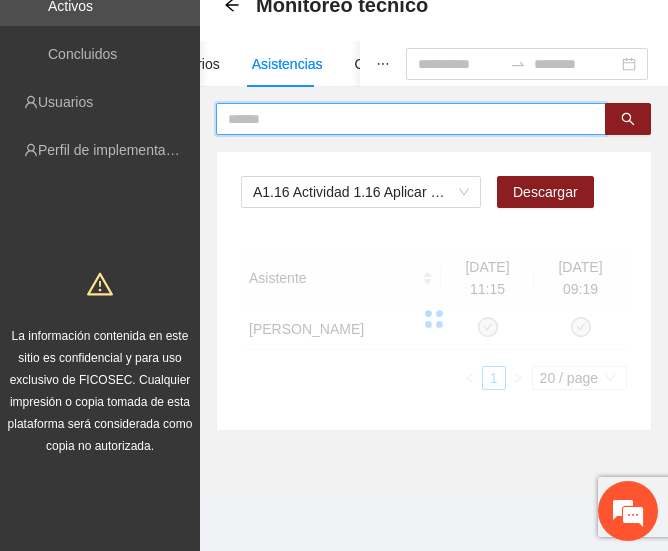 drag, startPoint x: 412, startPoint y: 106, endPoint x: 357, endPoint y: 122, distance: 57.280014 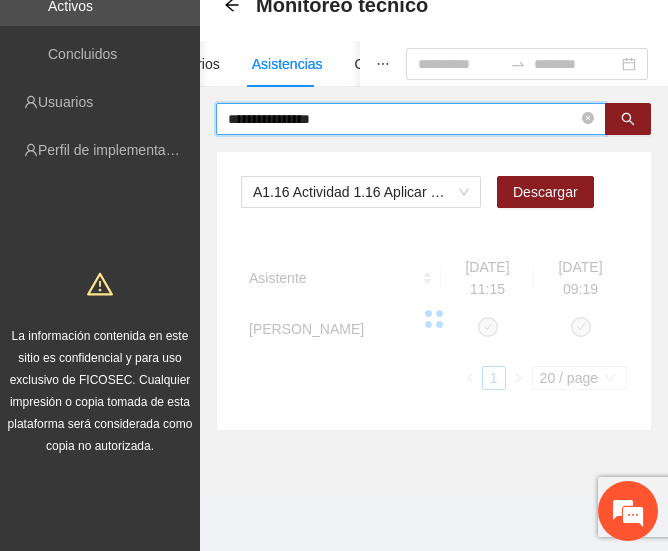 type on "**********" 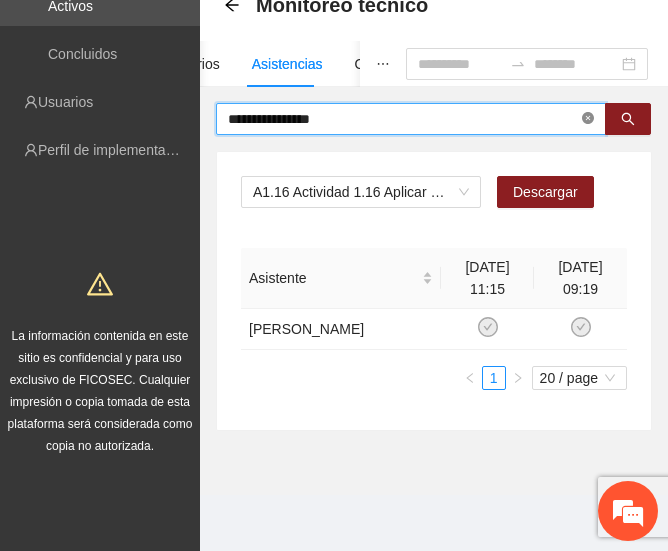 click 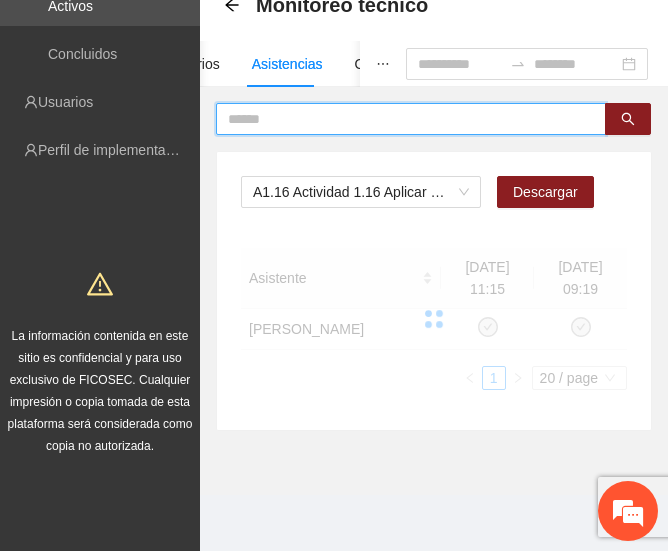 paste on "**********" 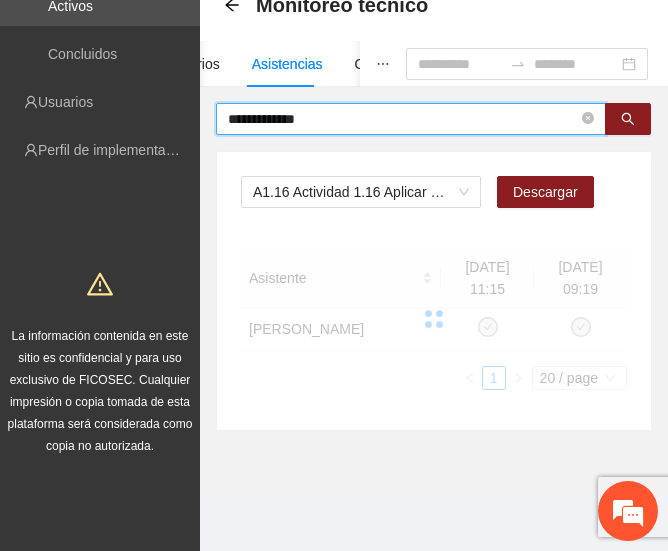 type on "**********" 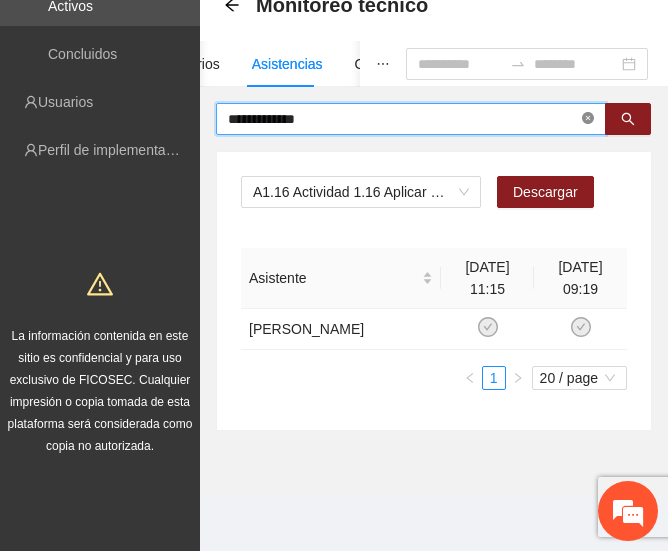 click 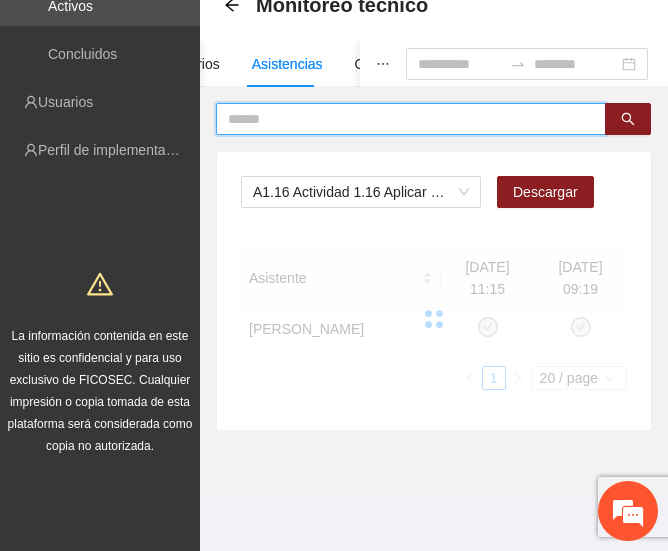 click at bounding box center [403, 119] 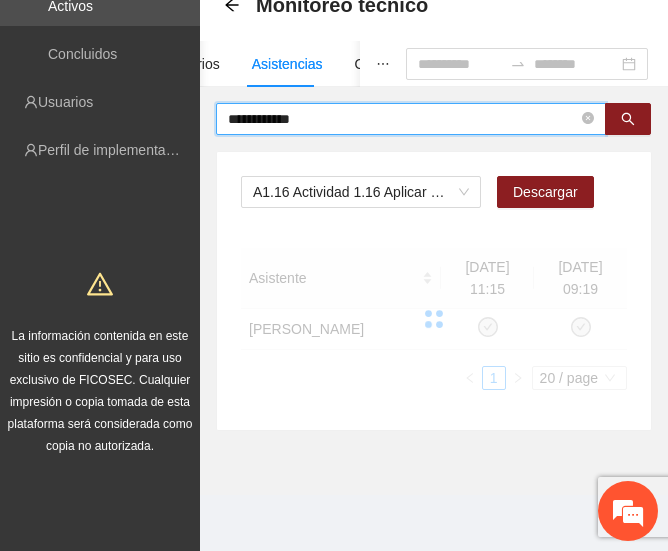 type on "**********" 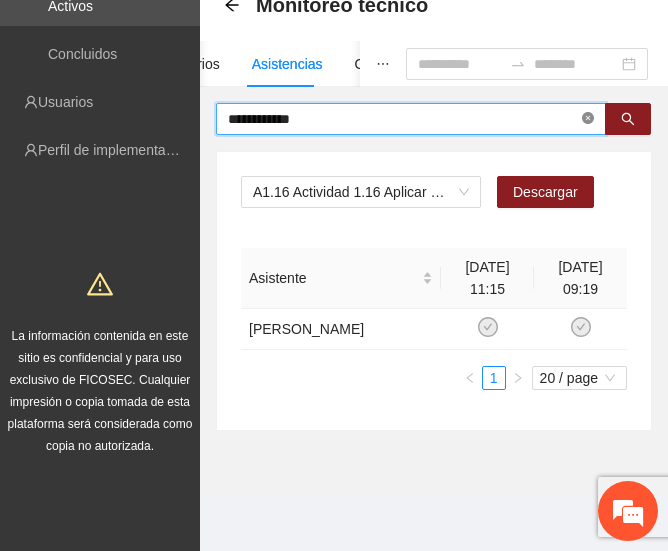 click 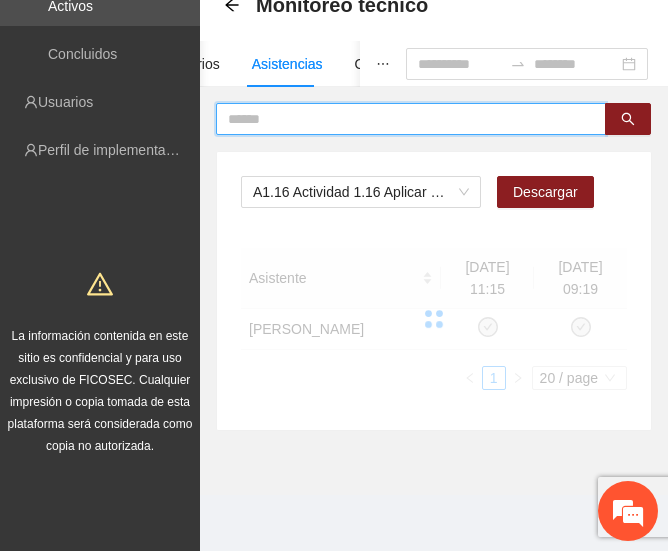 click at bounding box center (403, 119) 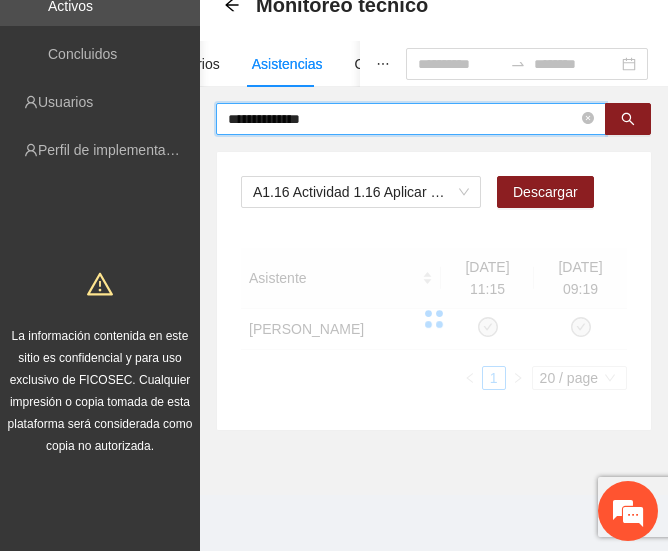 type on "**********" 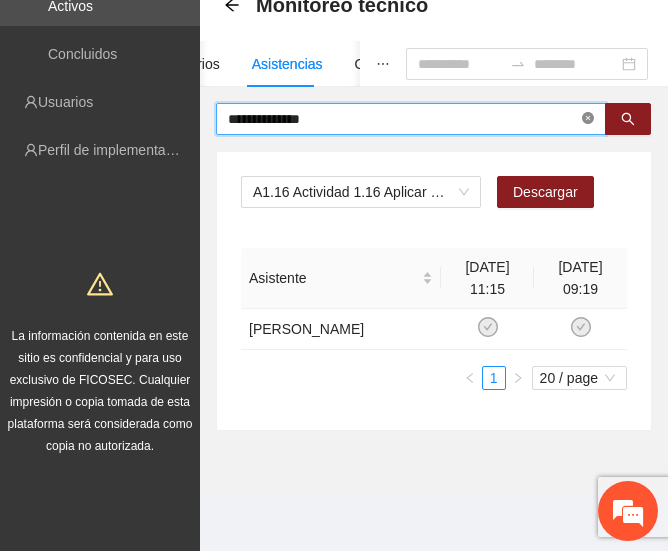 click 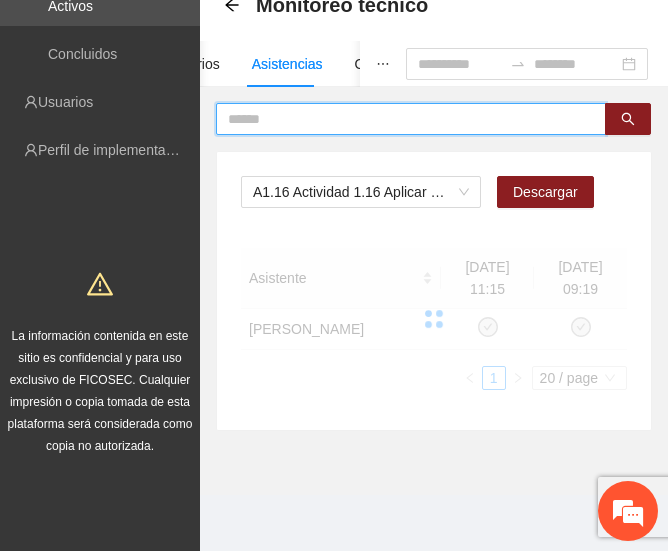 paste on "**********" 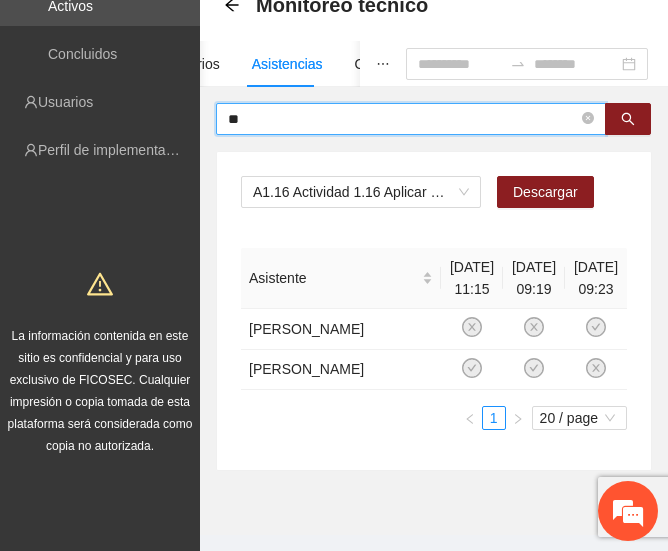 type on "*" 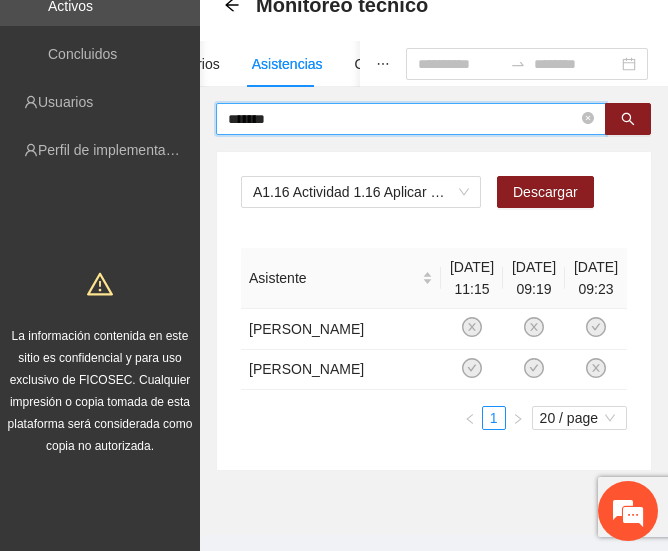 type on "******" 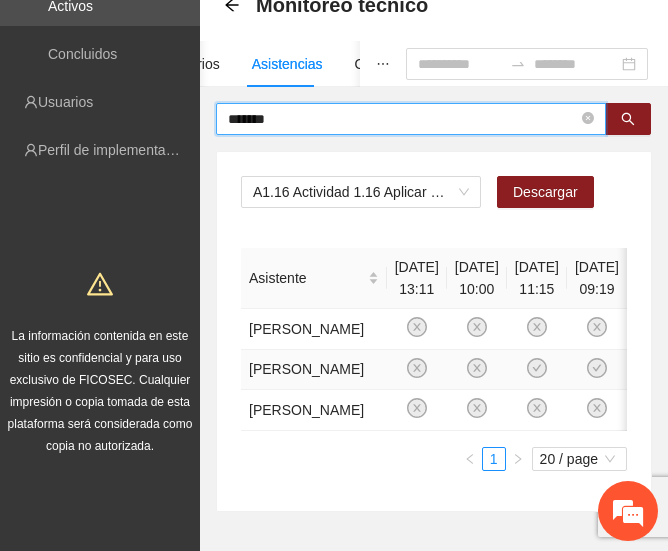 scroll, scrollTop: 0, scrollLeft: 0, axis: both 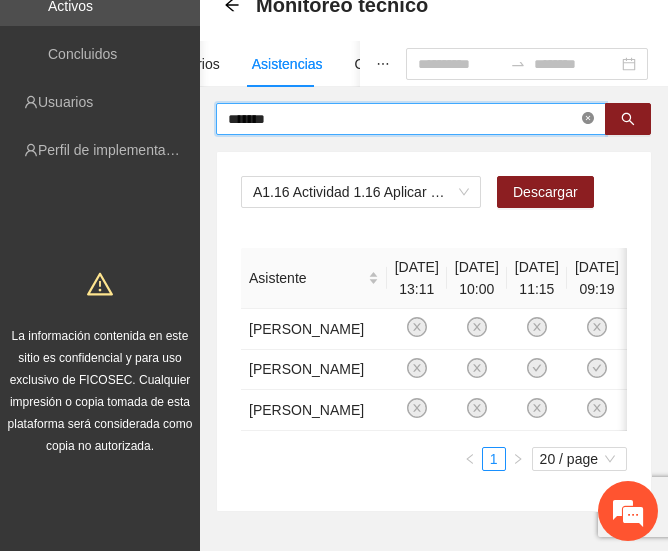 click 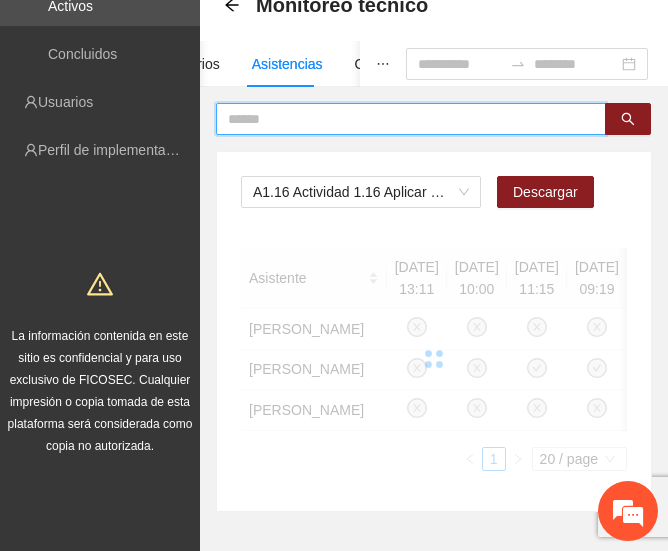 click at bounding box center [403, 119] 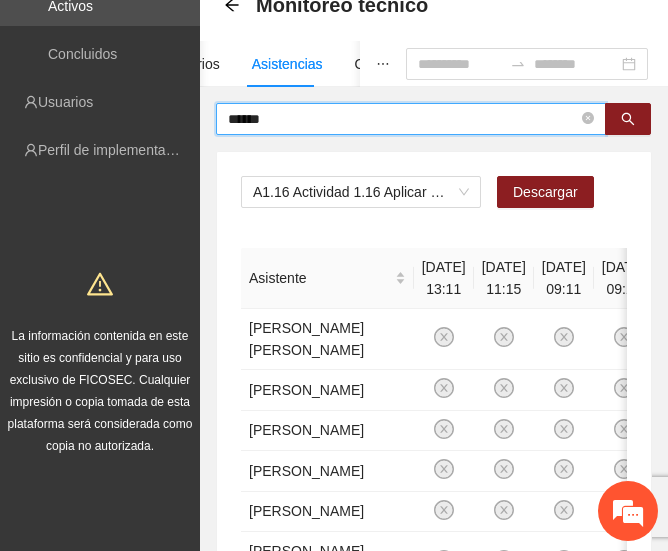type on "******" 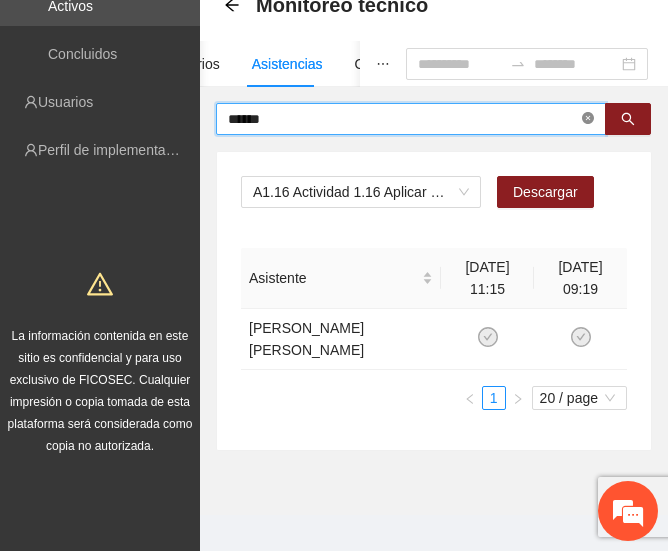 click 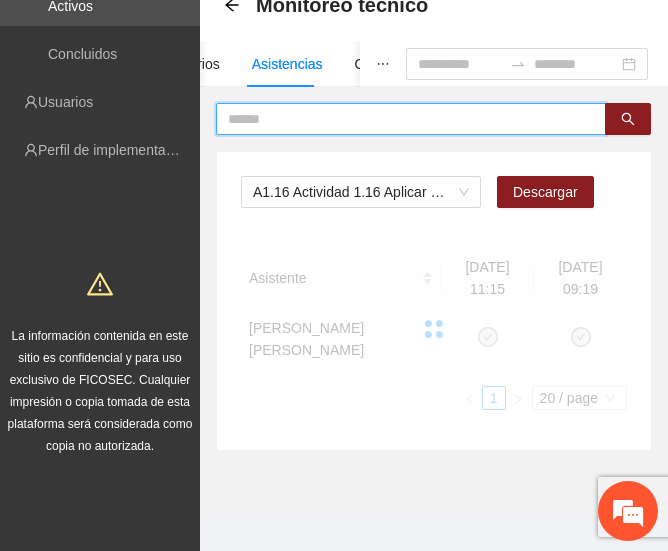 click at bounding box center [403, 119] 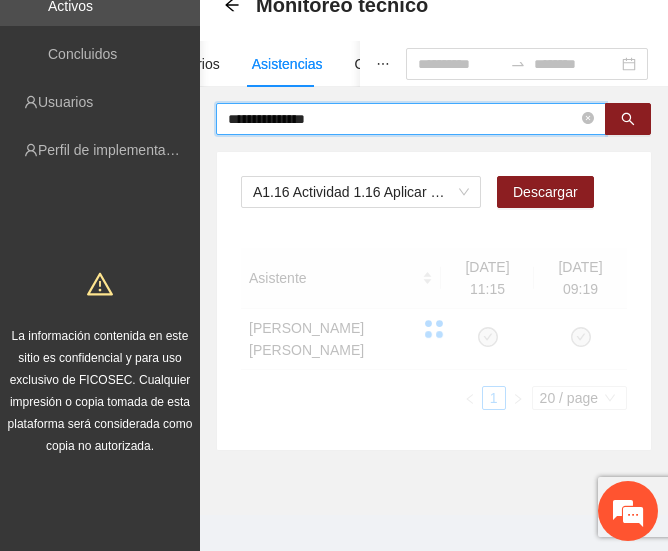 type on "**********" 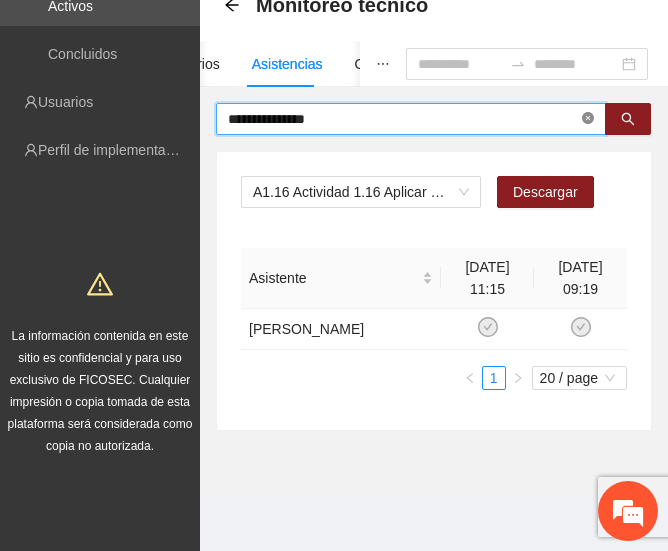 click 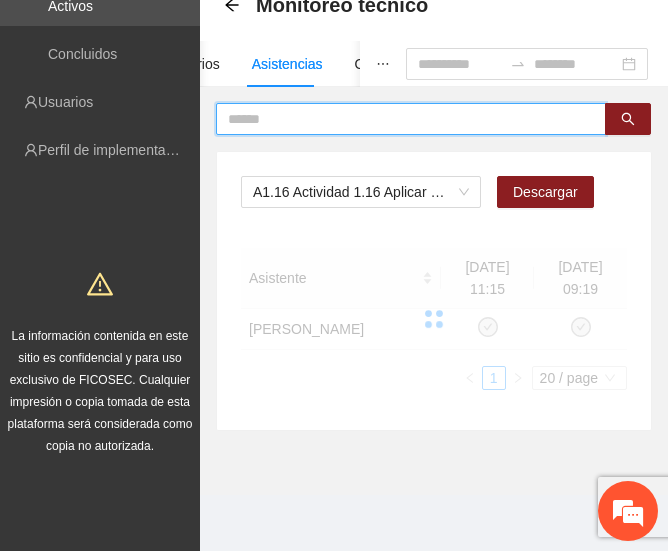 click at bounding box center [403, 119] 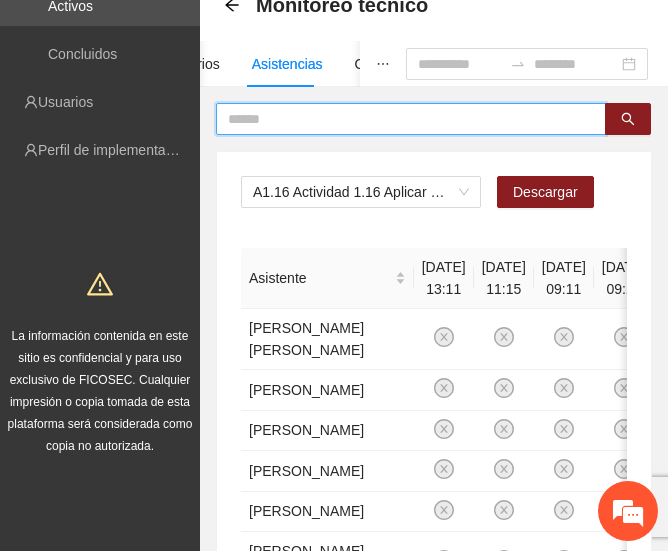 paste on "**********" 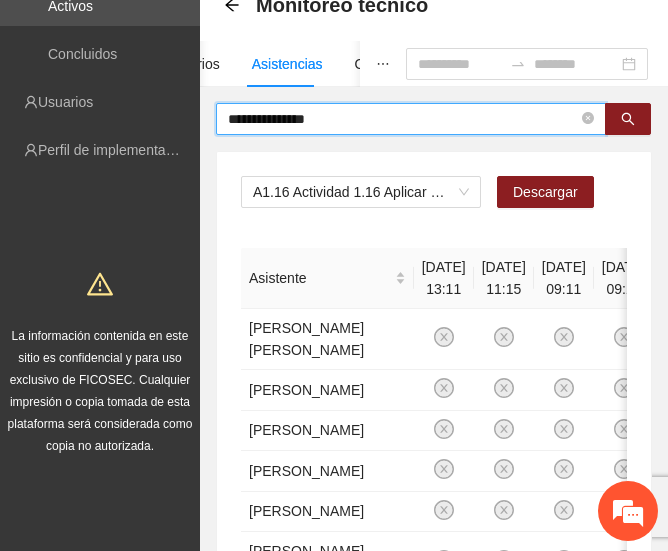 type on "**********" 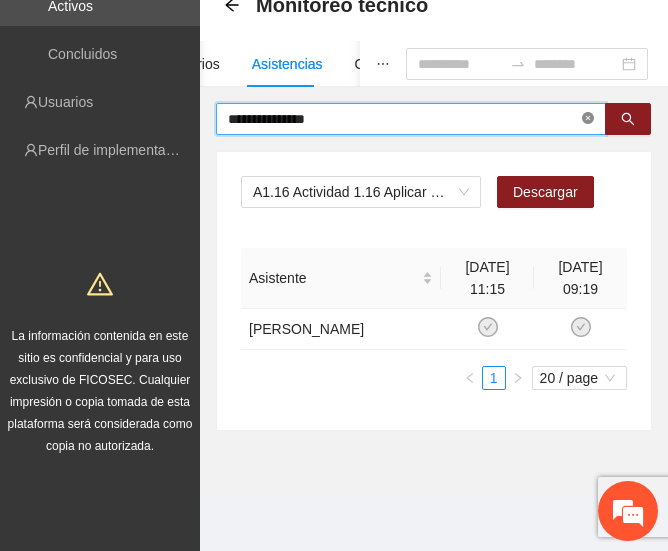 click 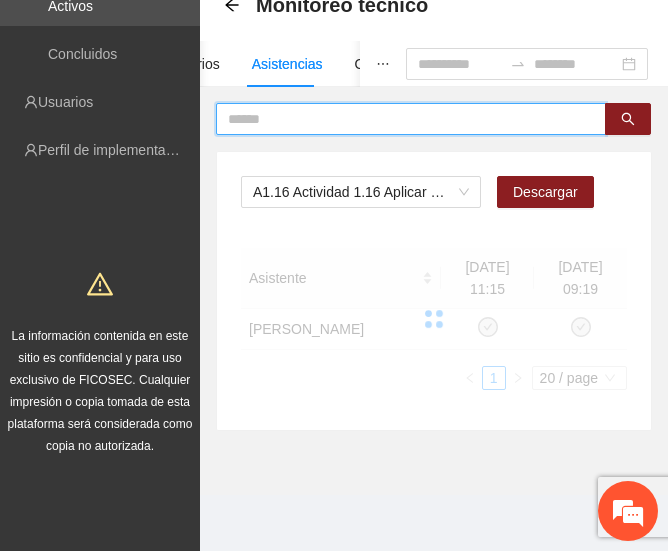 paste on "**********" 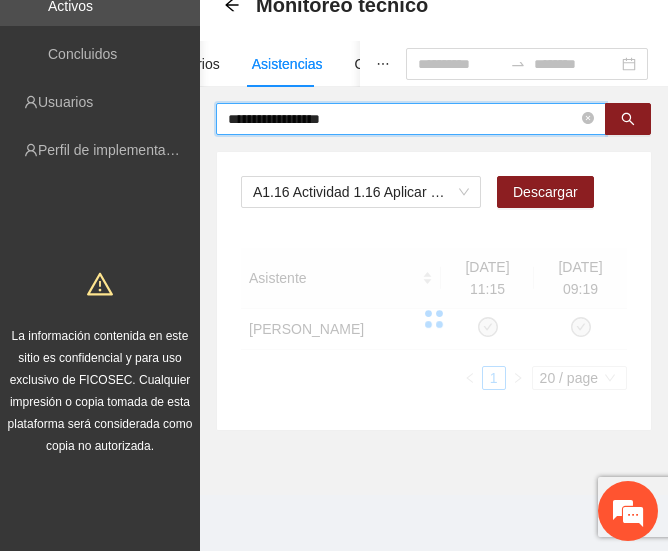 type on "**********" 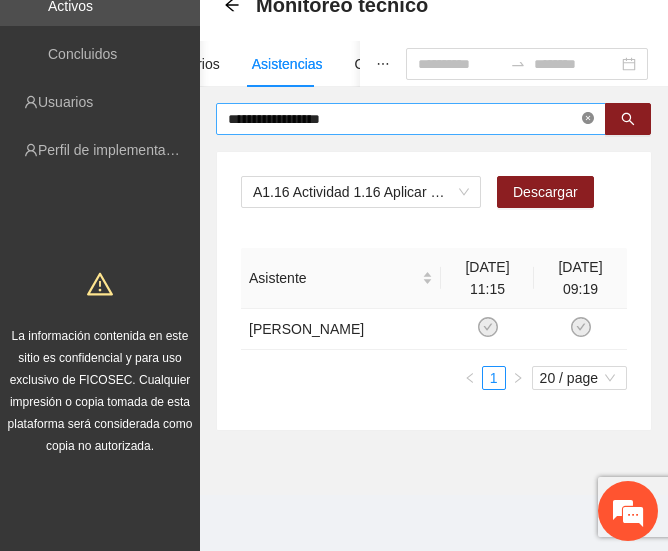 click 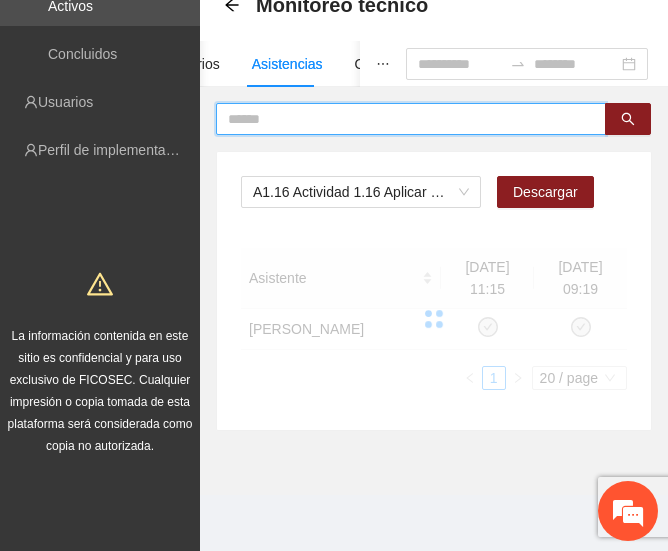 paste on "**********" 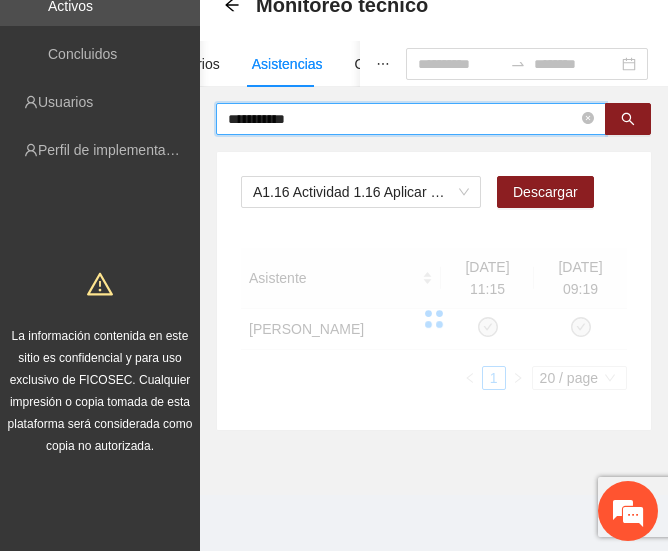 type on "**********" 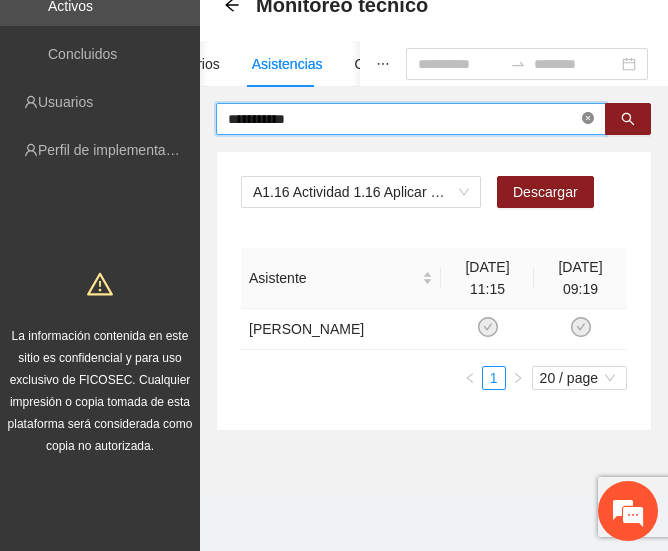 click 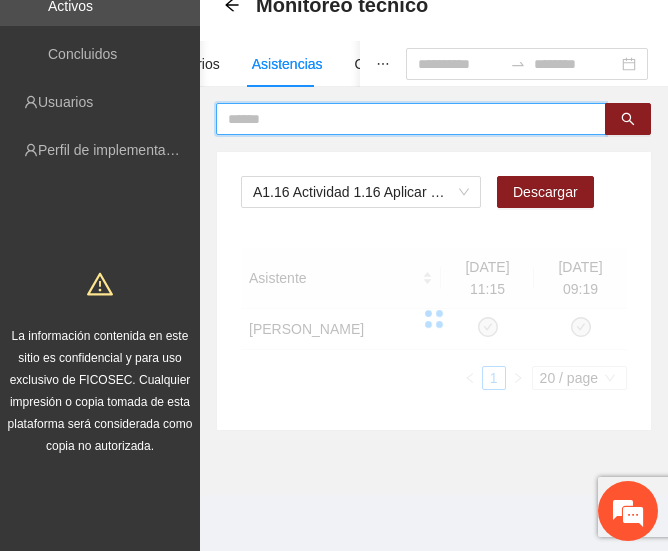 paste on "*****" 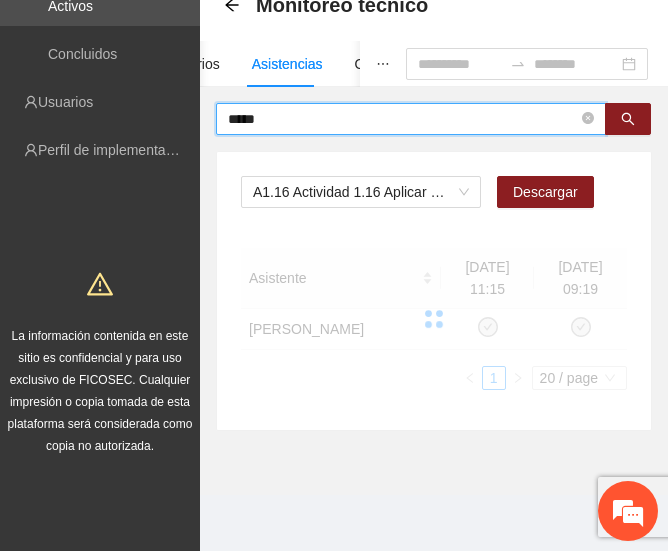 type on "*****" 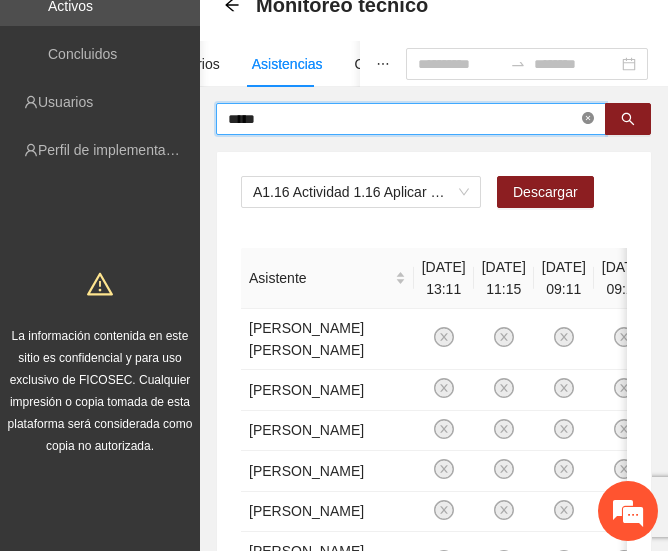 click 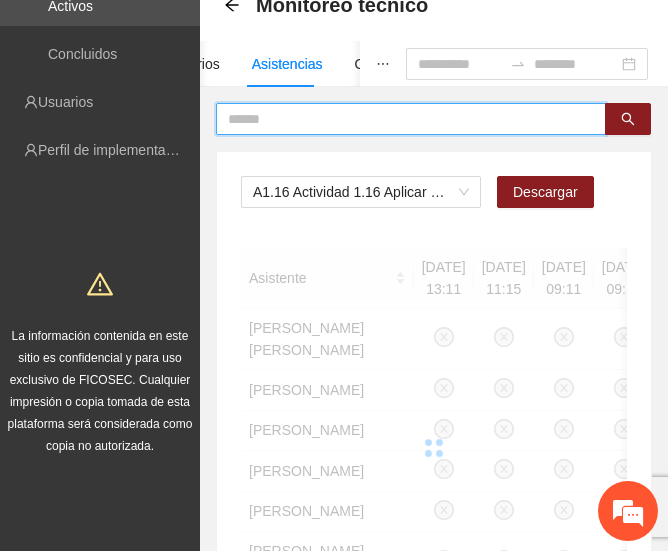 paste on "*******" 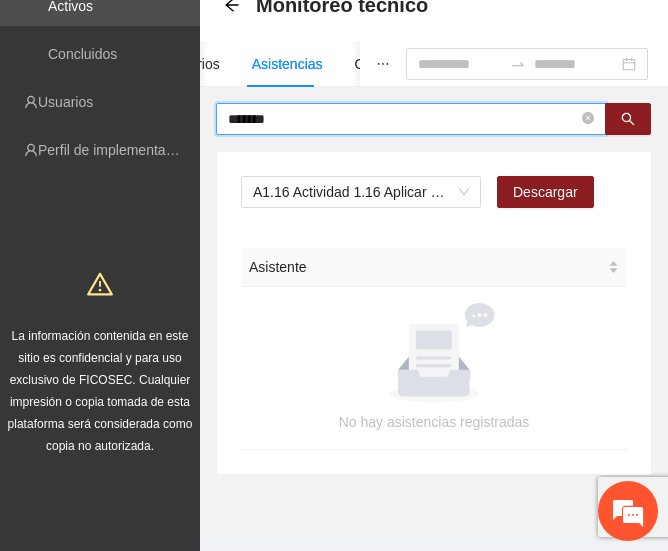 click on "*******" at bounding box center [403, 119] 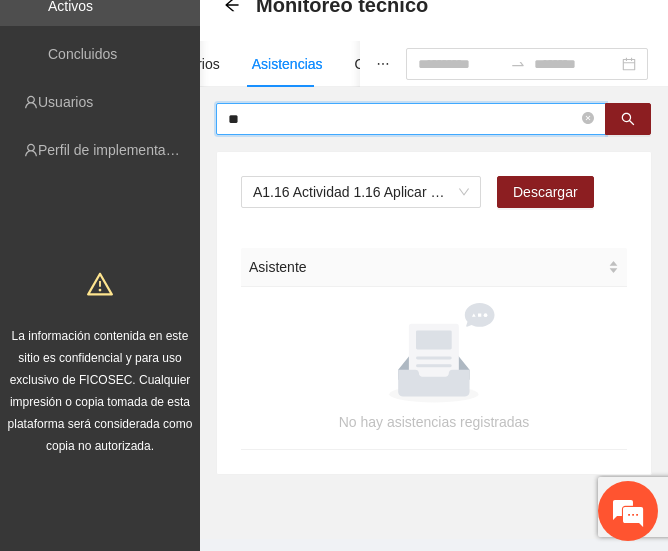 type on "*" 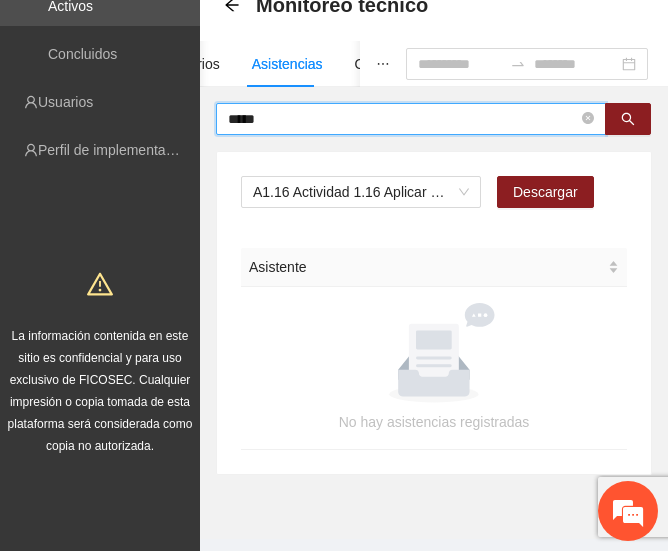 type on "*****" 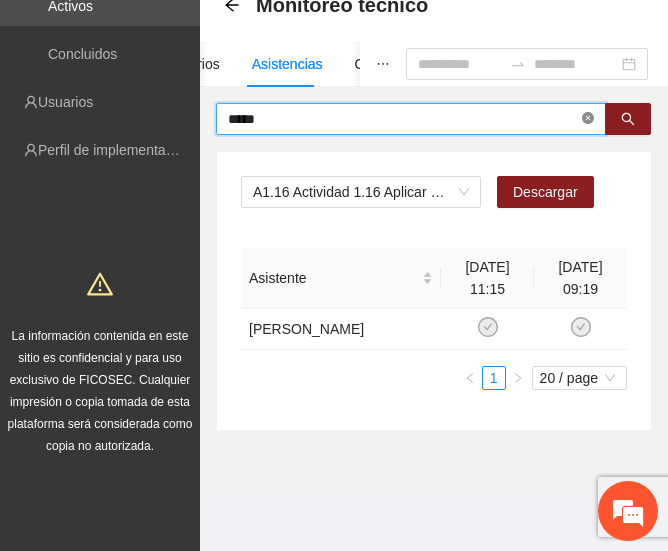 click 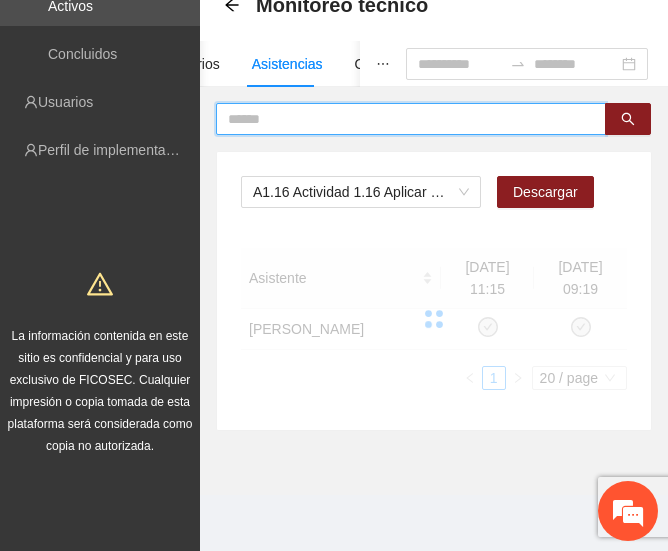 click at bounding box center [403, 119] 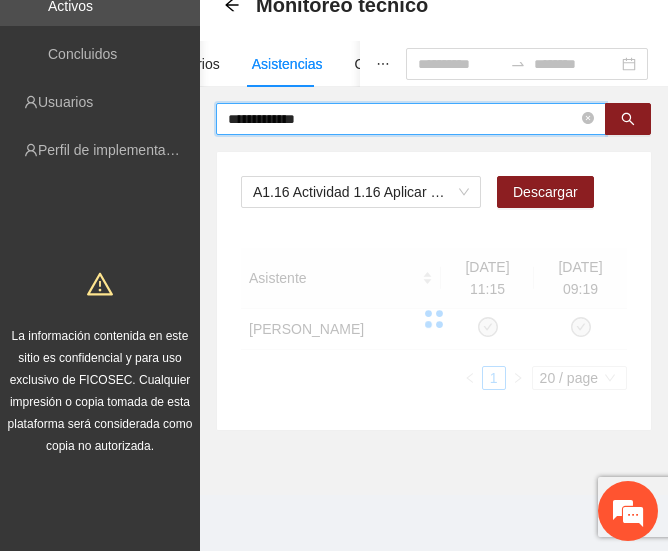 type on "**********" 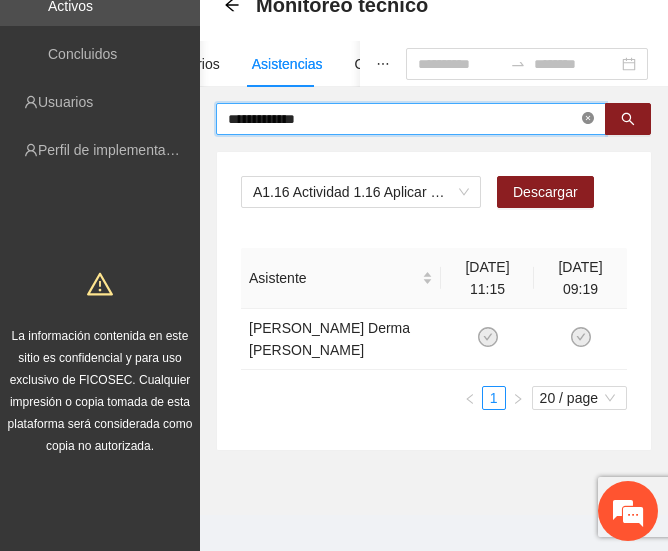 click 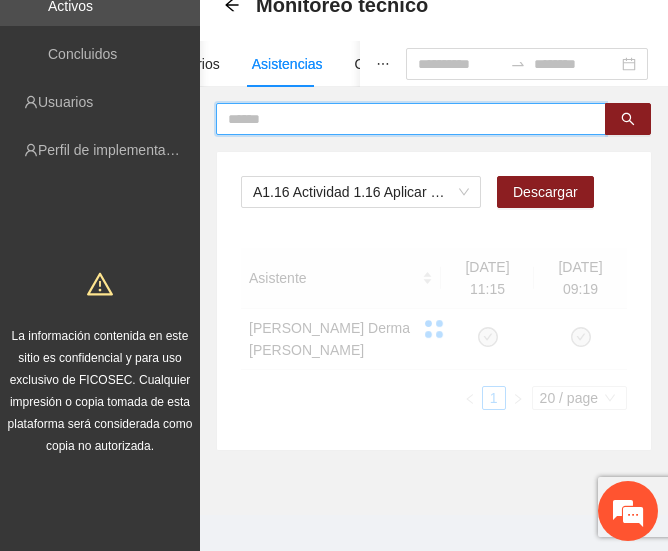 click at bounding box center (403, 119) 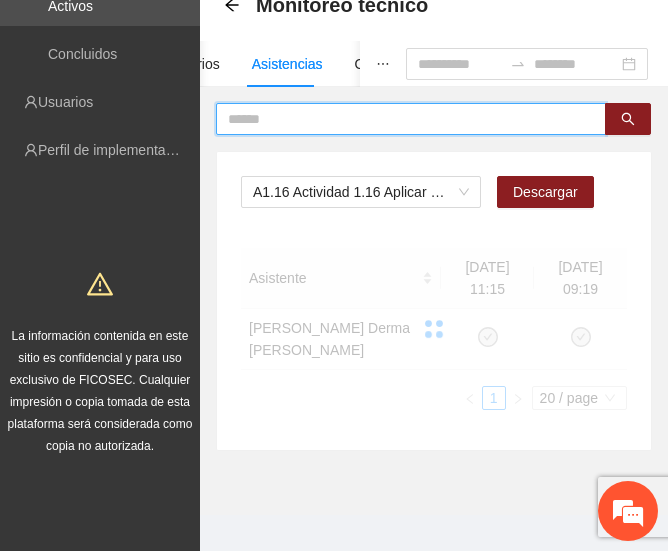 paste on "**********" 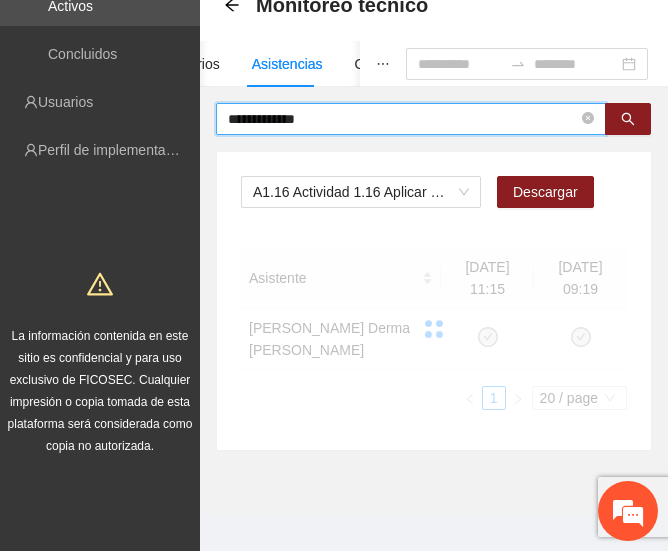 type on "**********" 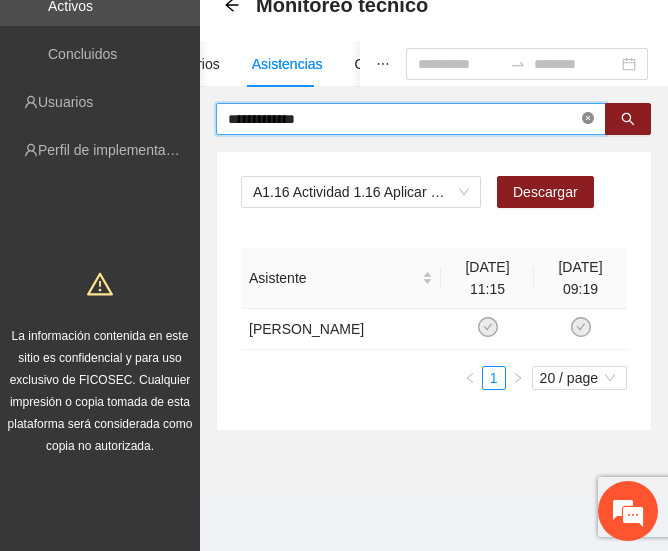 click 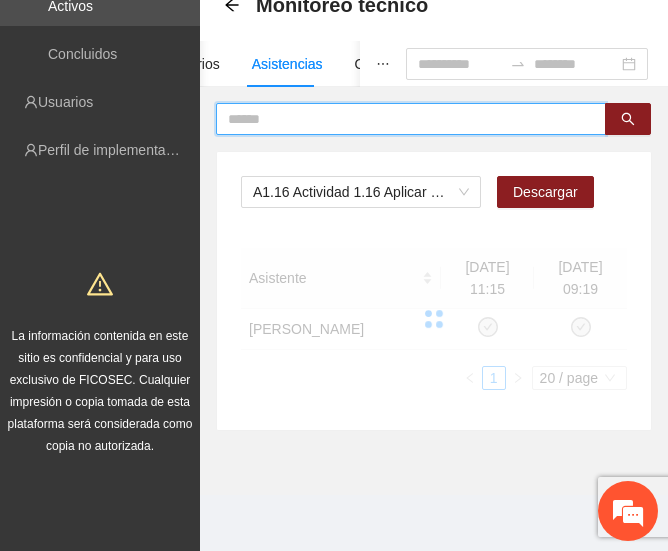 click at bounding box center [403, 119] 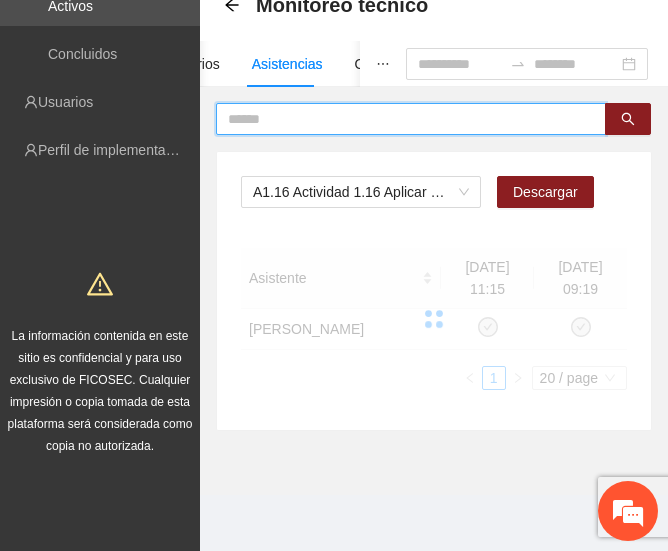 paste on "**********" 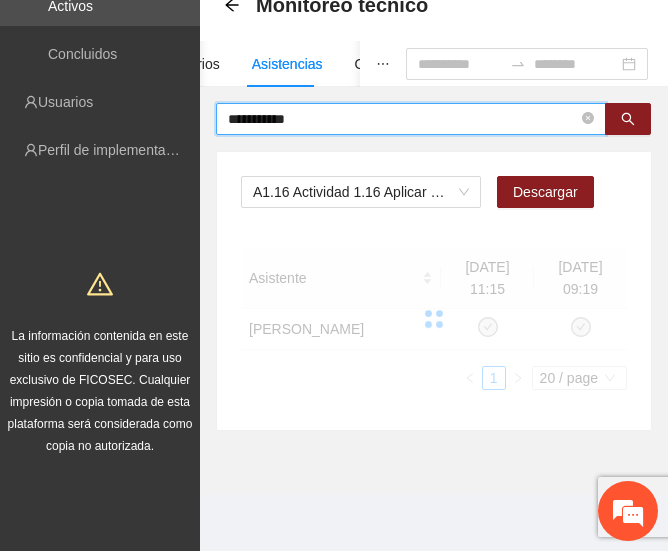 type on "**********" 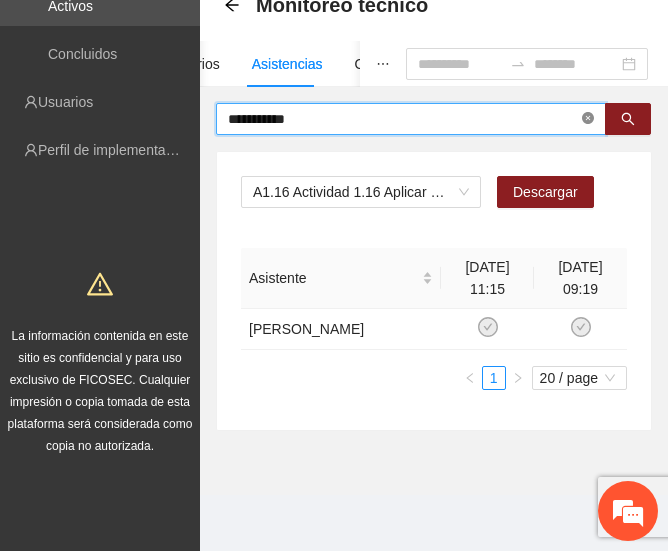 click 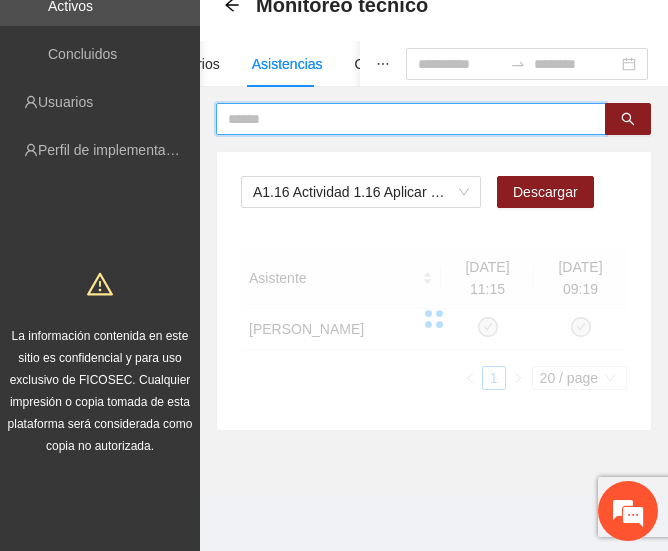 click at bounding box center (403, 119) 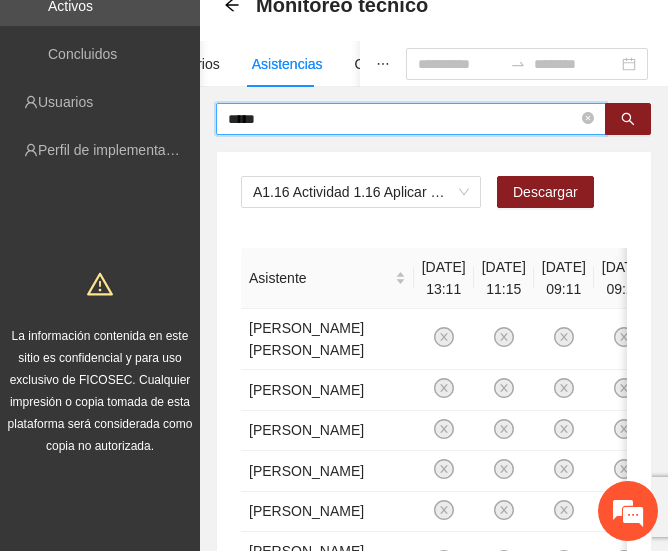 type on "*****" 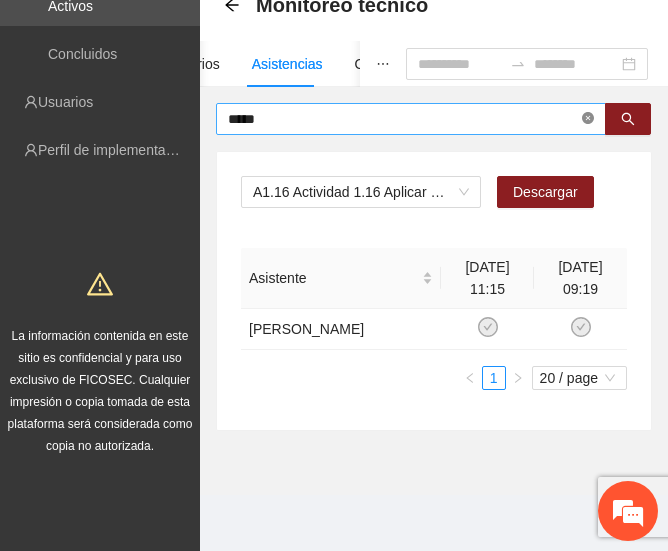 click 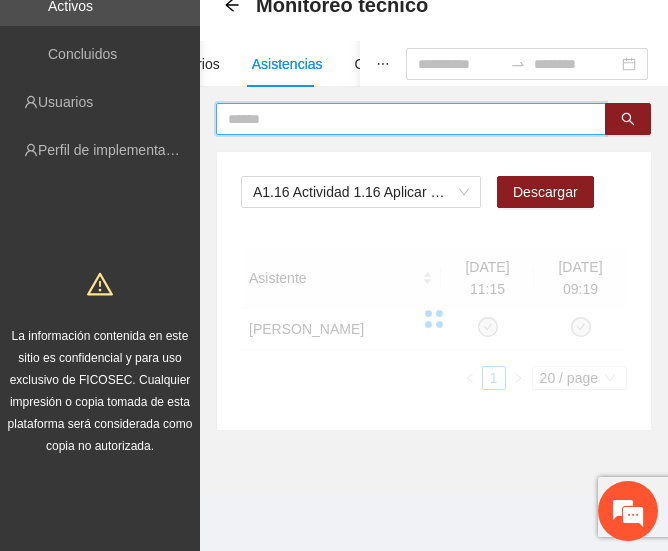paste on "**********" 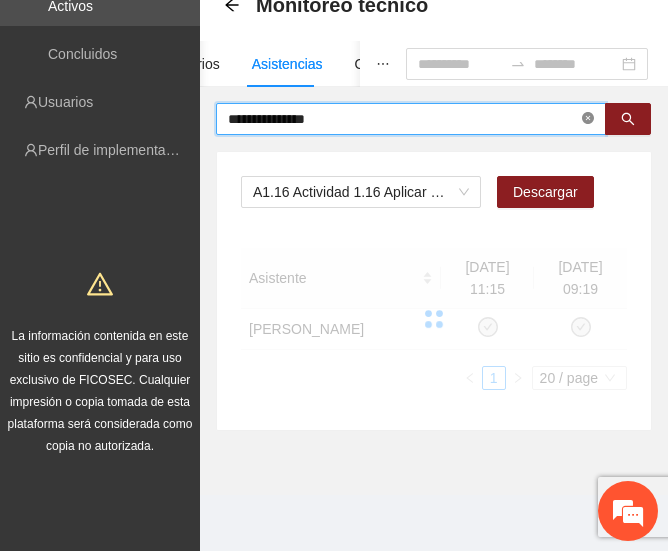 type on "**********" 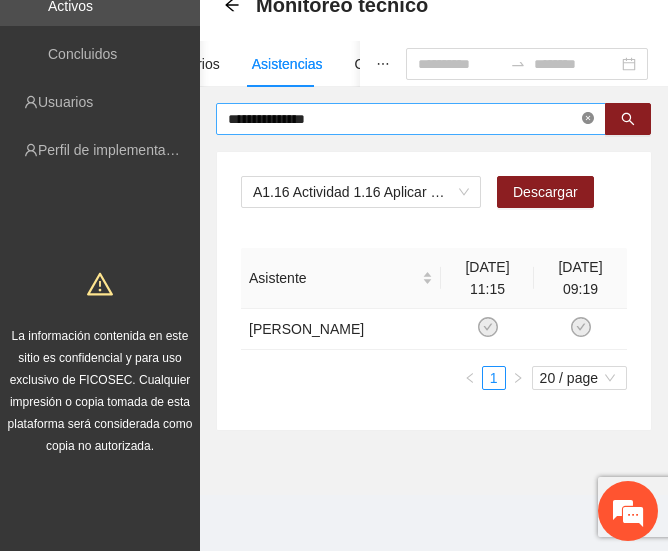 click 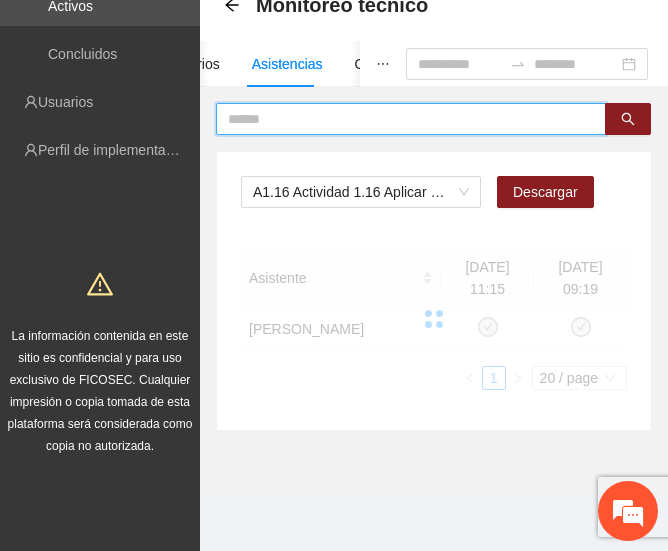 click at bounding box center (403, 119) 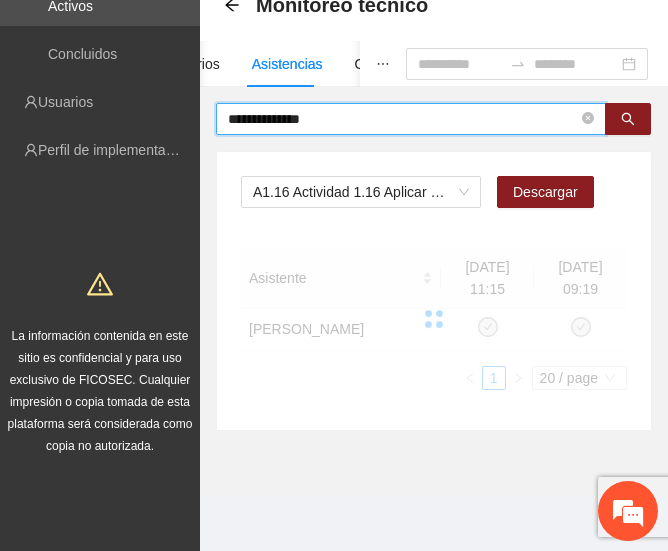 type on "**********" 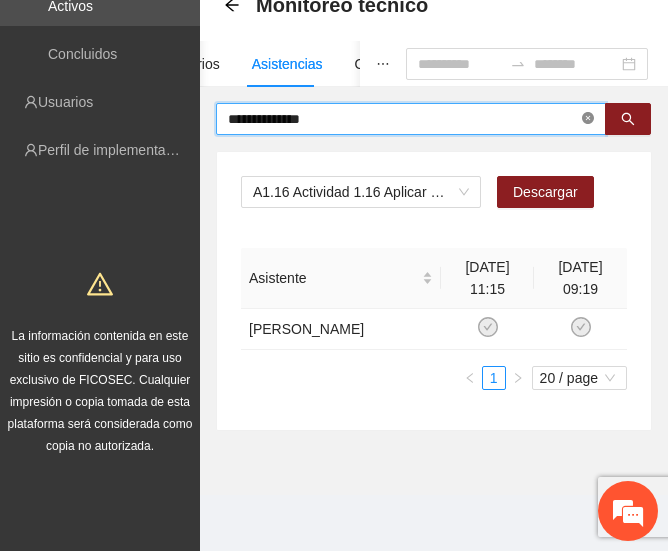 click 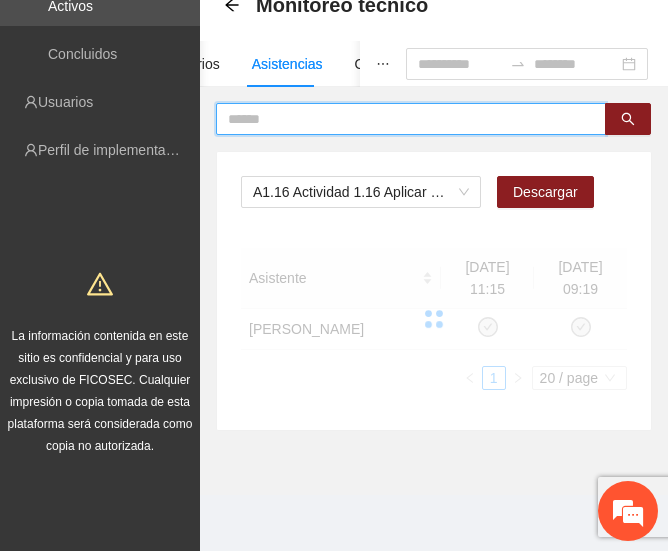 click at bounding box center [403, 119] 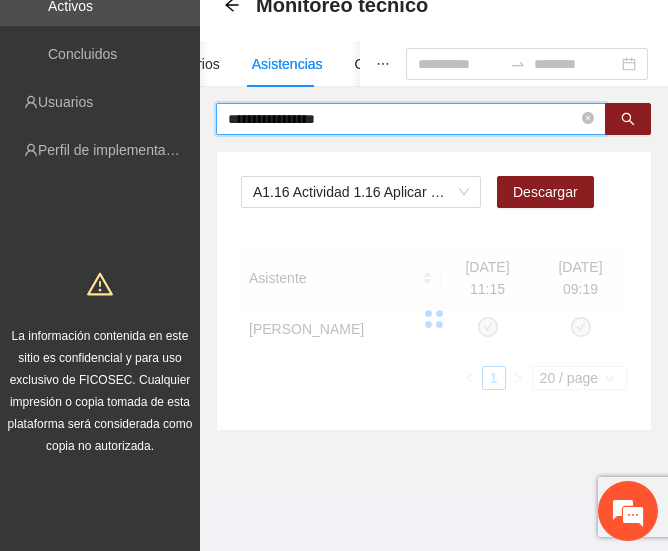 type on "**********" 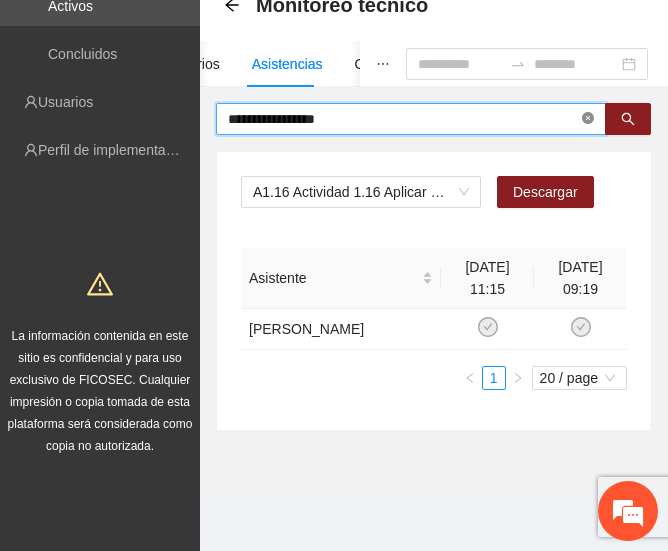 click 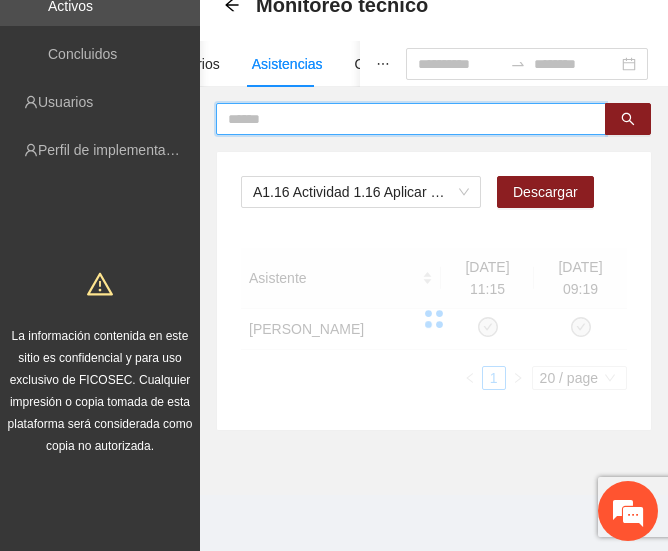 click at bounding box center [403, 119] 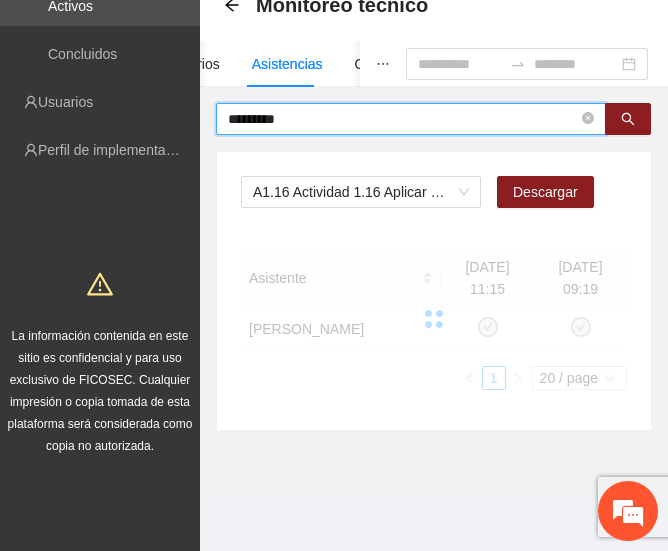 type on "*********" 